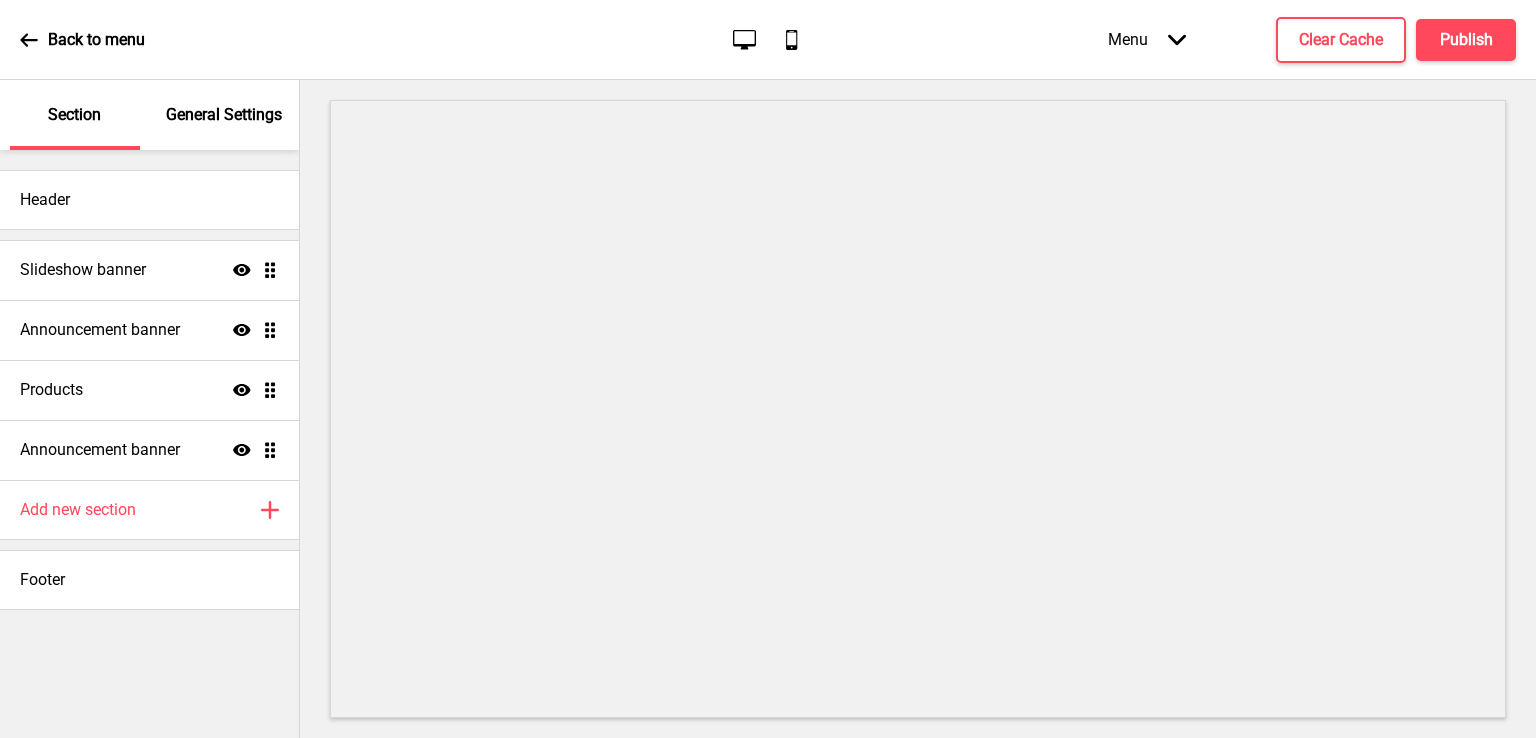 scroll, scrollTop: 0, scrollLeft: 0, axis: both 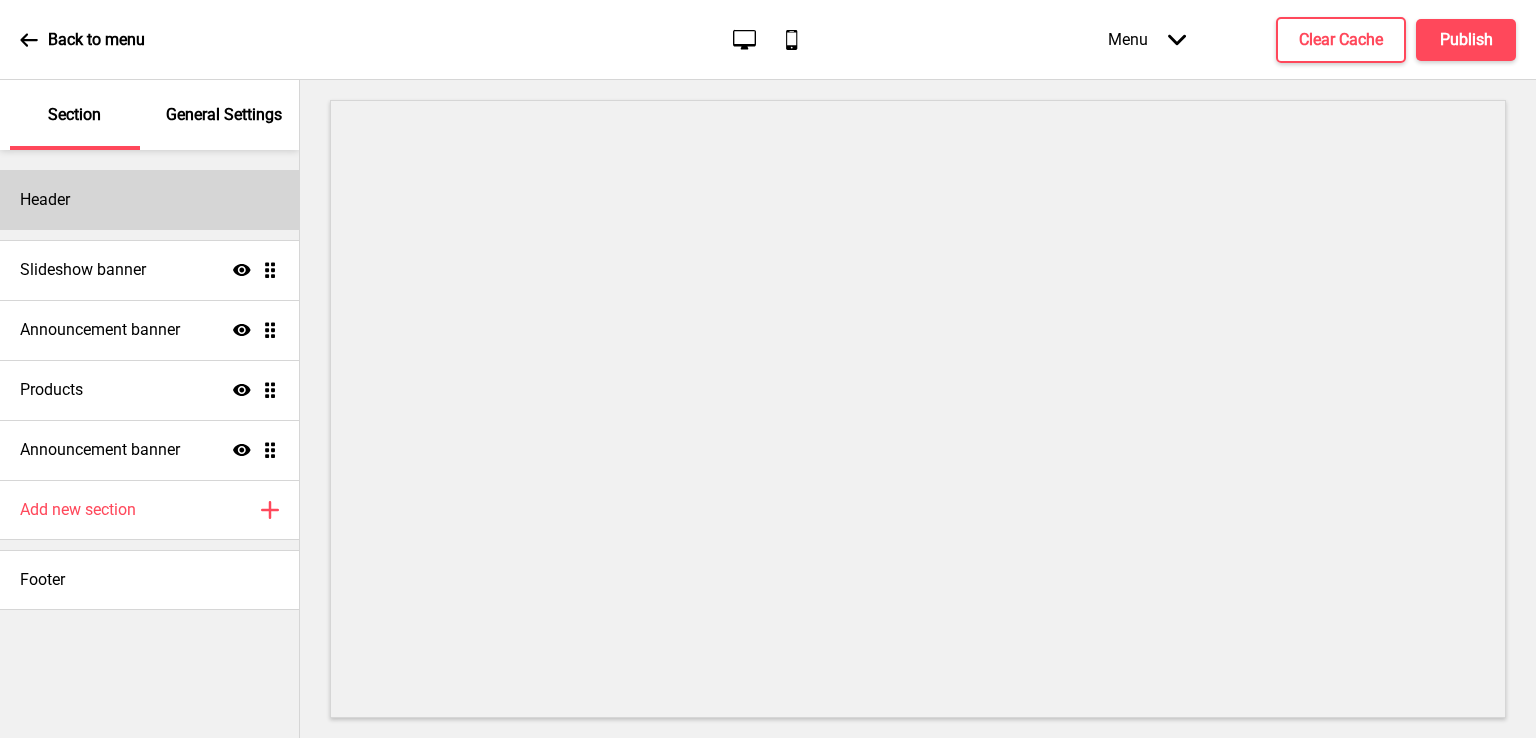 click on "Header" at bounding box center (149, 200) 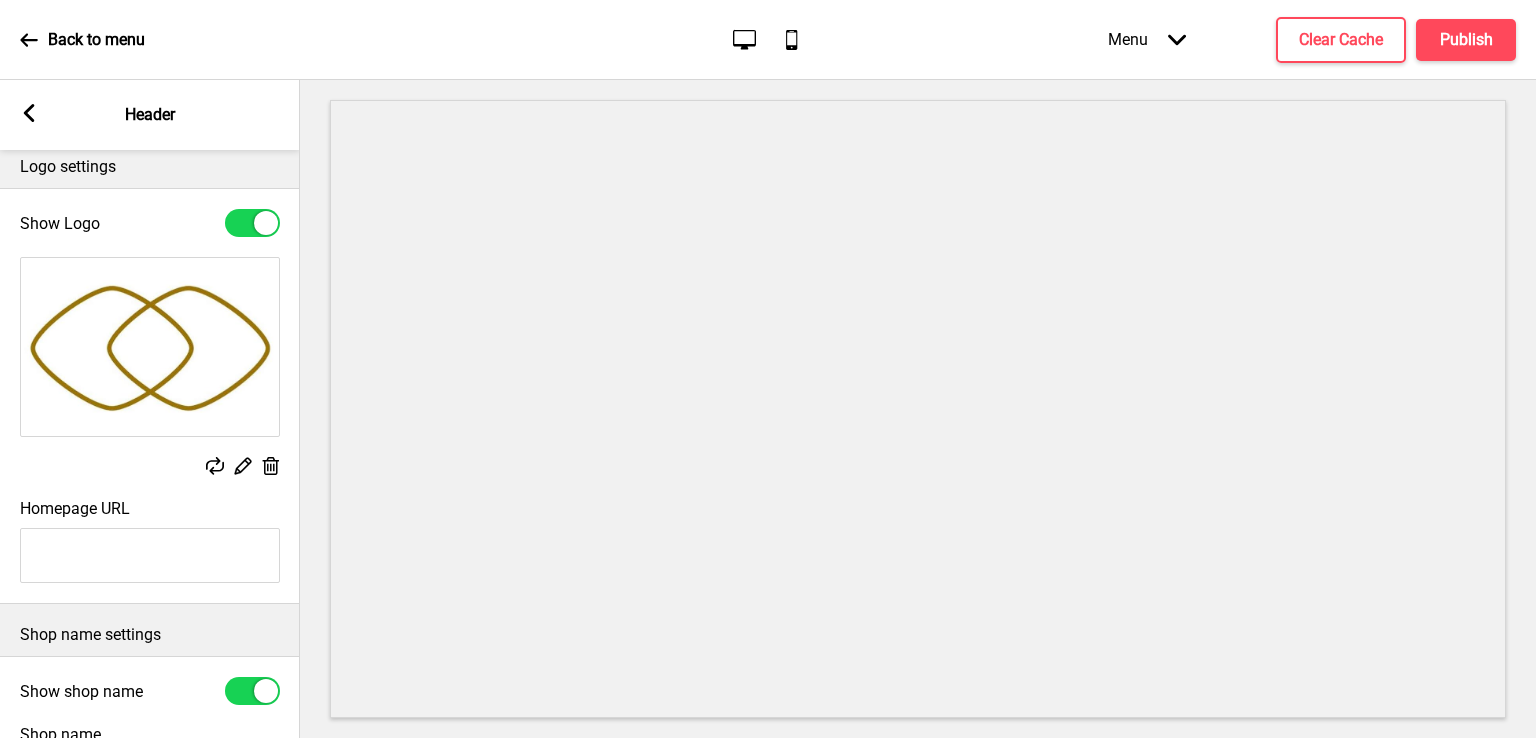 scroll, scrollTop: 0, scrollLeft: 0, axis: both 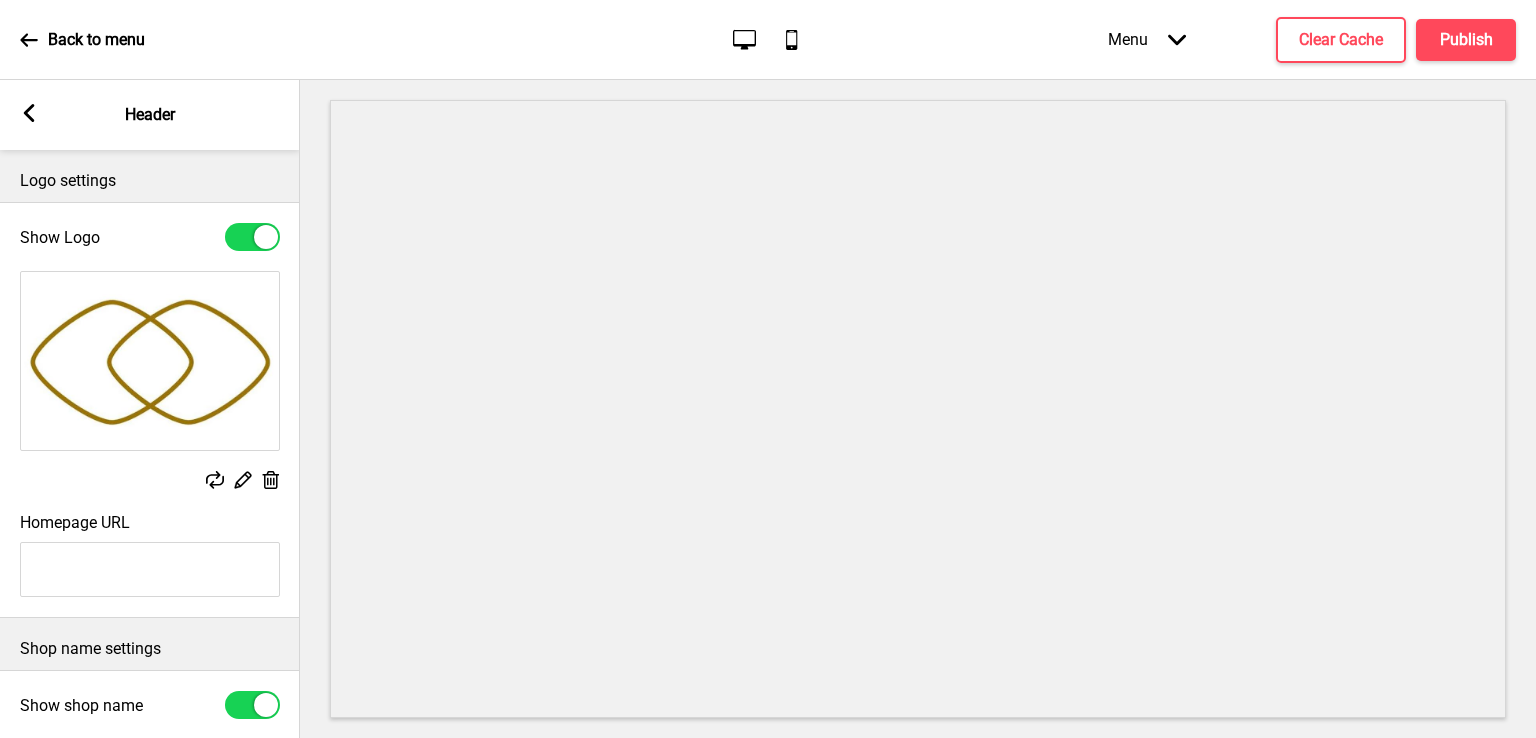 click at bounding box center (29, 113) 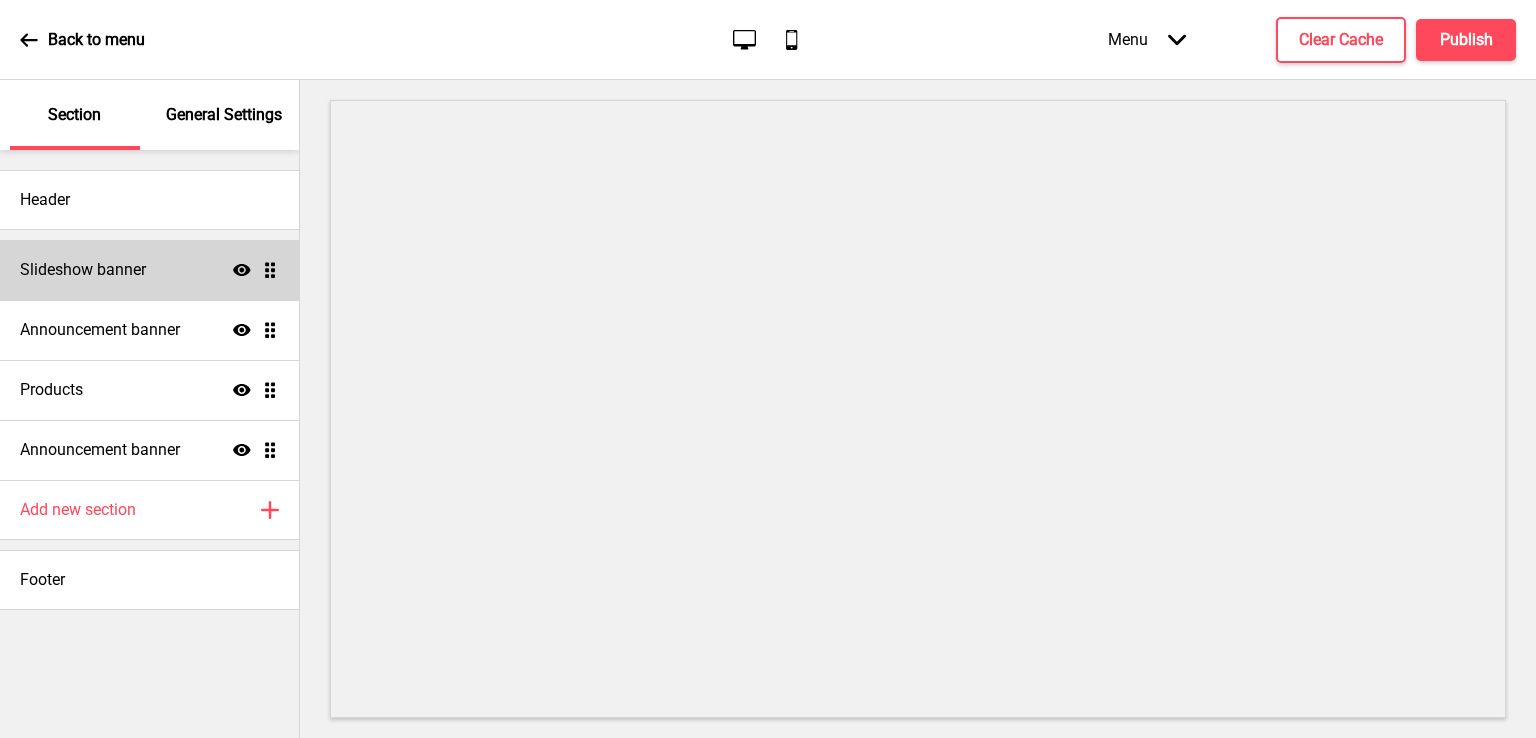 click on "Slideshow banner" at bounding box center [83, 270] 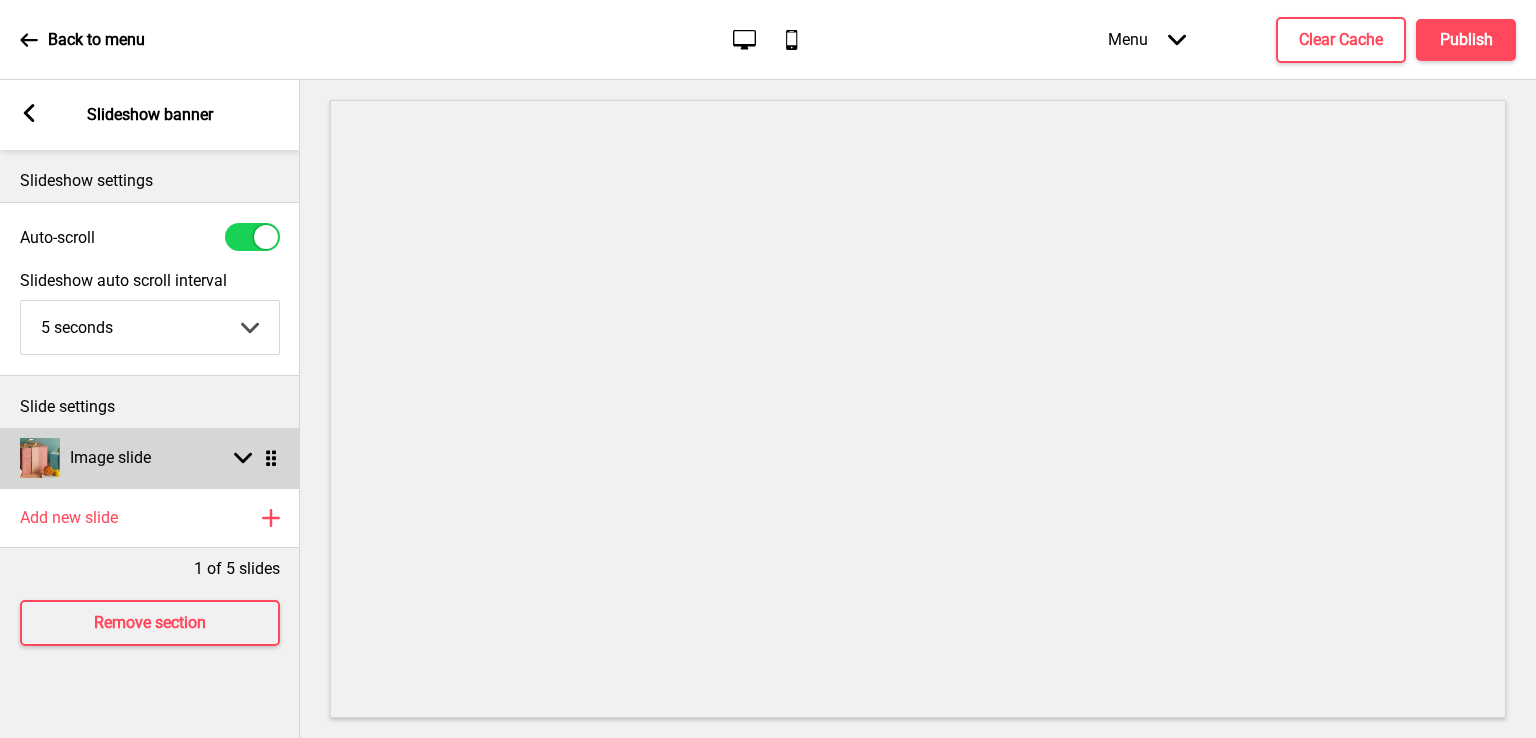 click on "Arrow down Drag" at bounding box center [252, 458] 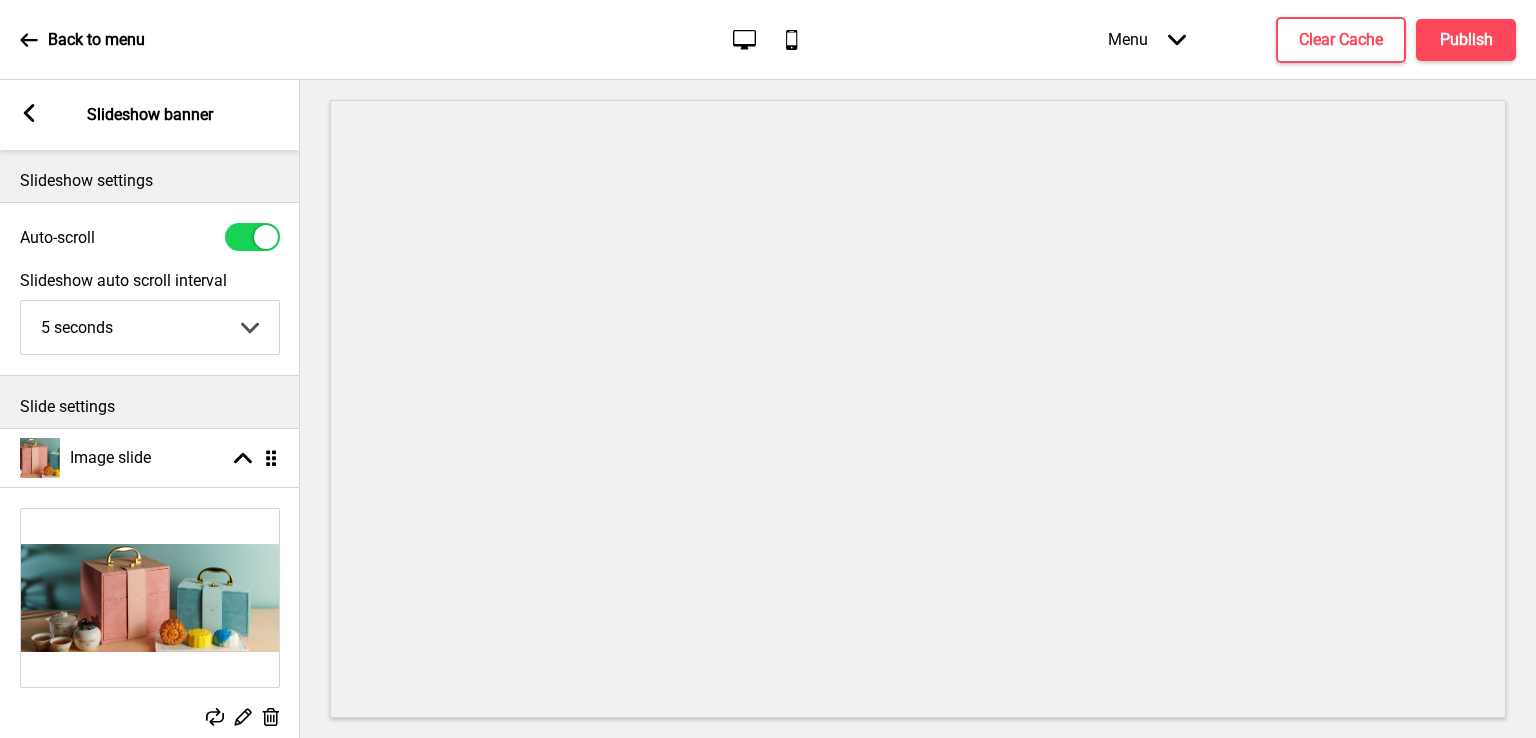 scroll, scrollTop: 311, scrollLeft: 0, axis: vertical 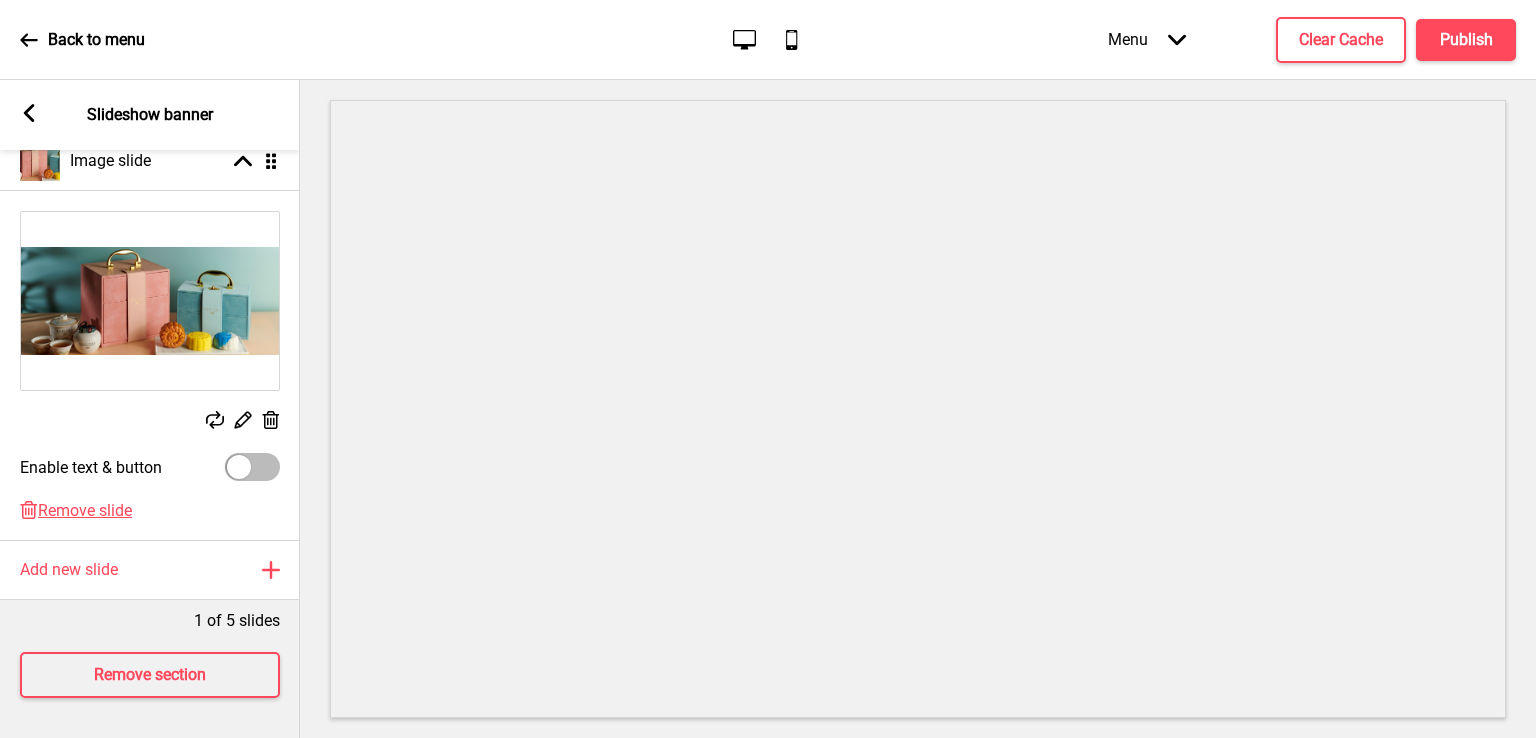 click at bounding box center (271, 420) 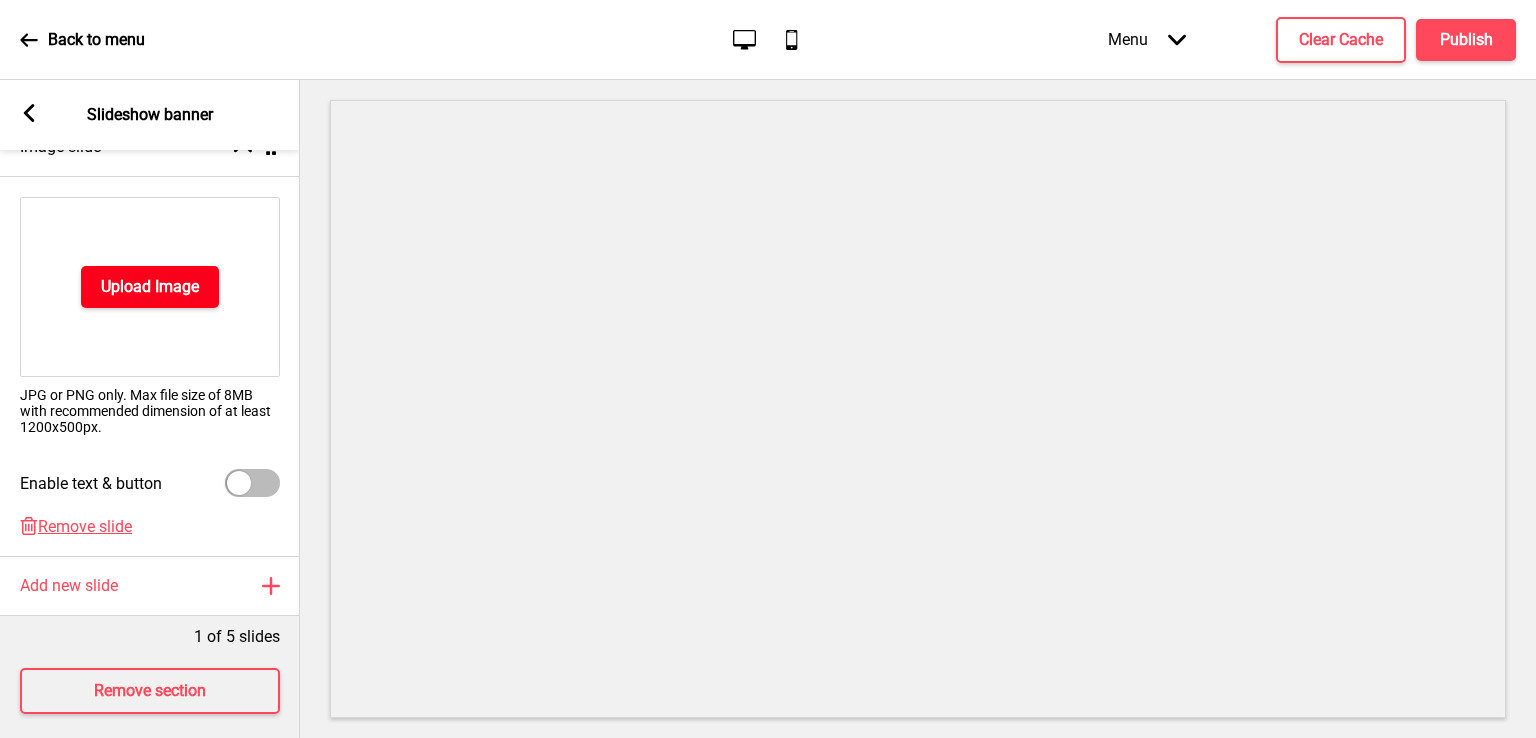 click on "Upload Image" at bounding box center (150, 287) 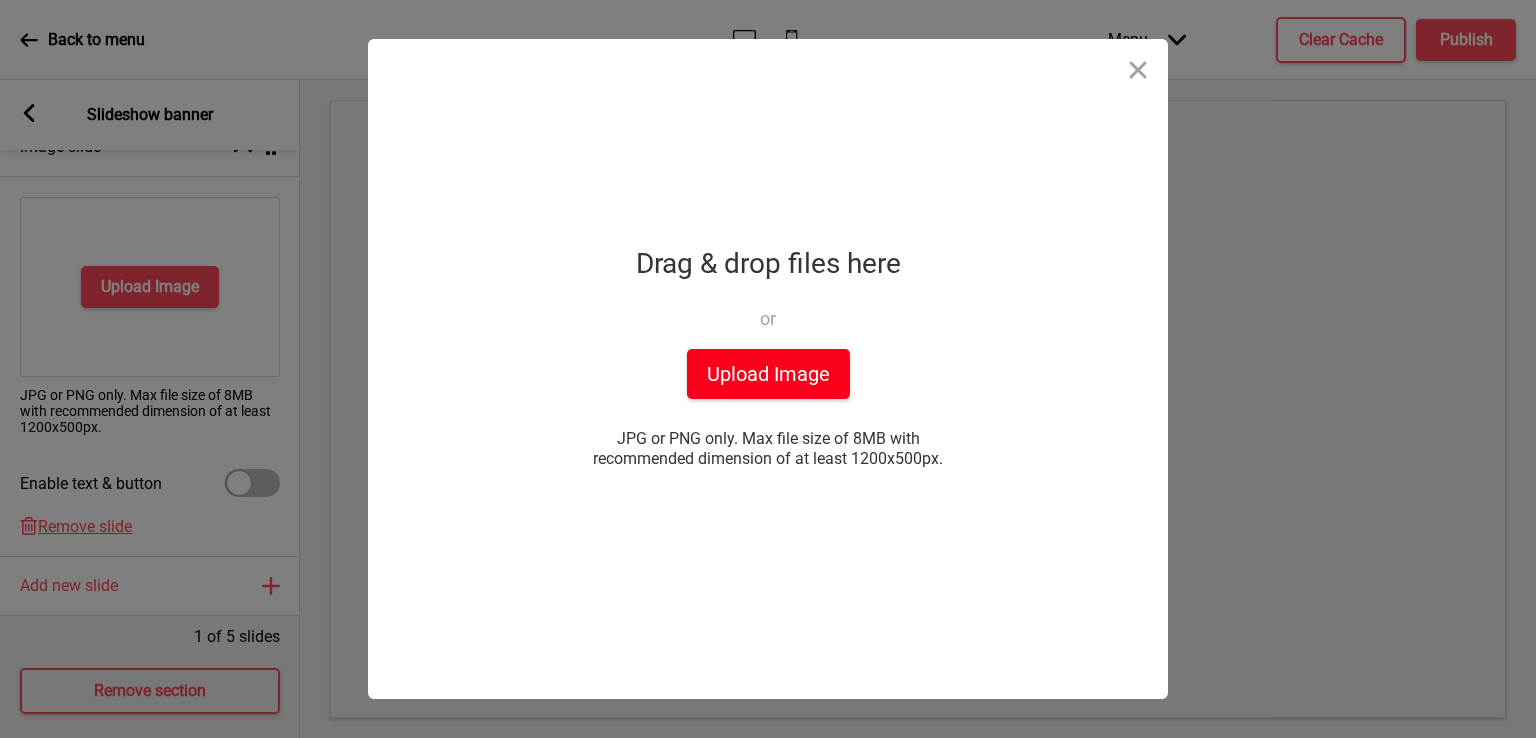 click on "Upload Image" at bounding box center (768, 374) 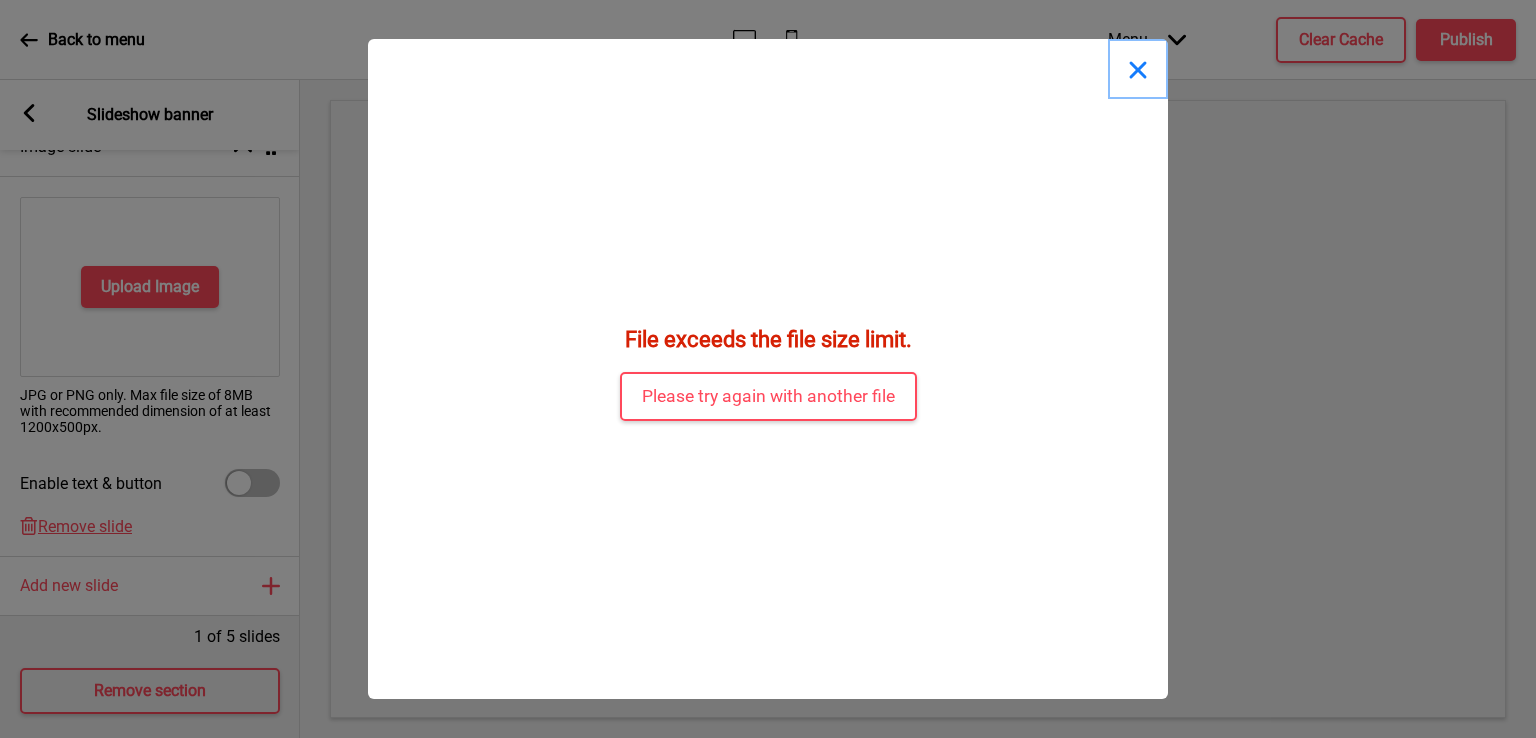 click at bounding box center (1138, 69) 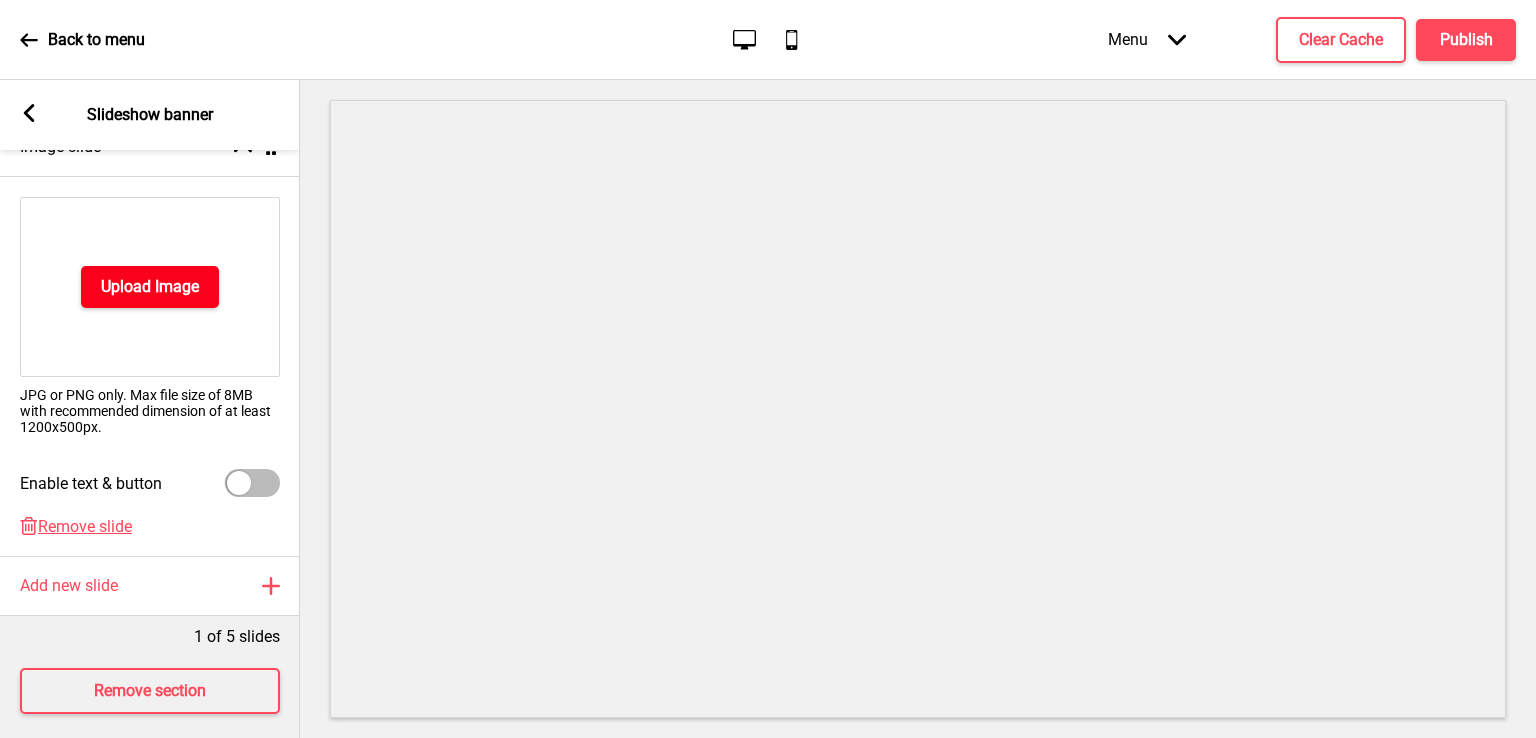 click on "Upload Image" at bounding box center (150, 287) 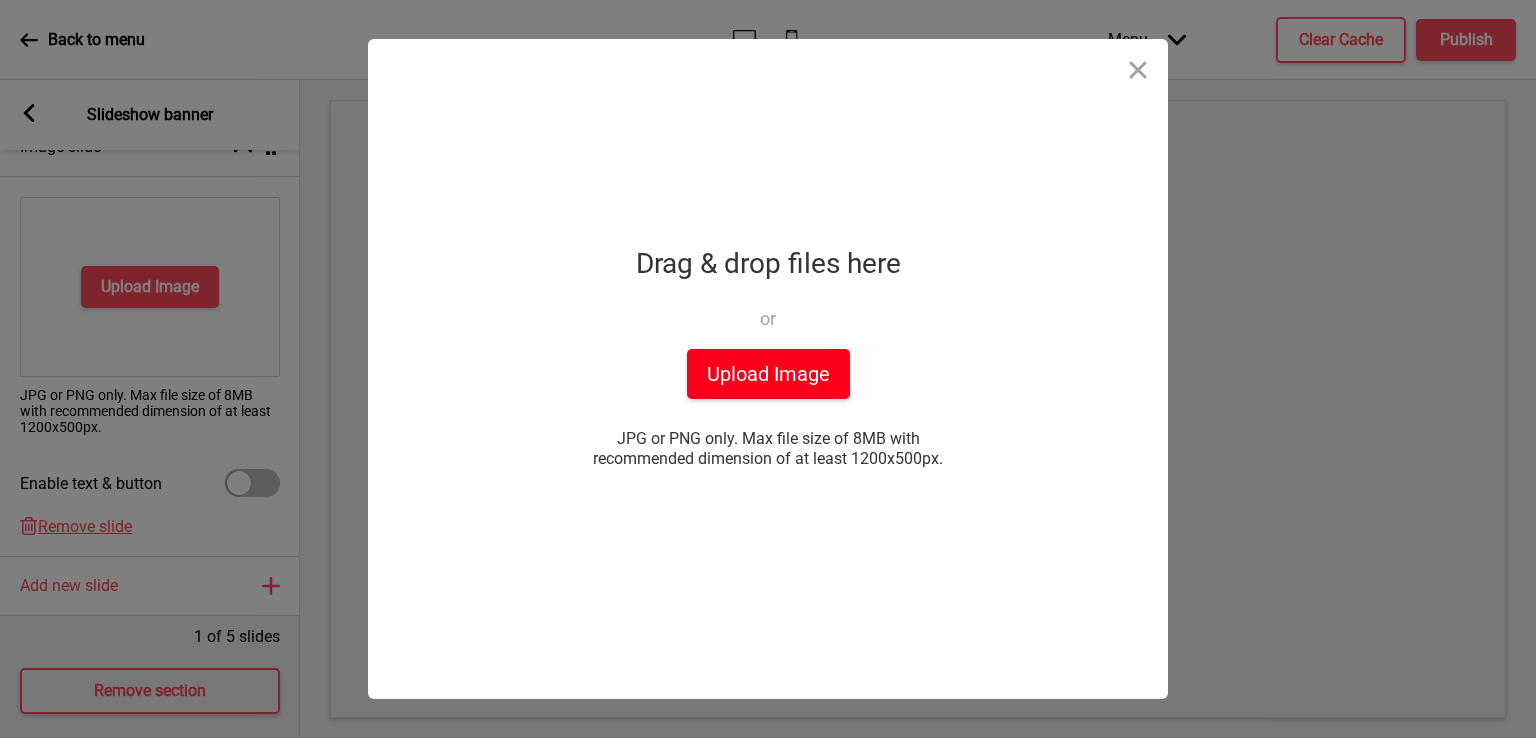click on "Upload Image" at bounding box center [768, 374] 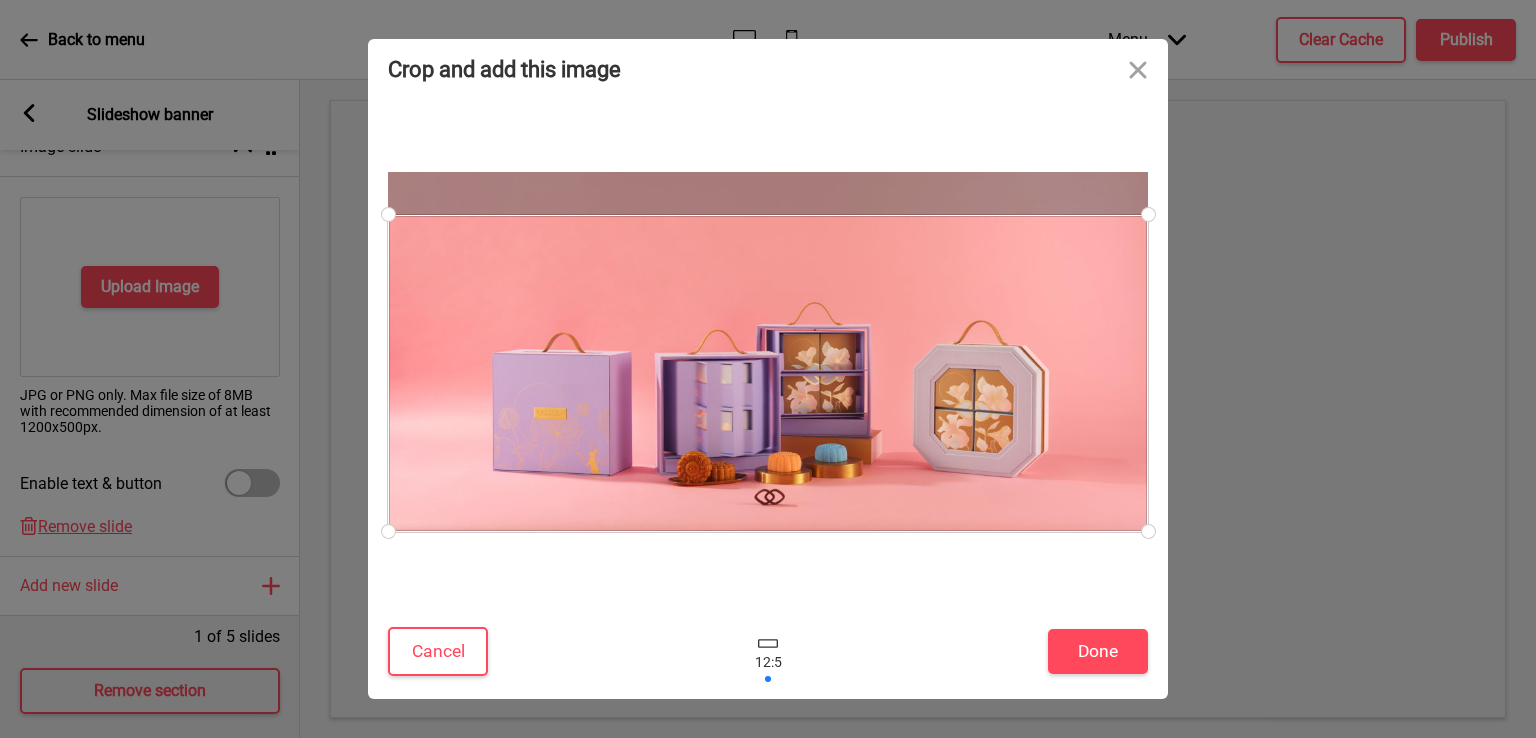 drag, startPoint x: 920, startPoint y: 344, endPoint x: 910, endPoint y: 368, distance: 26 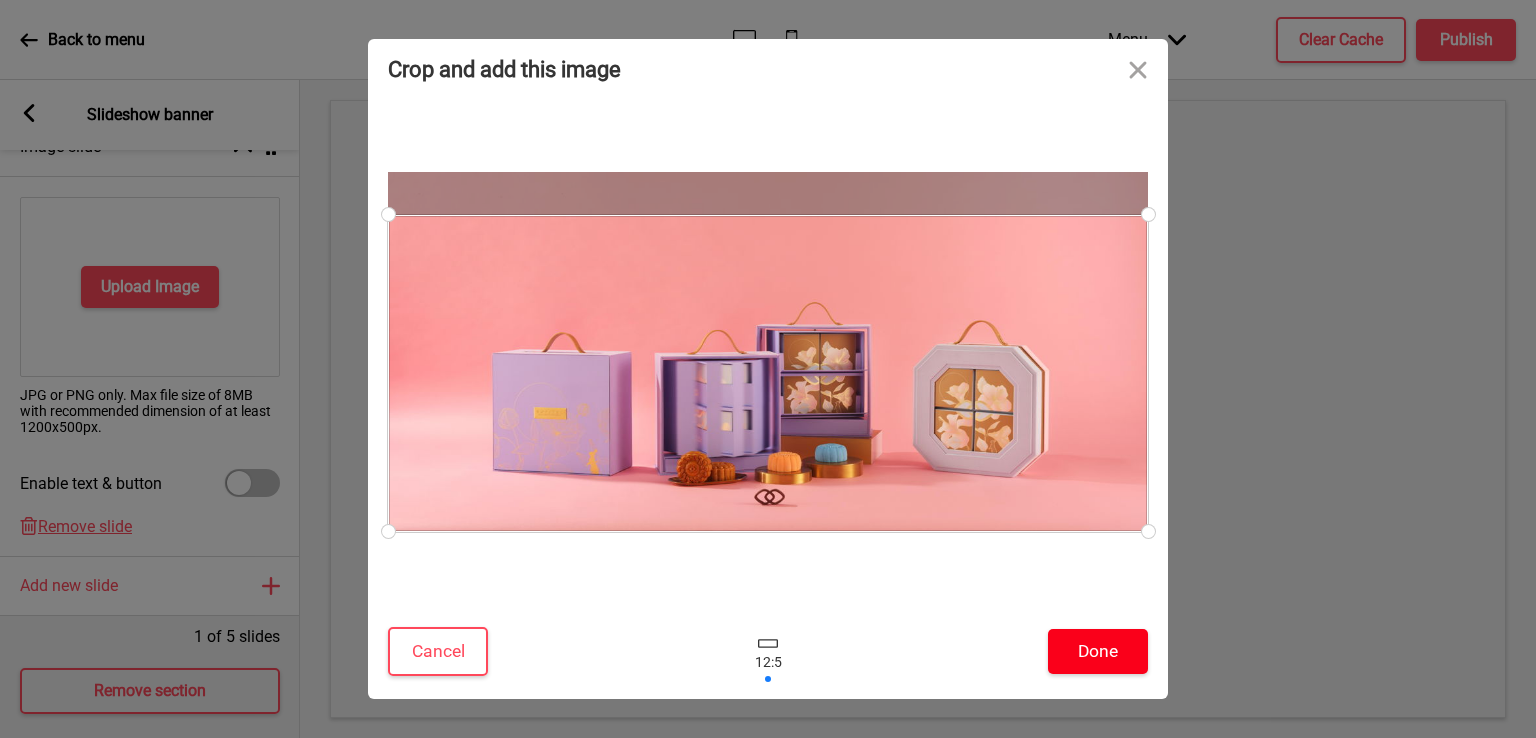 click on "Done" at bounding box center [1098, 651] 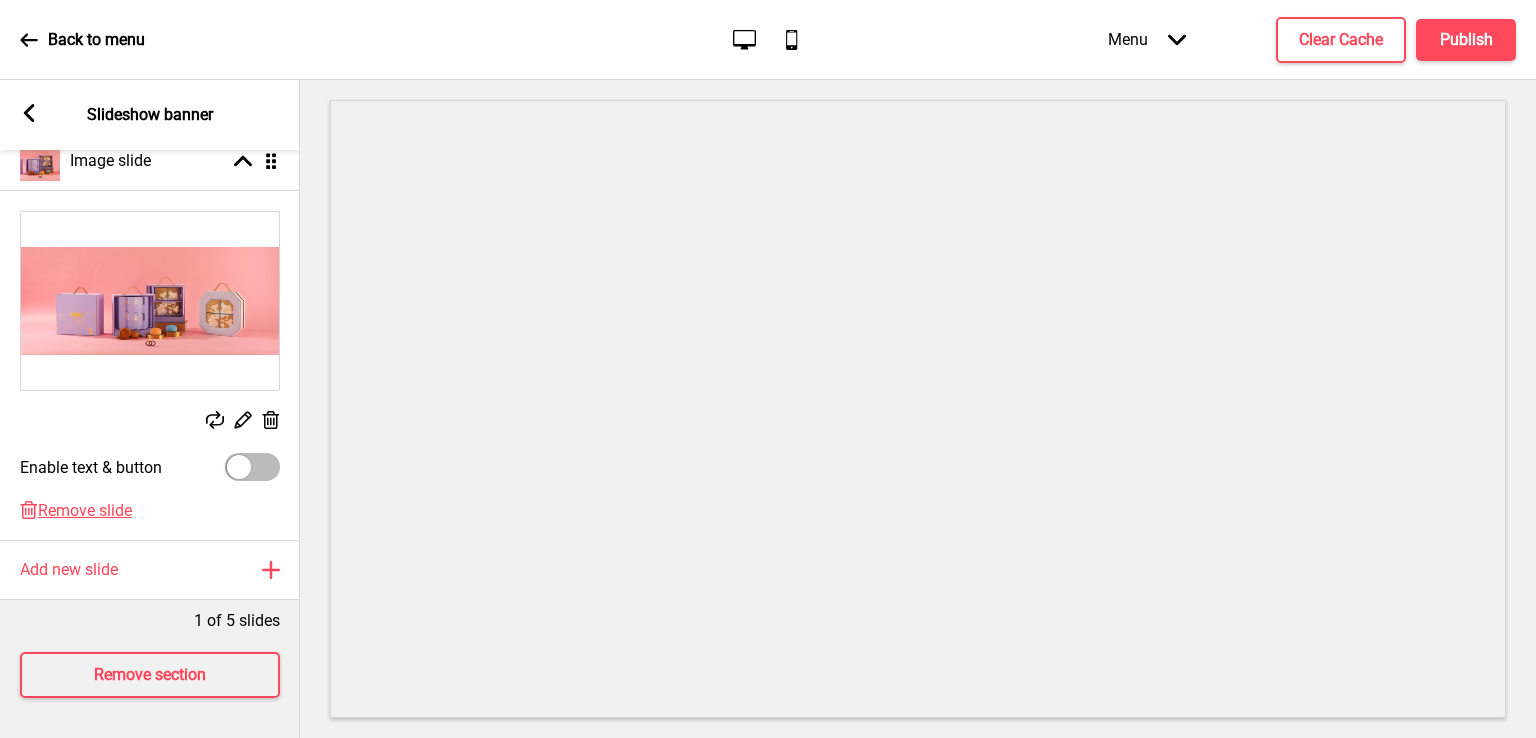 scroll, scrollTop: 311, scrollLeft: 0, axis: vertical 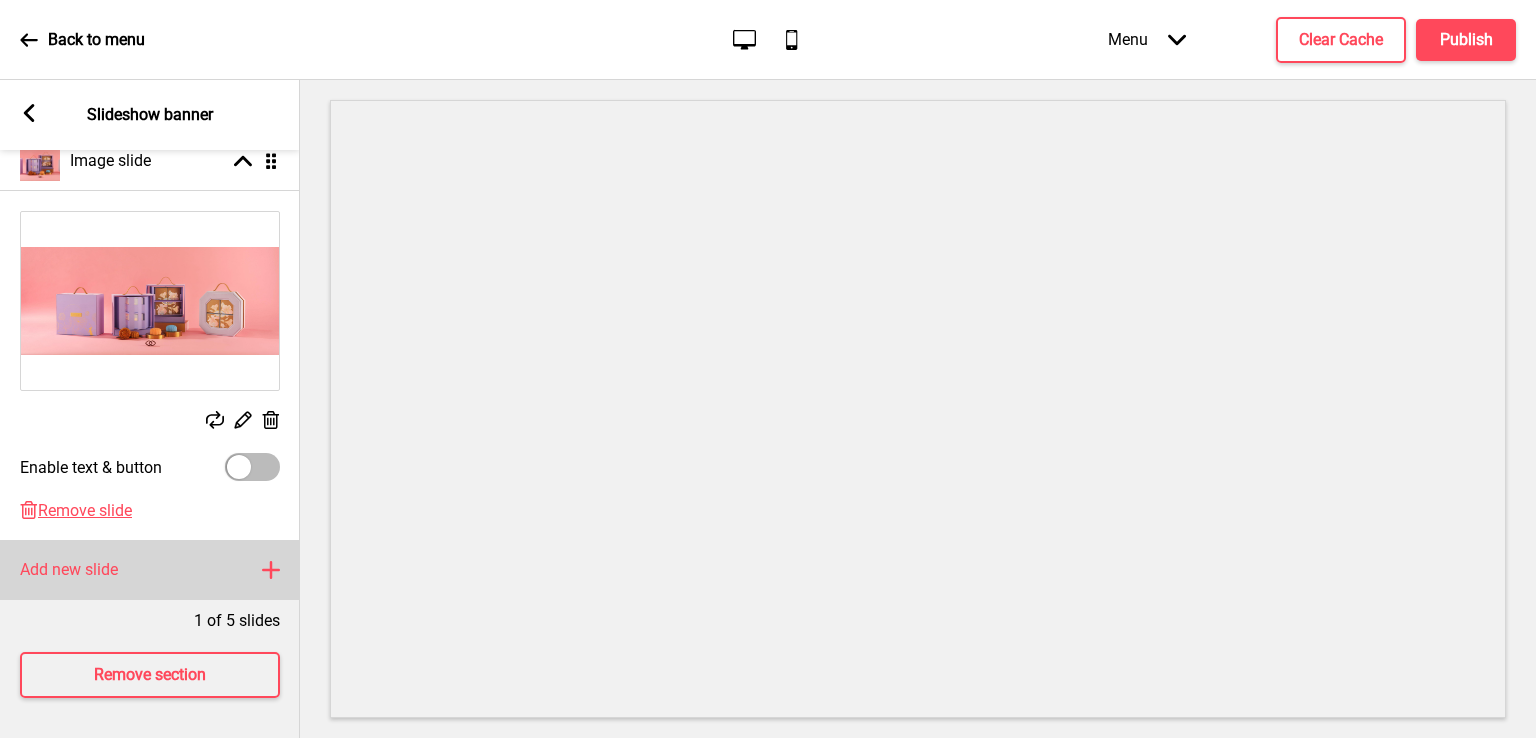 click at bounding box center (243, 161) 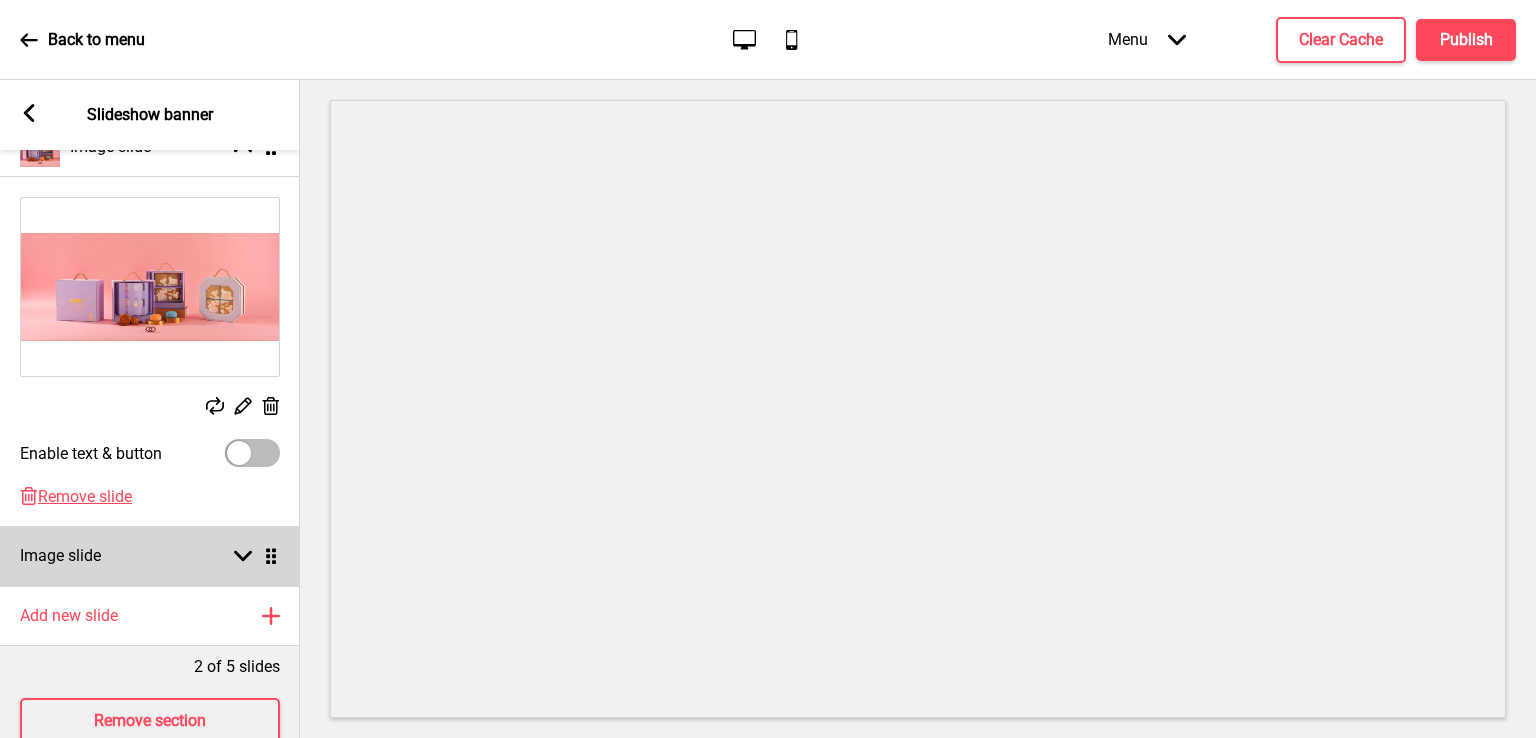 click on "Arrow down Drag" at bounding box center [252, 556] 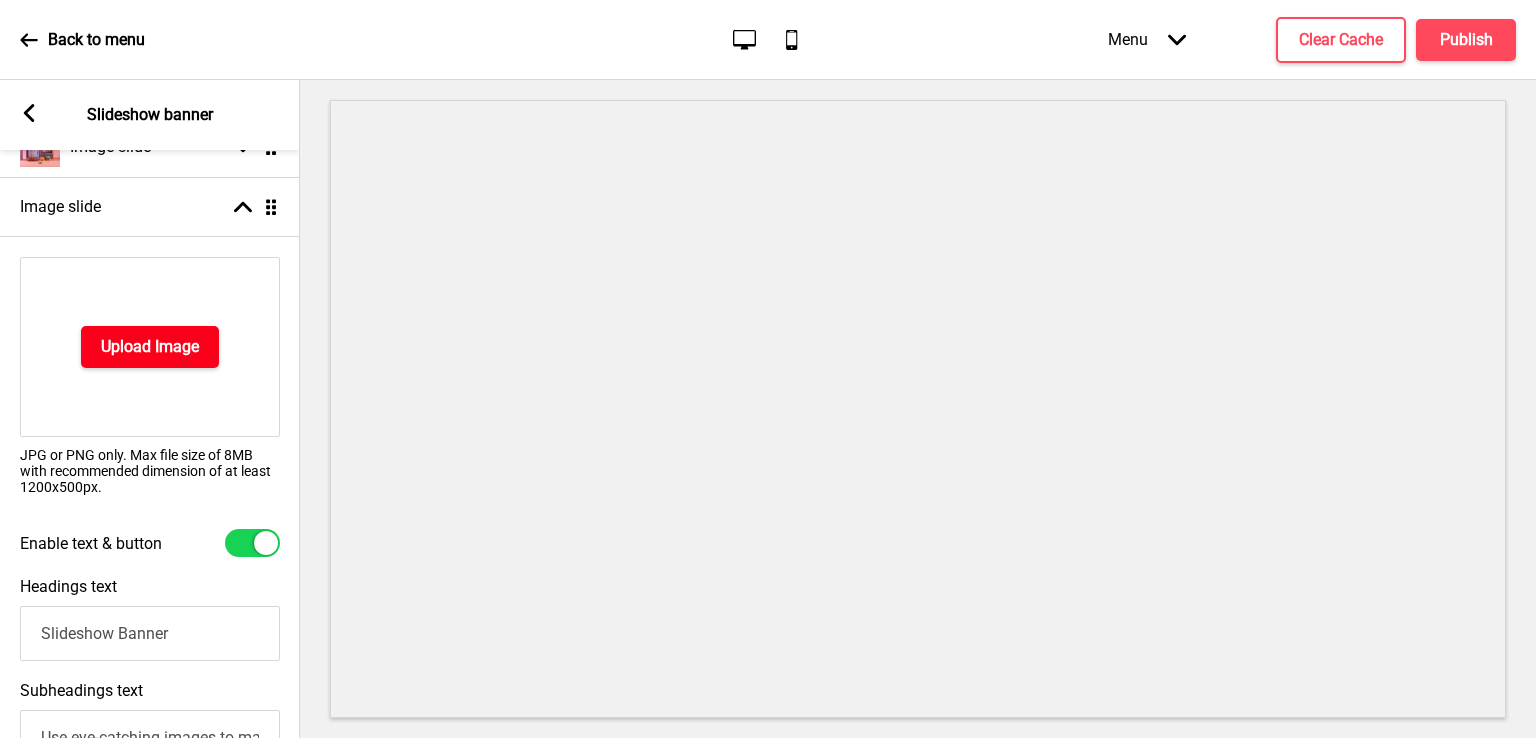 click on "Upload Image" at bounding box center [150, 347] 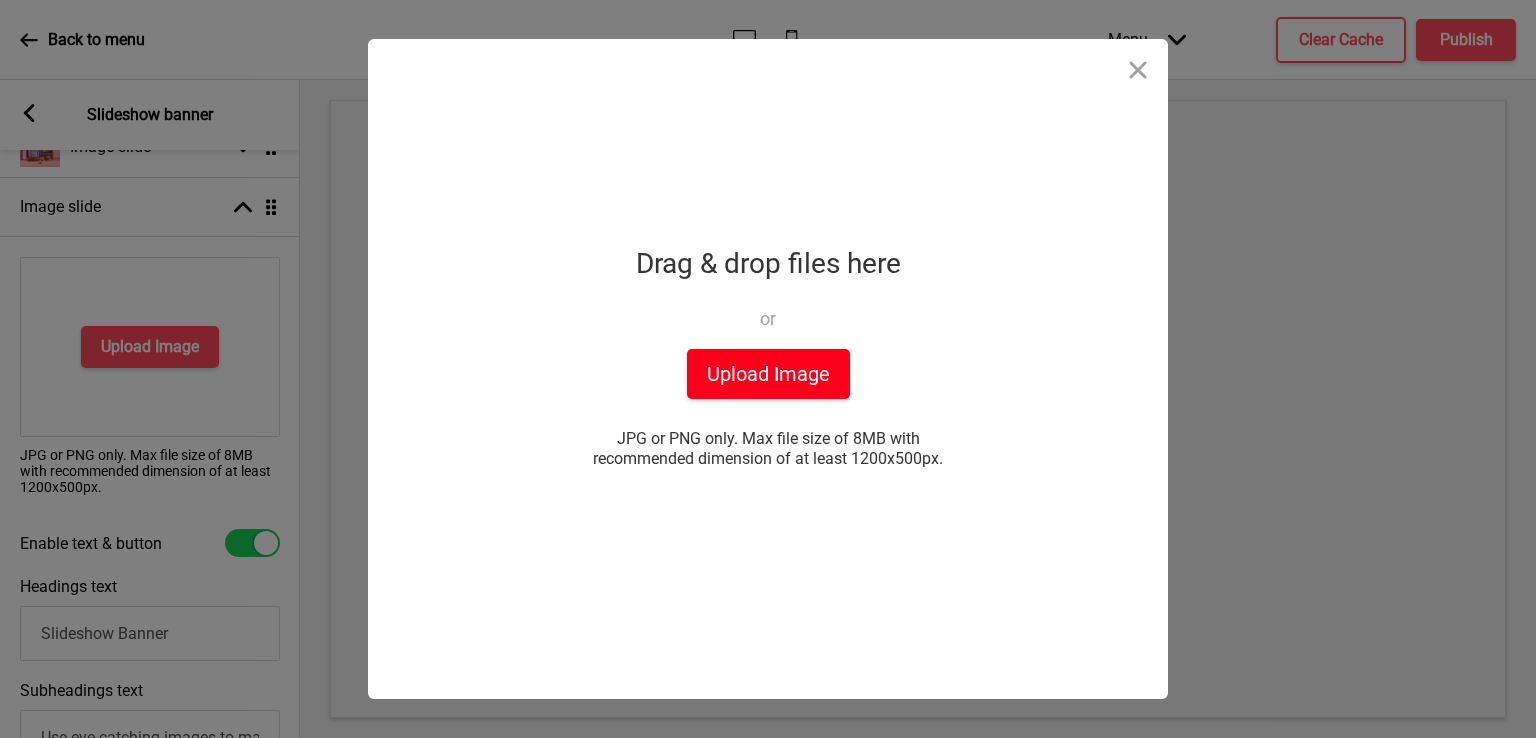 click on "Upload Image" at bounding box center (768, 374) 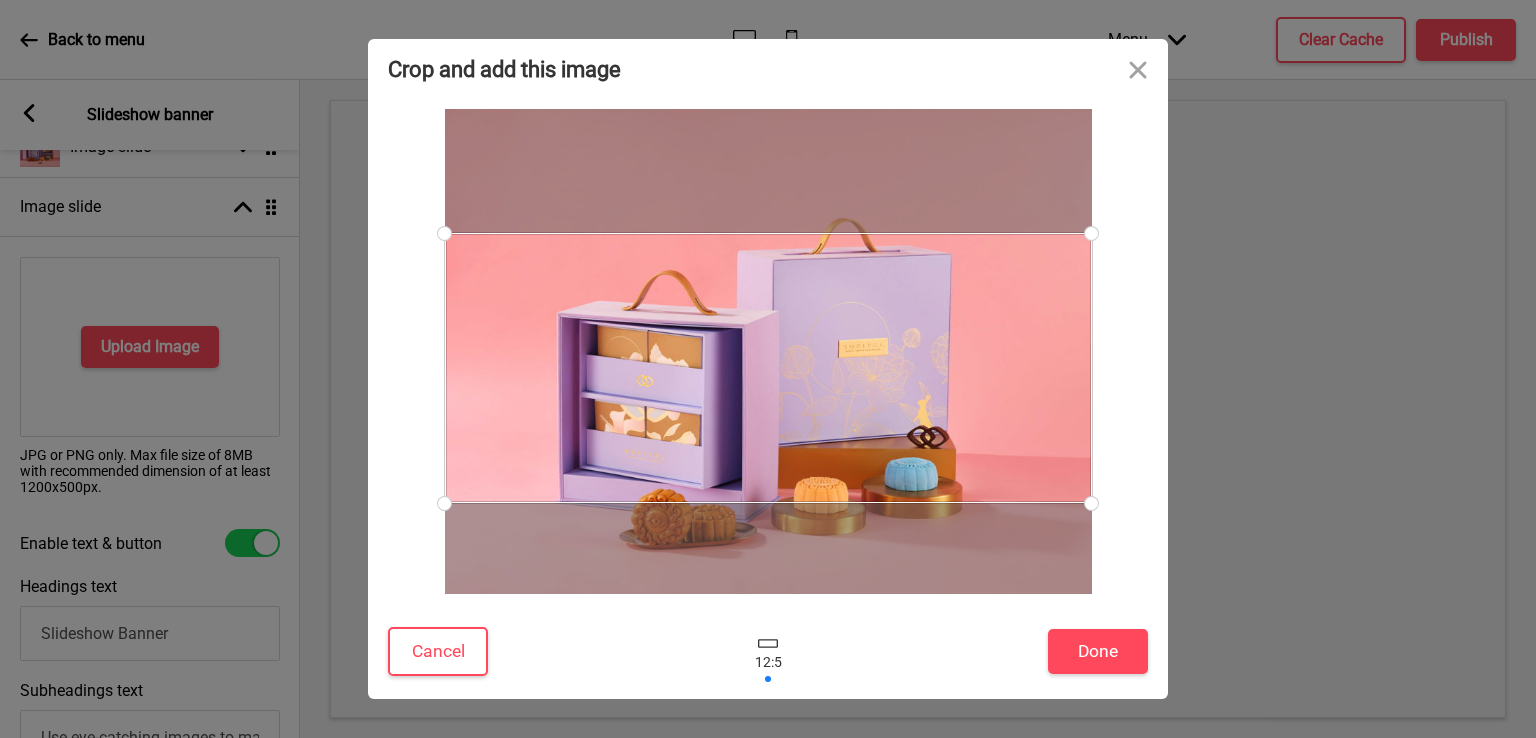 drag, startPoint x: 912, startPoint y: 373, endPoint x: 914, endPoint y: 389, distance: 16.124516 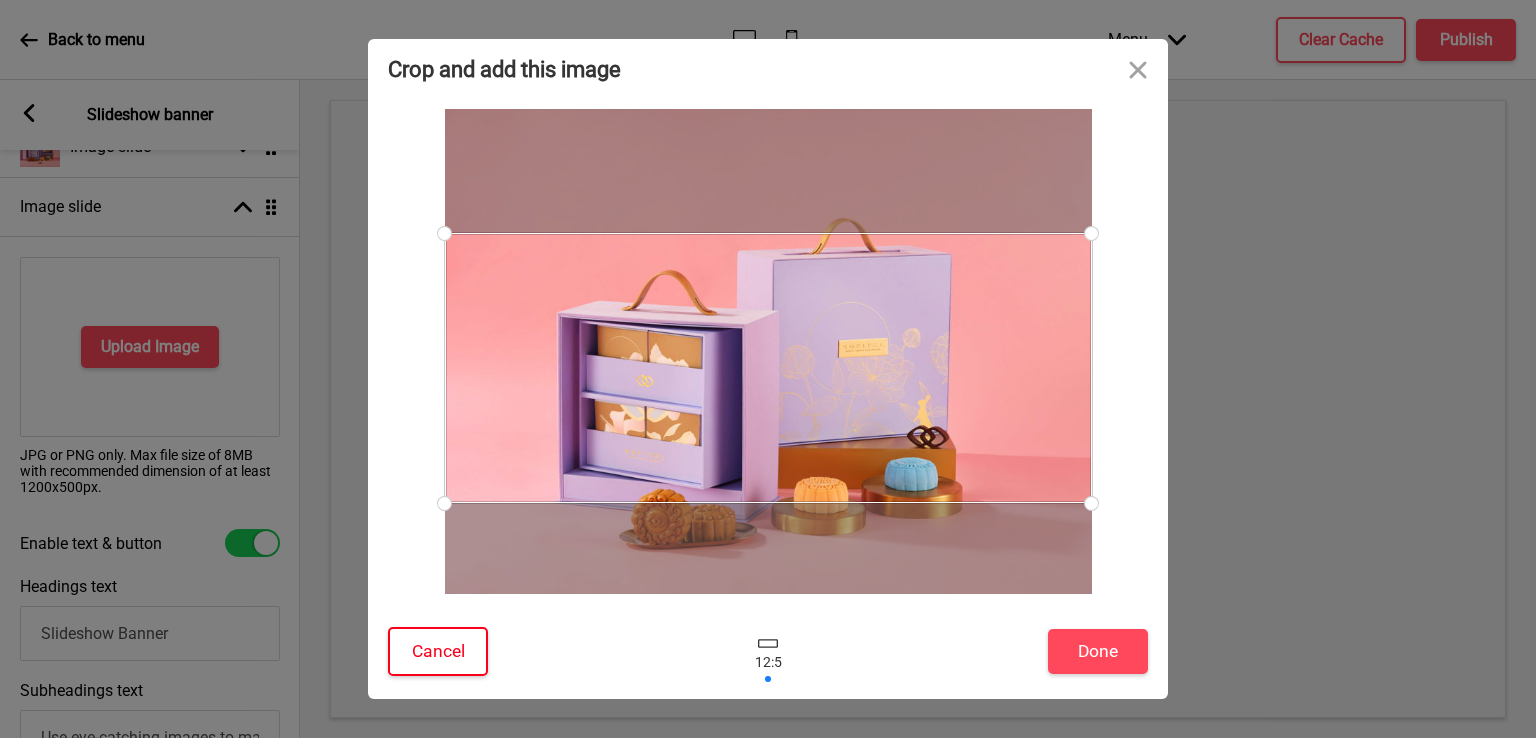 click on "Cancel" at bounding box center [438, 651] 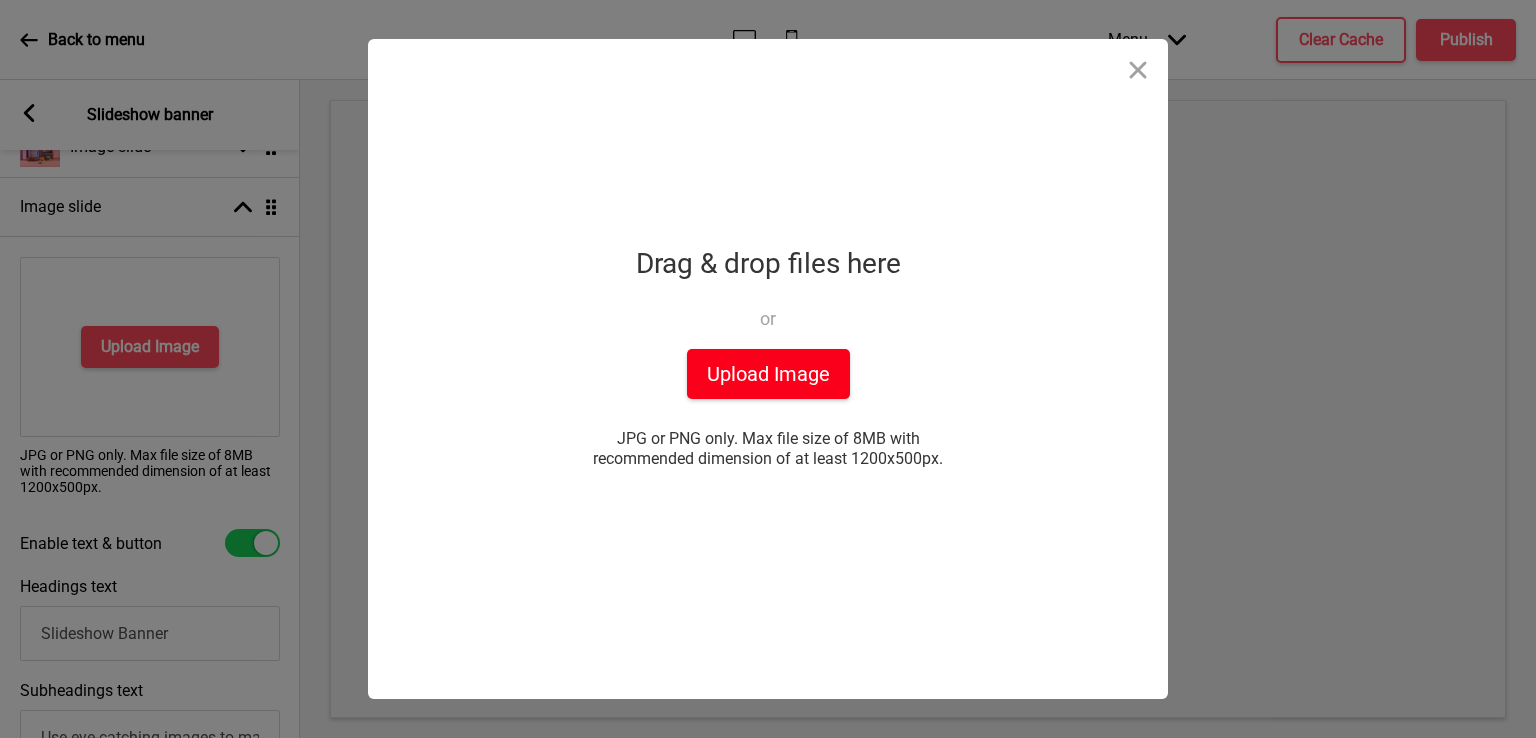 click on "Upload Image" at bounding box center (768, 374) 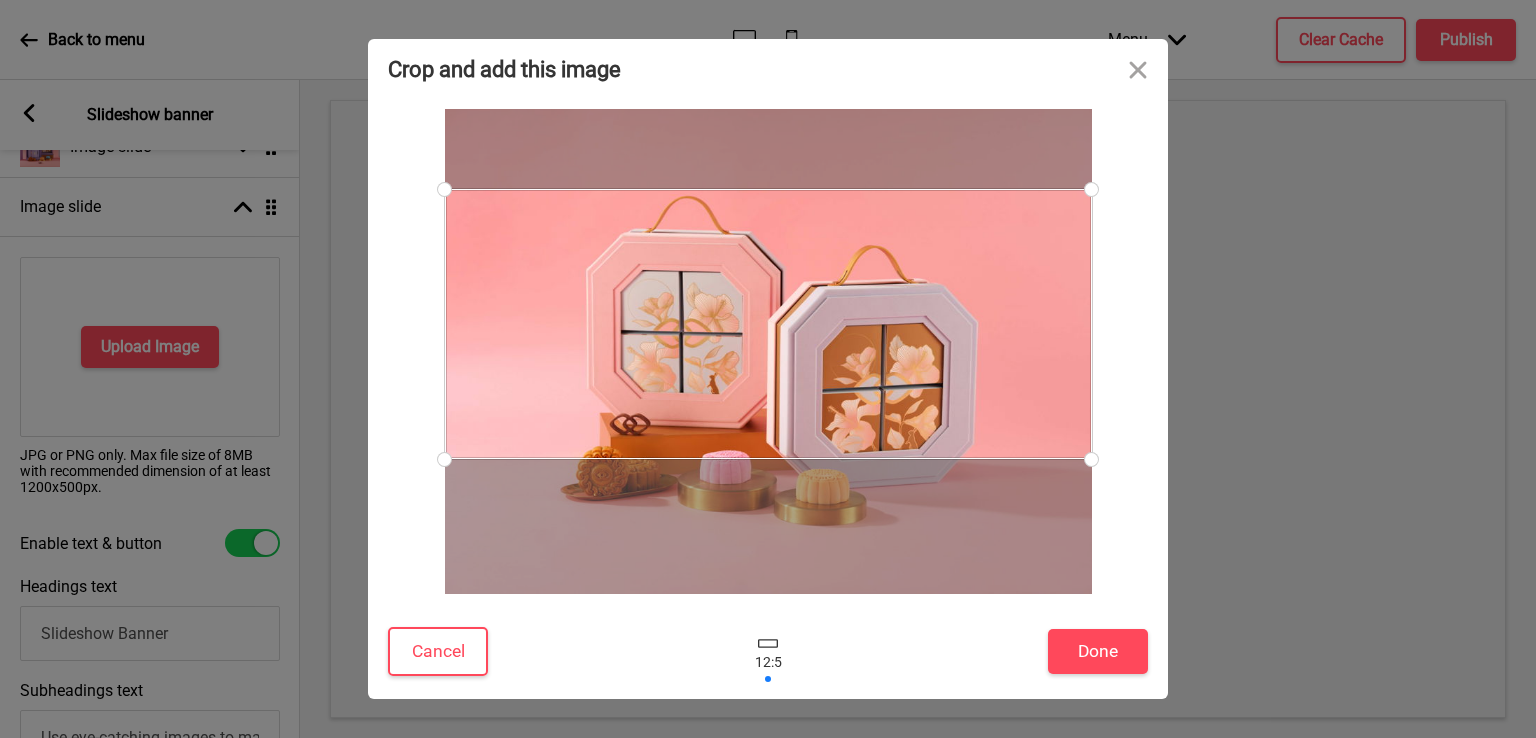 click at bounding box center [768, 324] 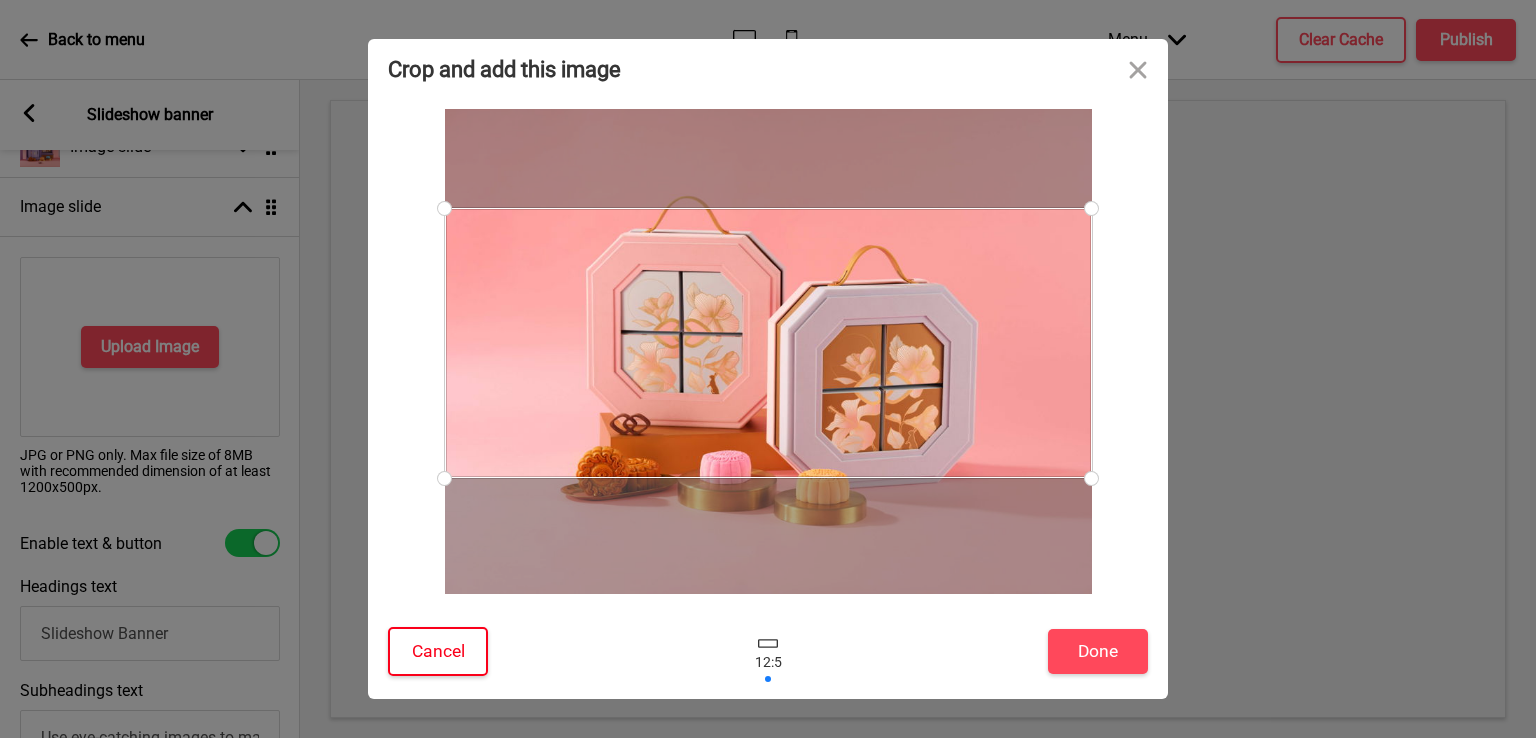 click on "Cancel" at bounding box center [438, 651] 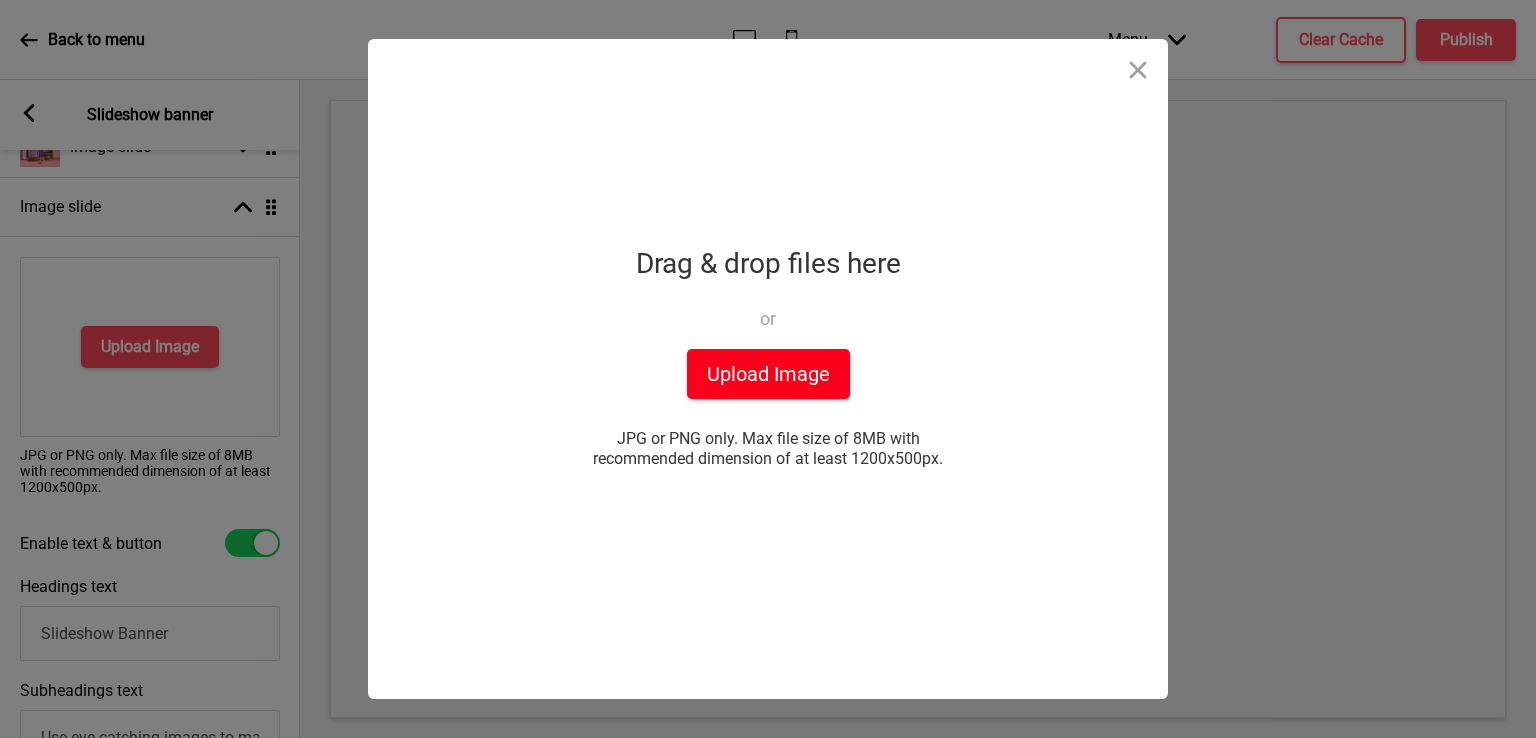 click on "Upload Image" at bounding box center [768, 374] 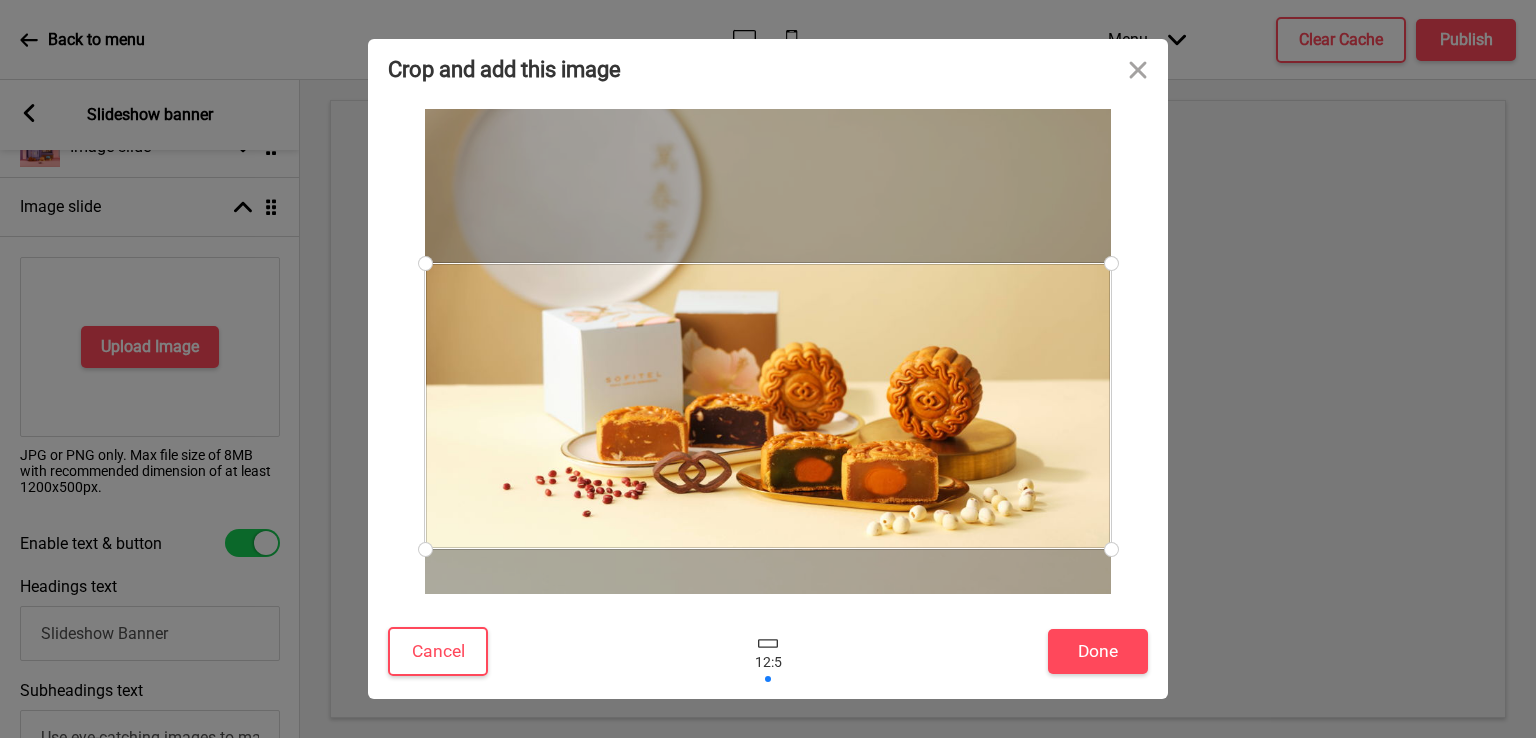 drag, startPoint x: 916, startPoint y: 249, endPoint x: 916, endPoint y: 303, distance: 54 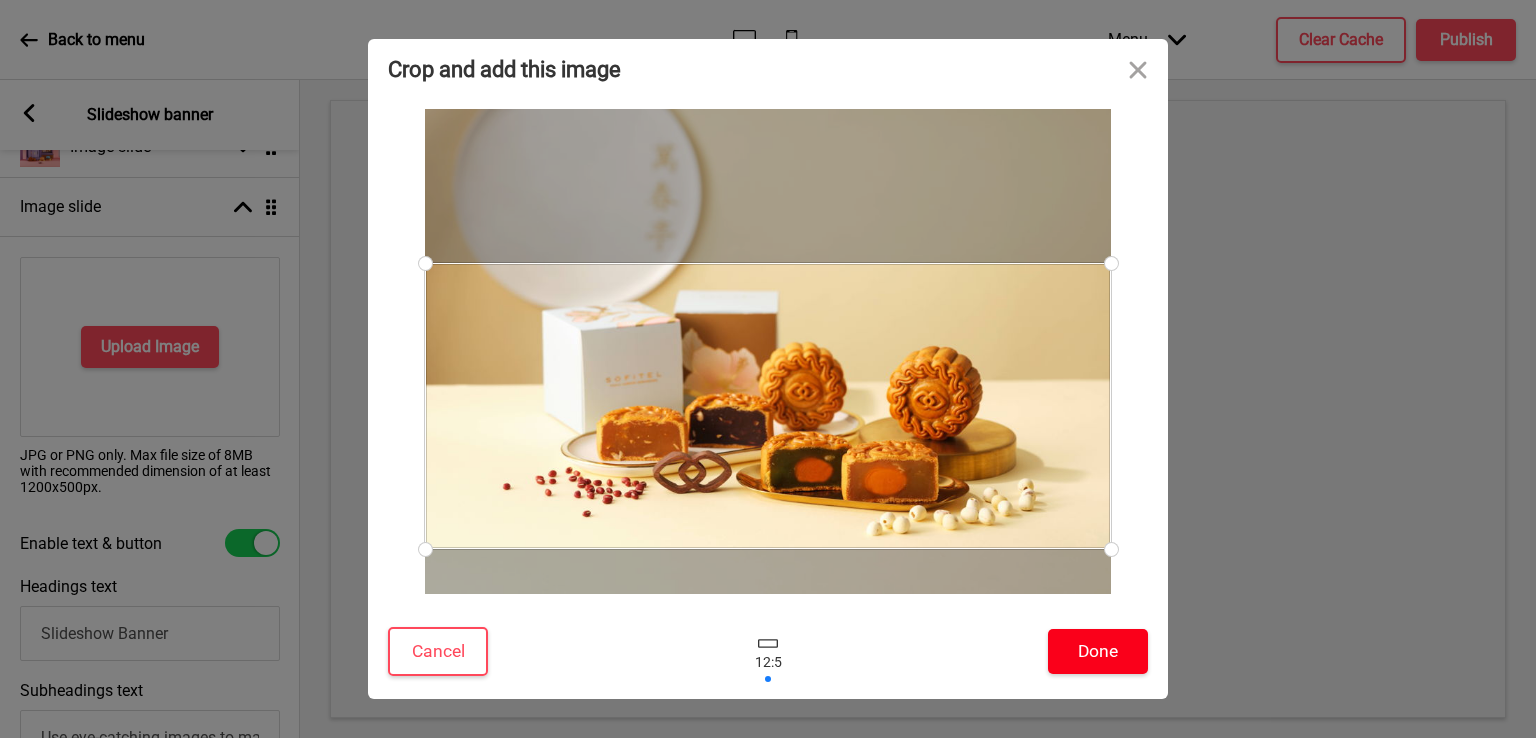 click on "Done" at bounding box center (1098, 651) 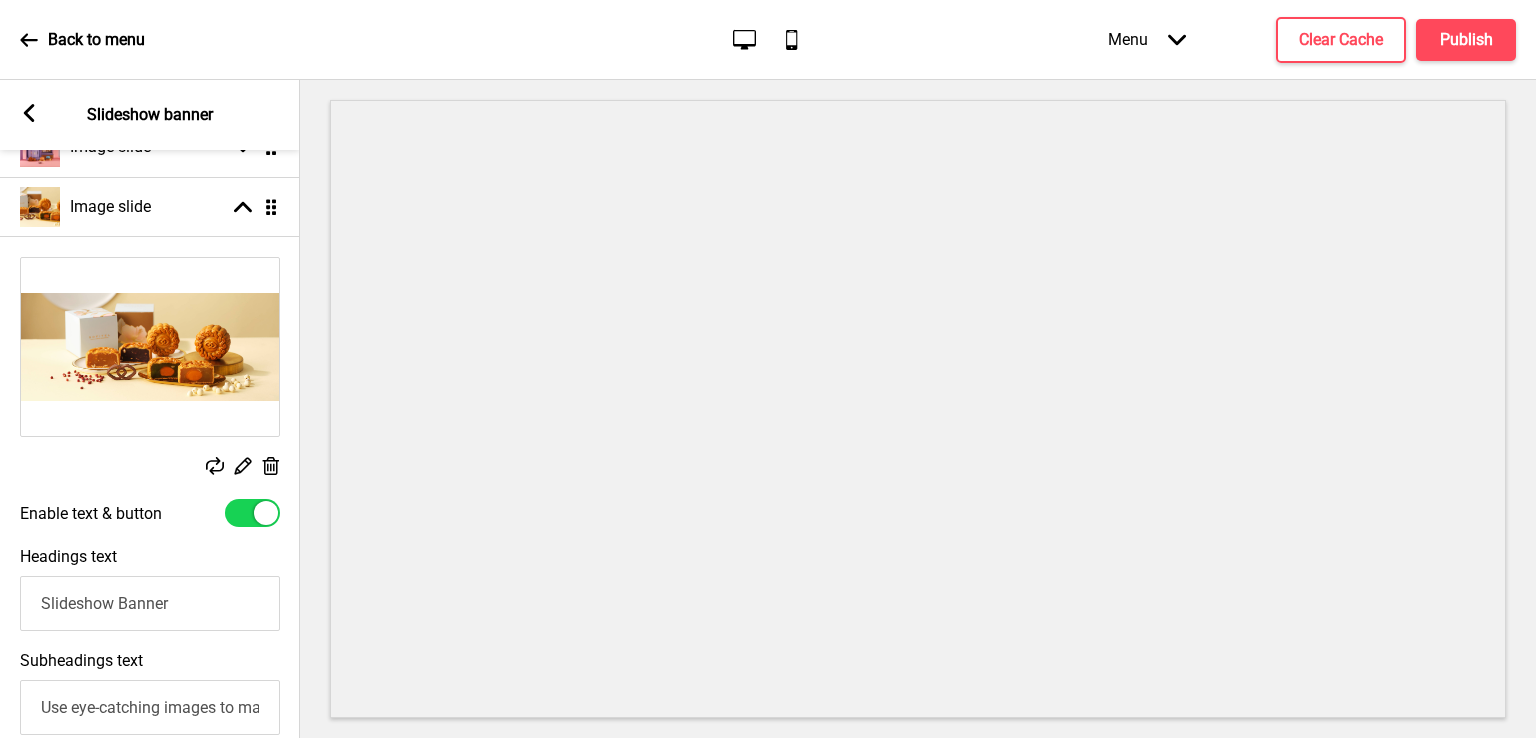scroll, scrollTop: 0, scrollLeft: 0, axis: both 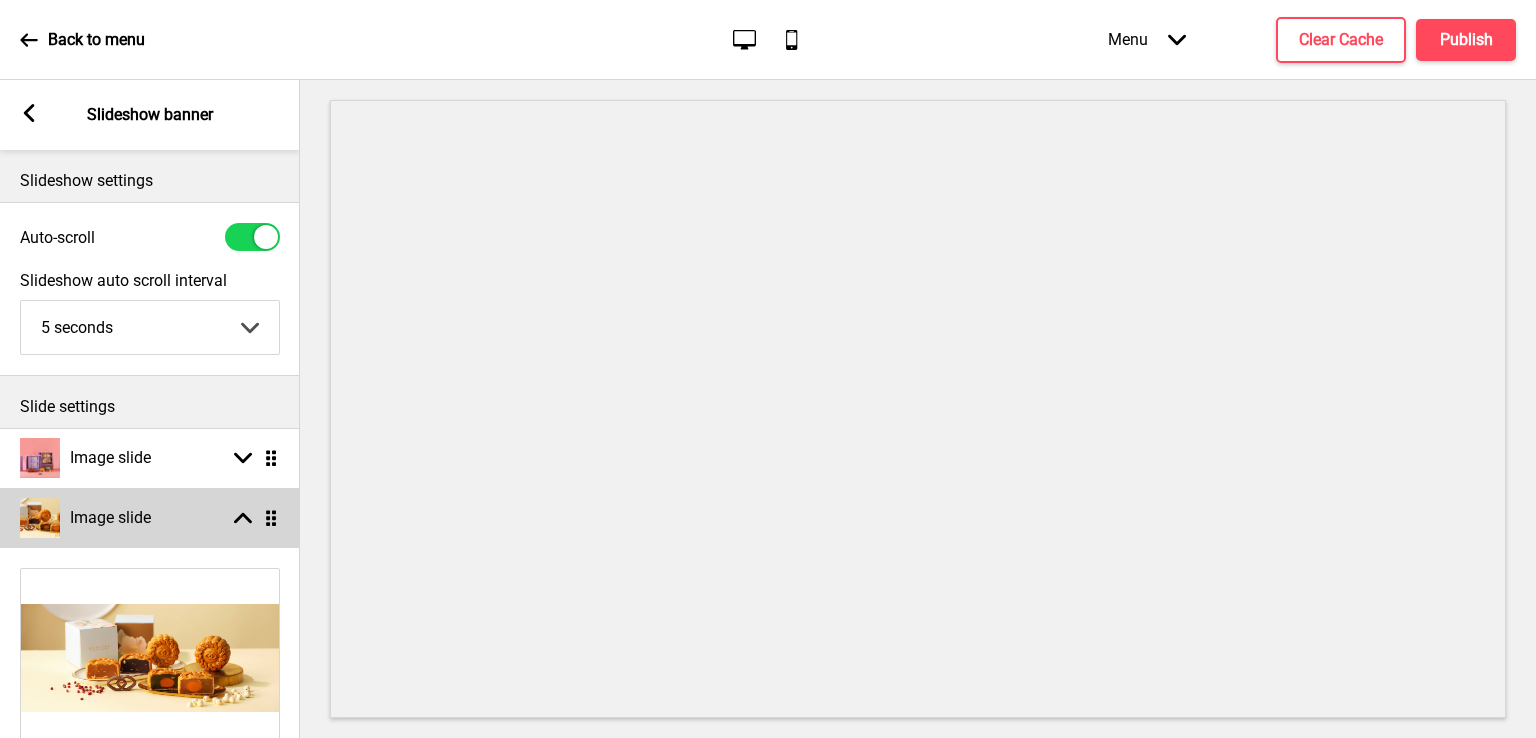 click at bounding box center (243, 518) 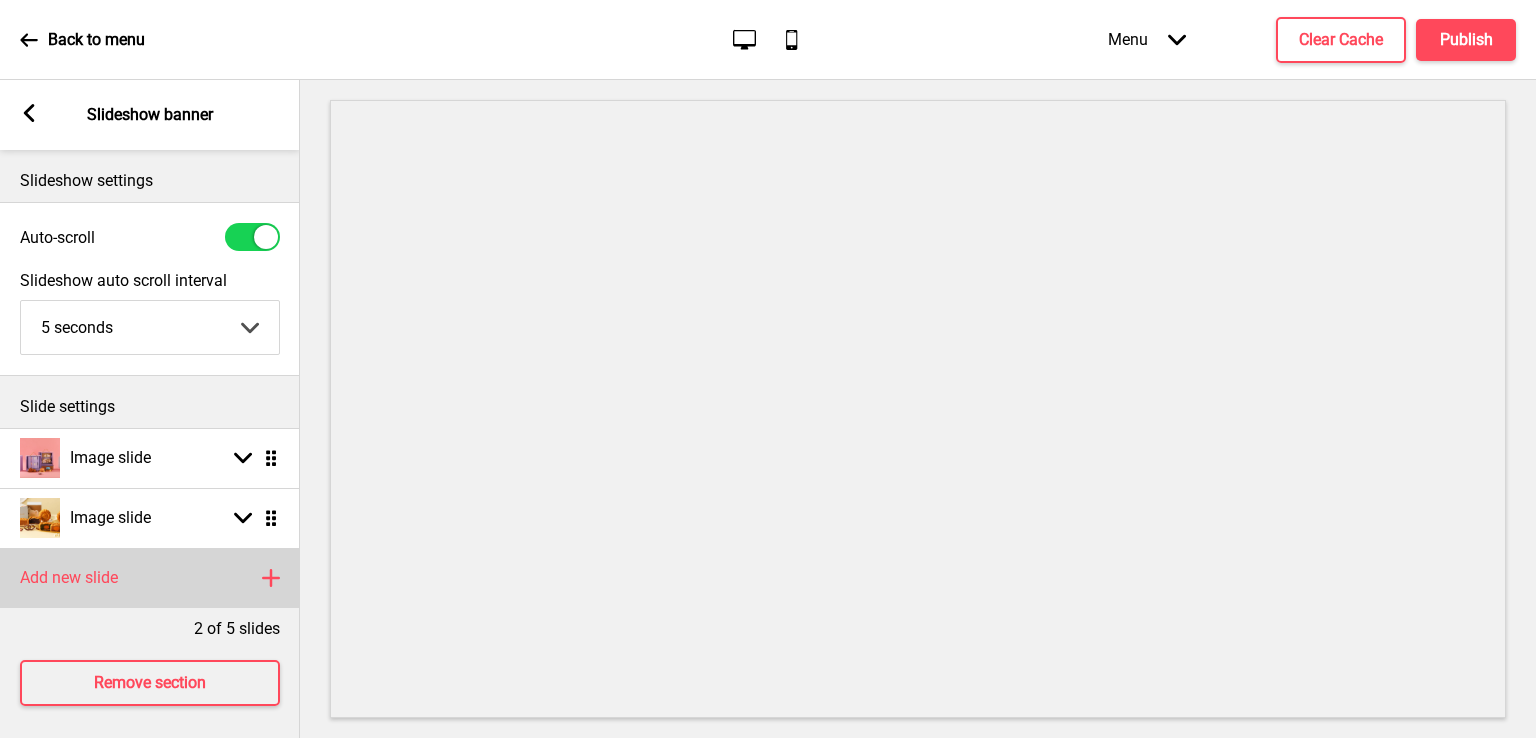 click at bounding box center [271, 578] 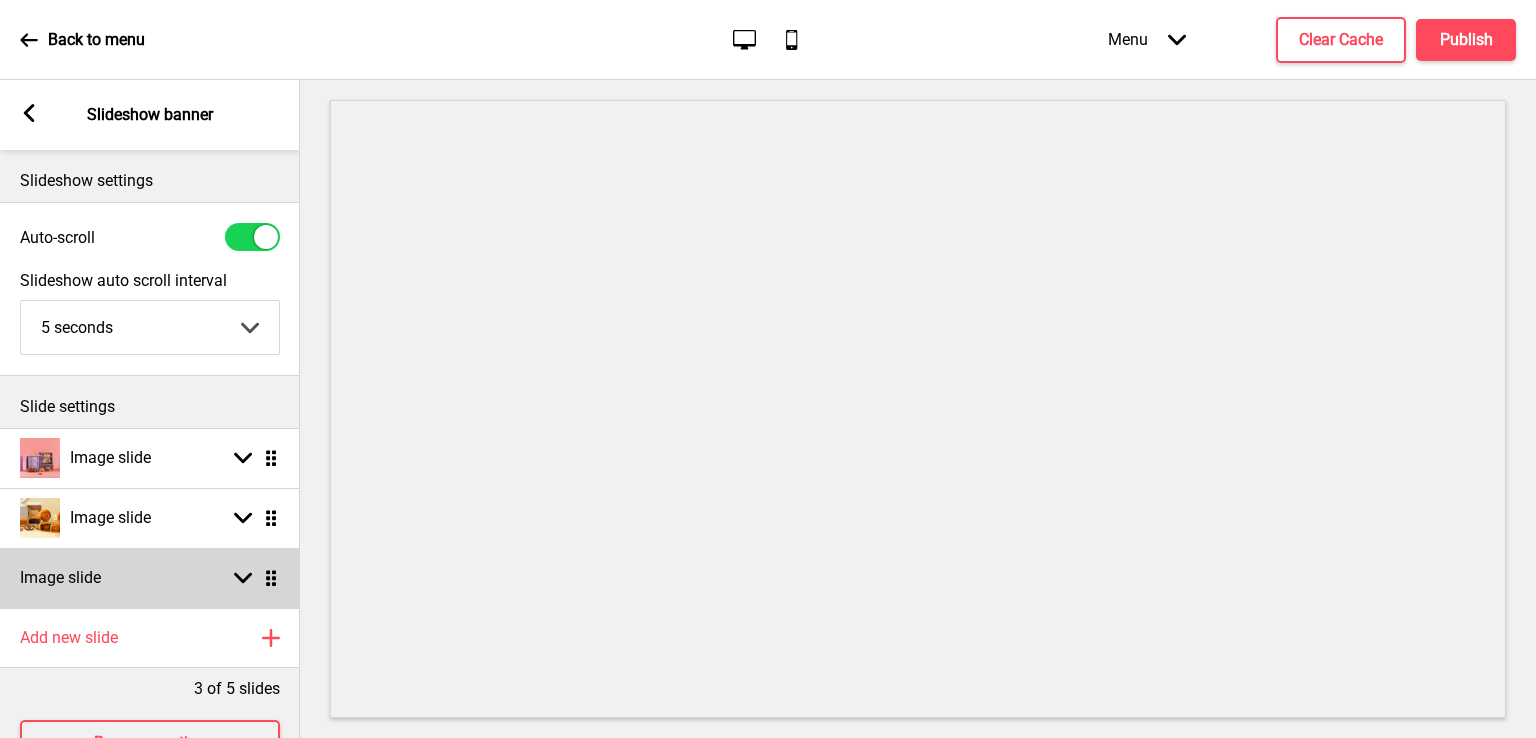 click at bounding box center [243, 578] 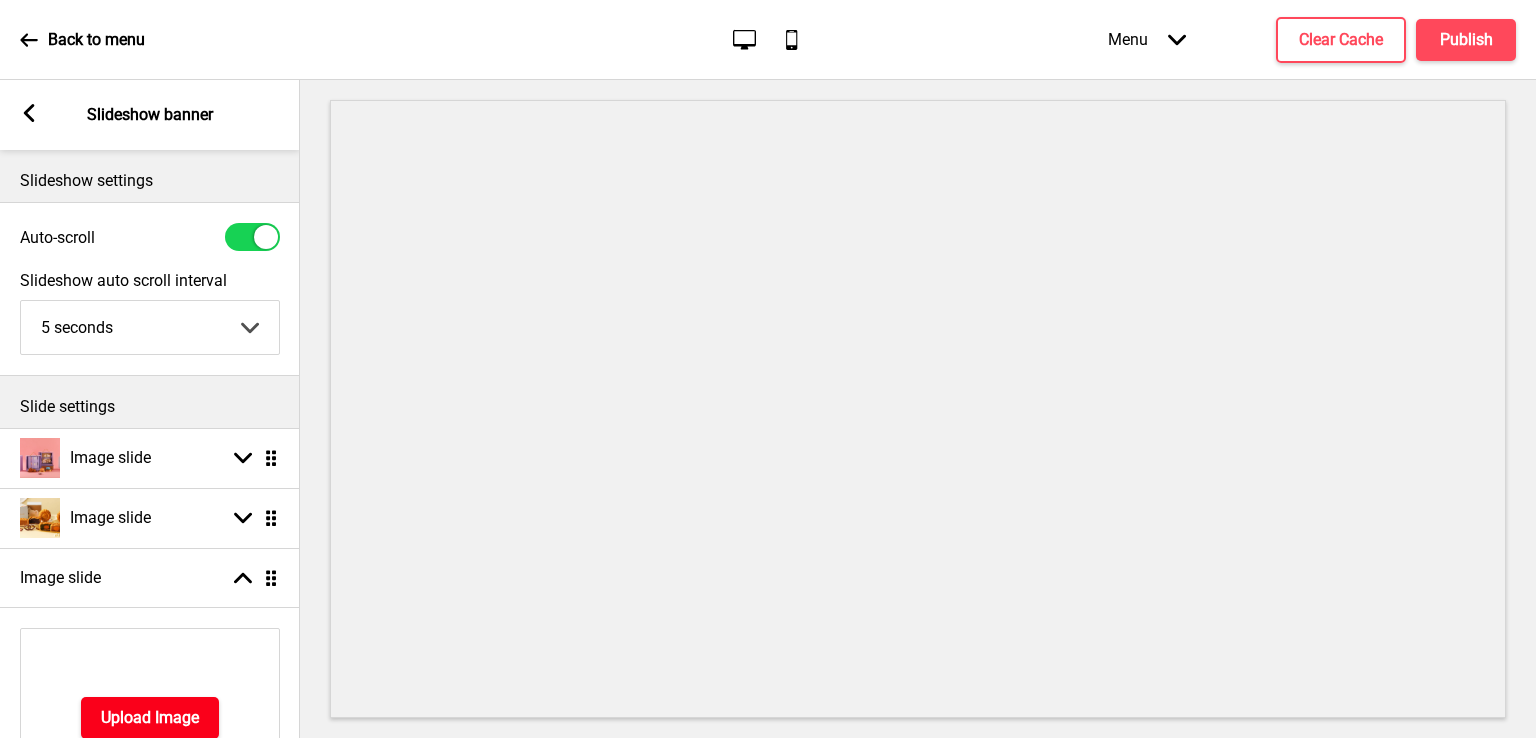 click on "Upload Image" at bounding box center (150, 718) 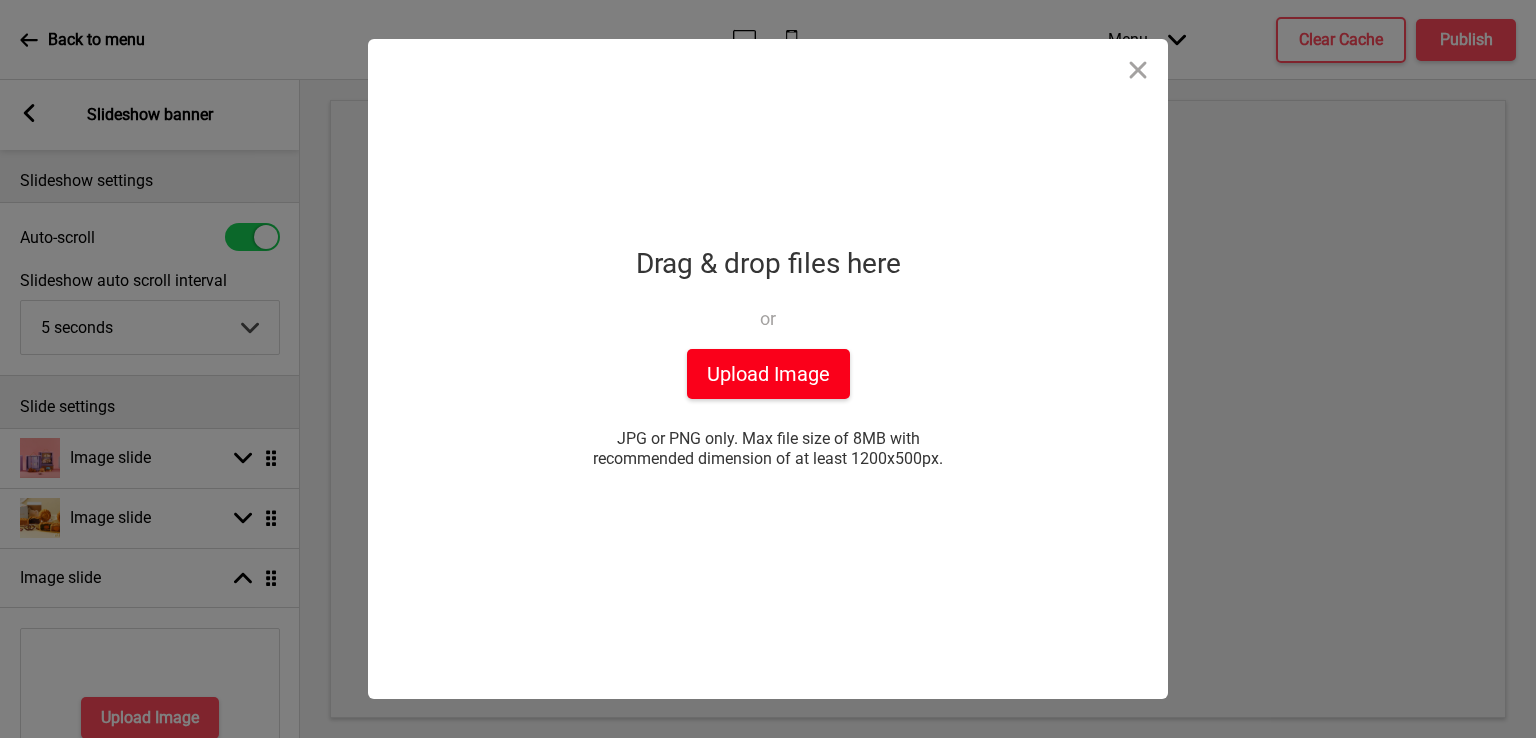 click on "Upload Image" at bounding box center [768, 374] 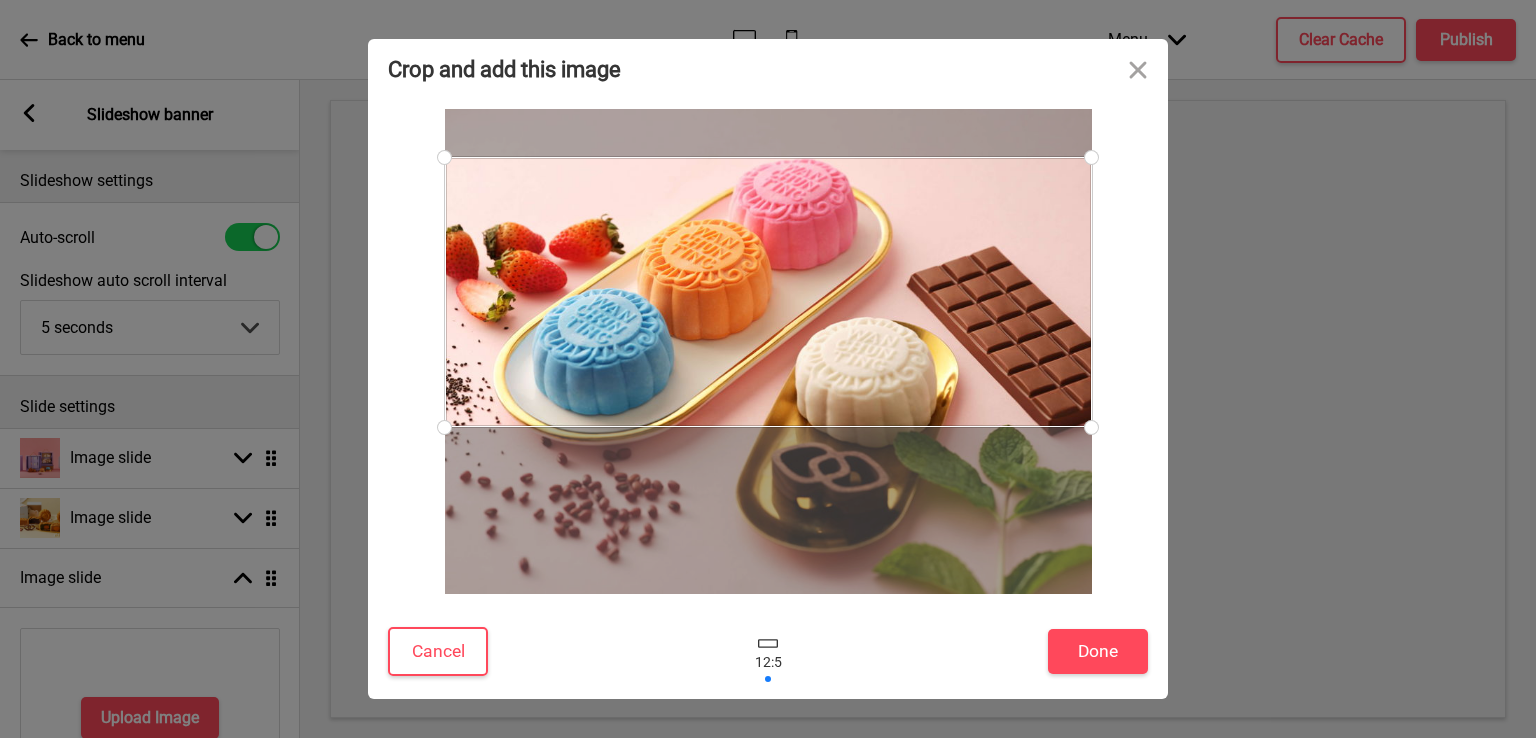 drag, startPoint x: 730, startPoint y: 424, endPoint x: 728, endPoint y: 364, distance: 60.033325 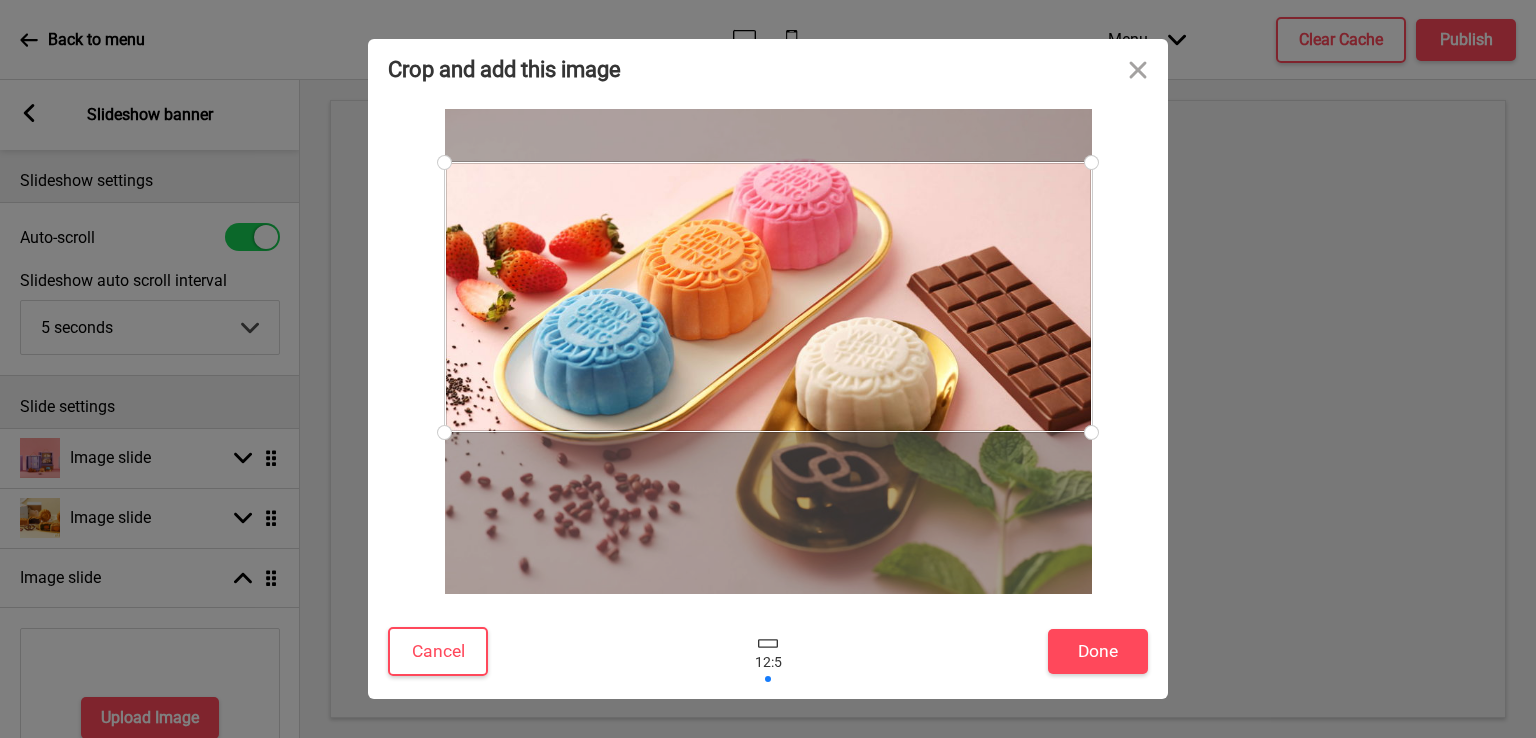 drag, startPoint x: 728, startPoint y: 364, endPoint x: 744, endPoint y: 369, distance: 16.763054 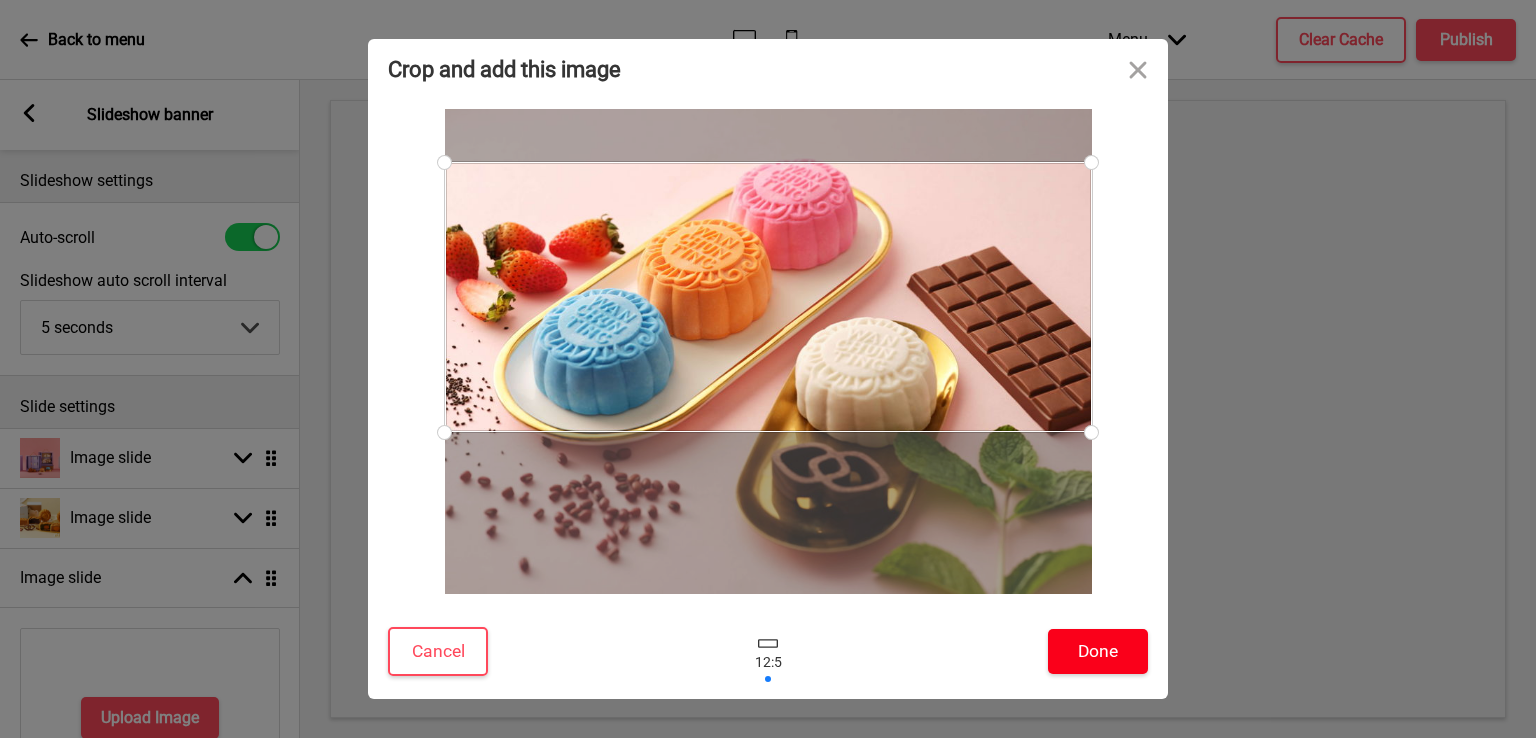 click on "Done" at bounding box center (1098, 651) 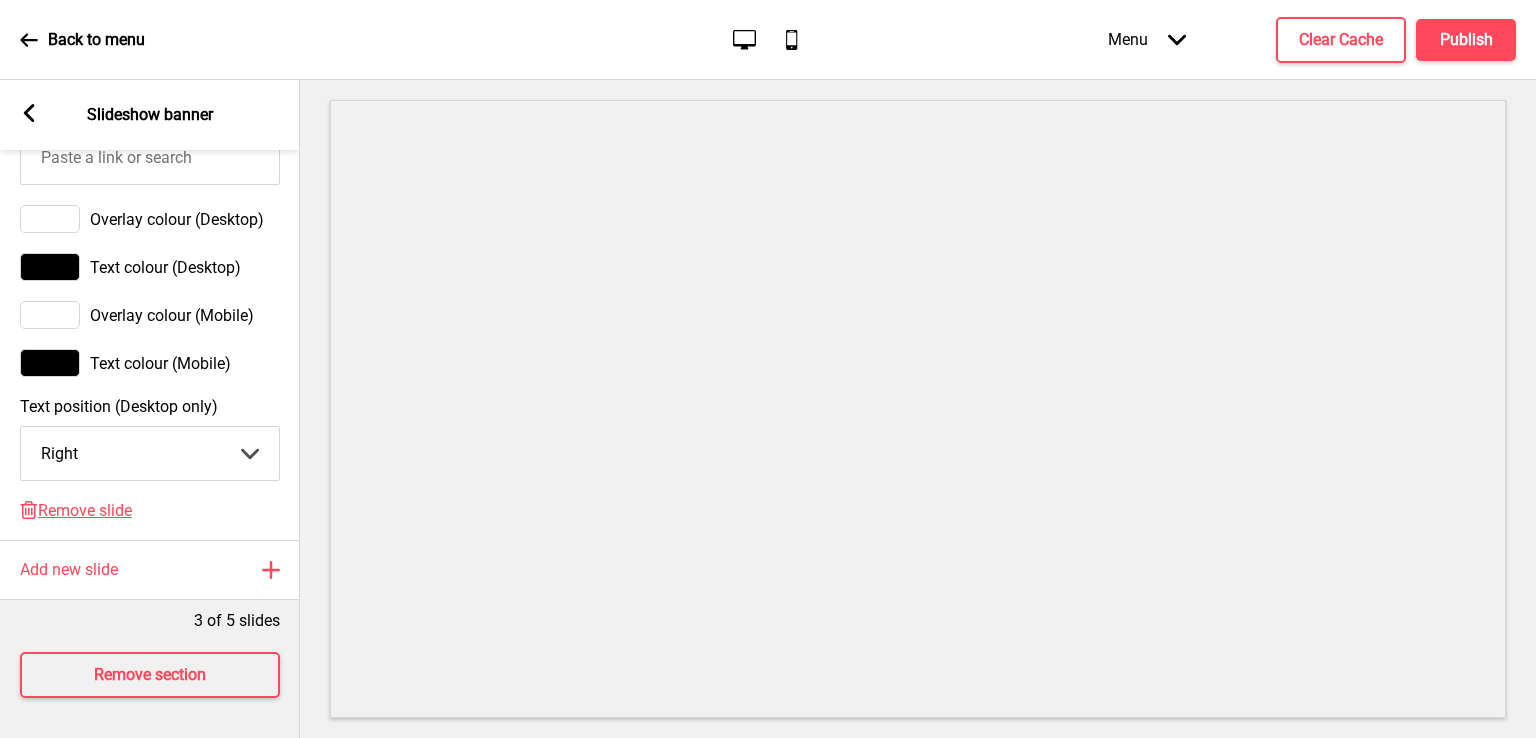 scroll, scrollTop: 0, scrollLeft: 0, axis: both 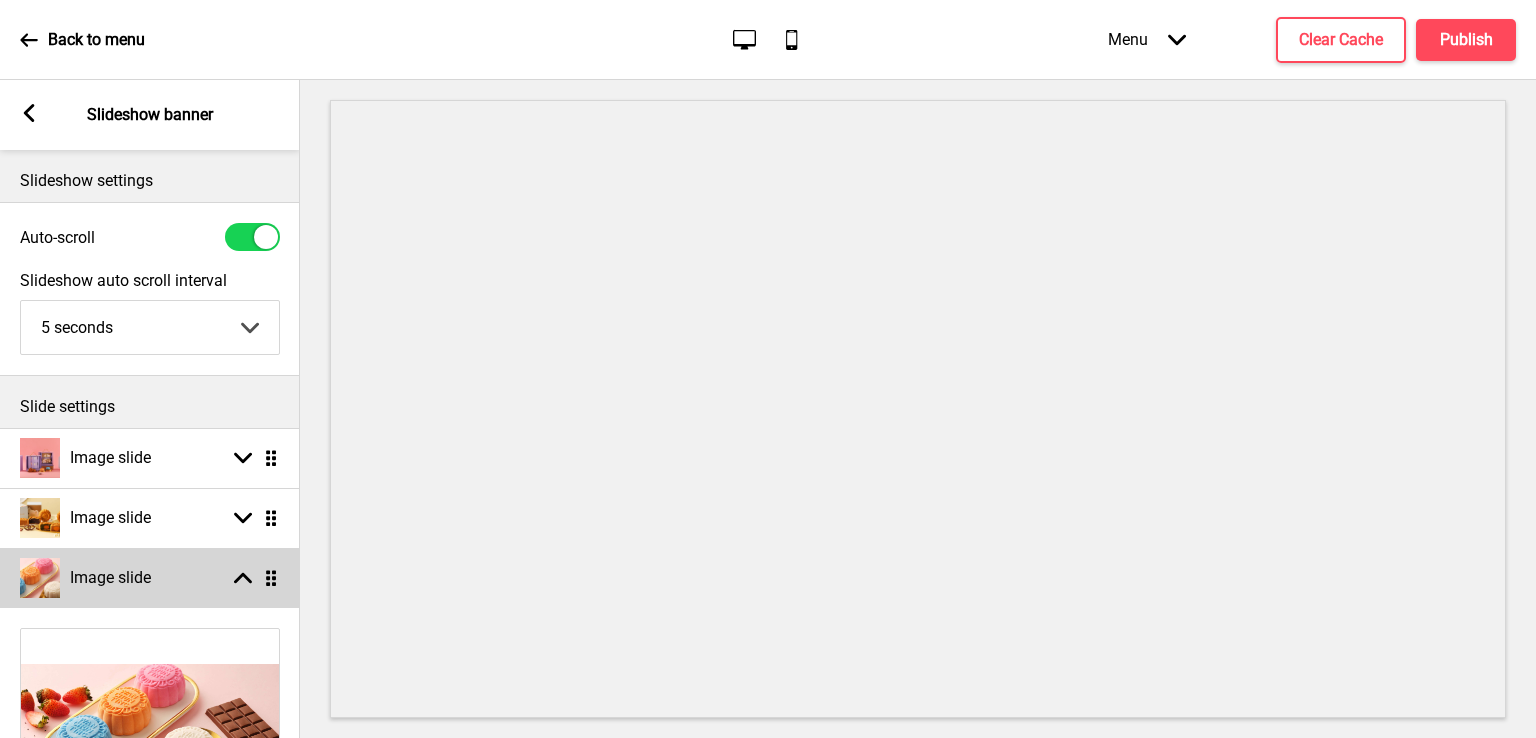 click at bounding box center [243, 578] 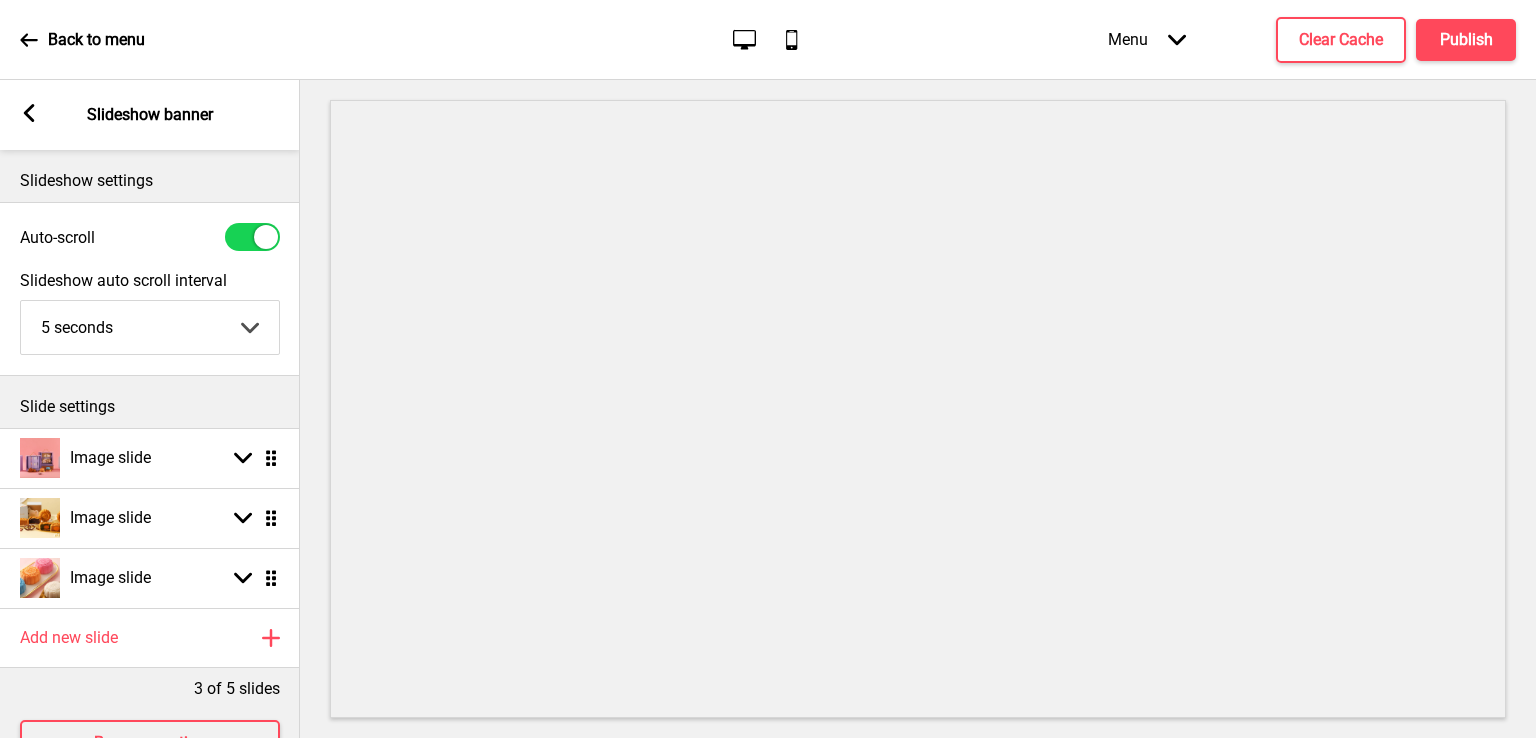 click on "Arrow left" at bounding box center [29, 115] 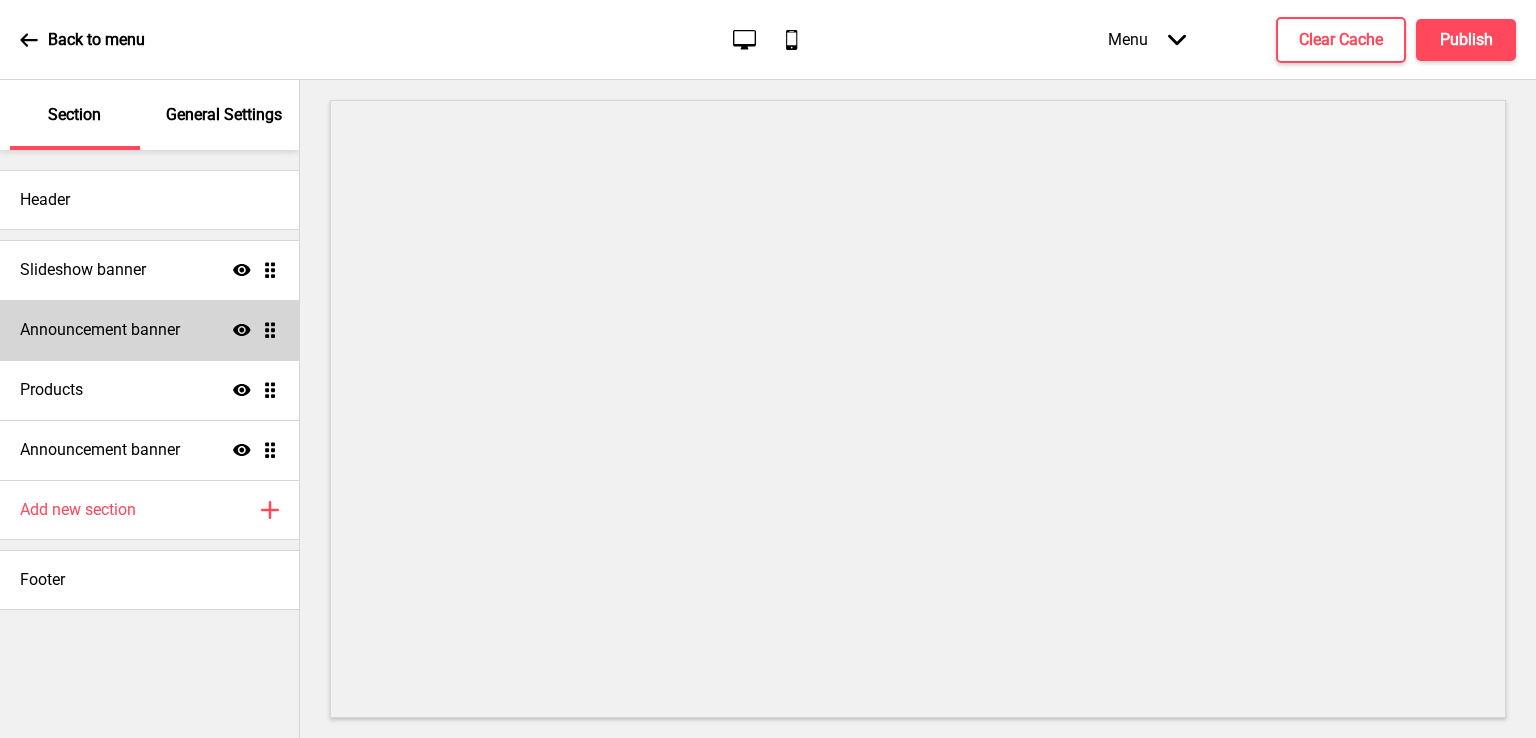 click on "Announcement banner" at bounding box center [83, 270] 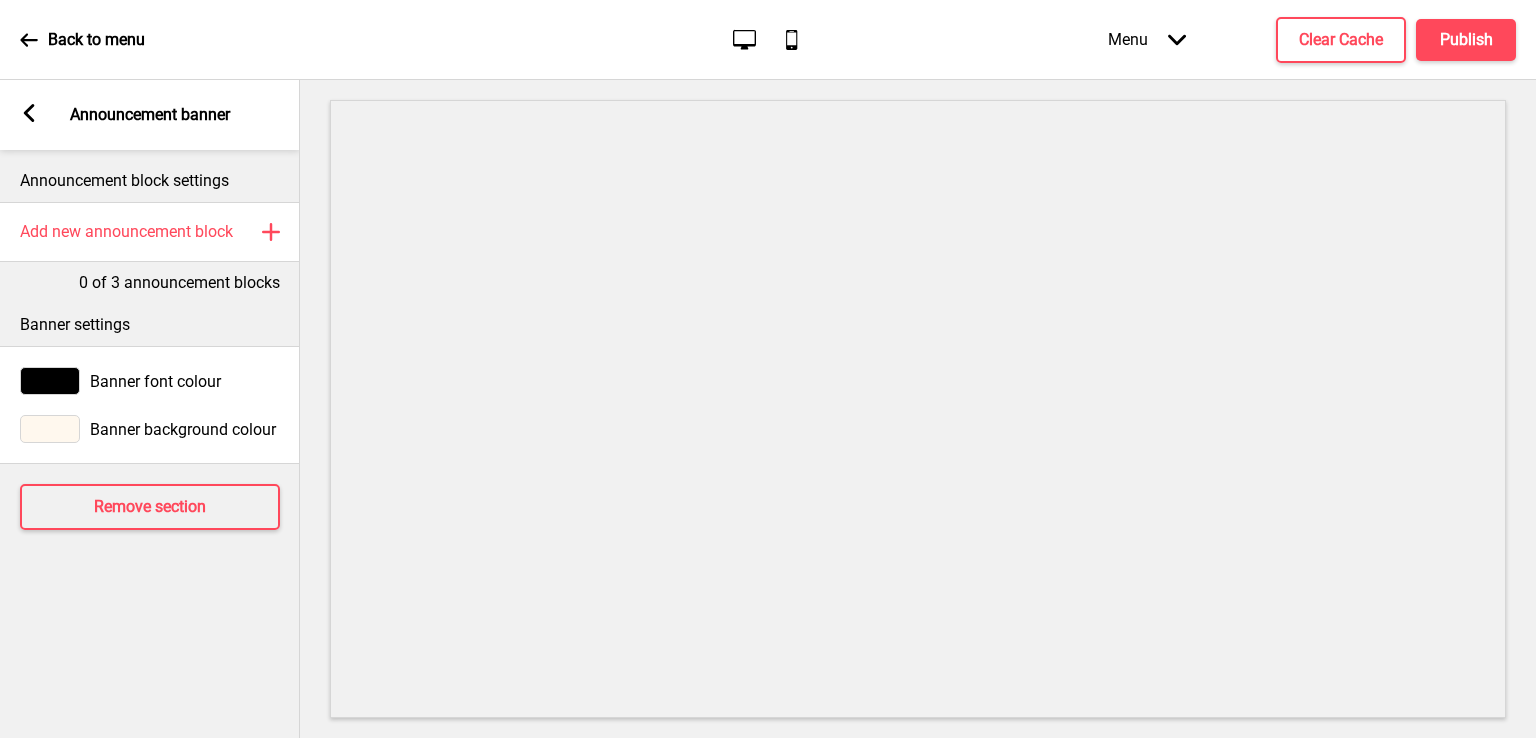 click at bounding box center (918, 409) 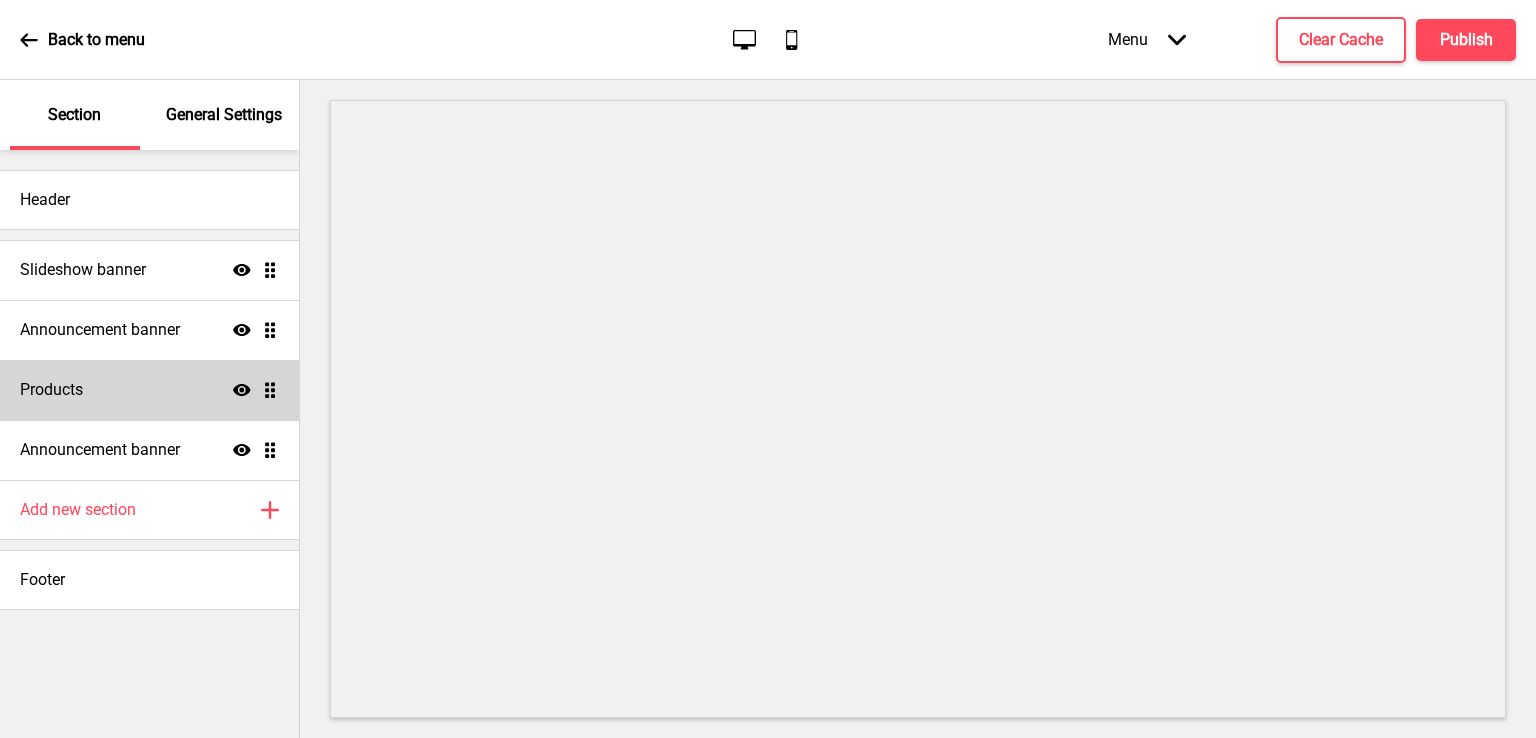 click on "Products Show Drag" at bounding box center (149, 270) 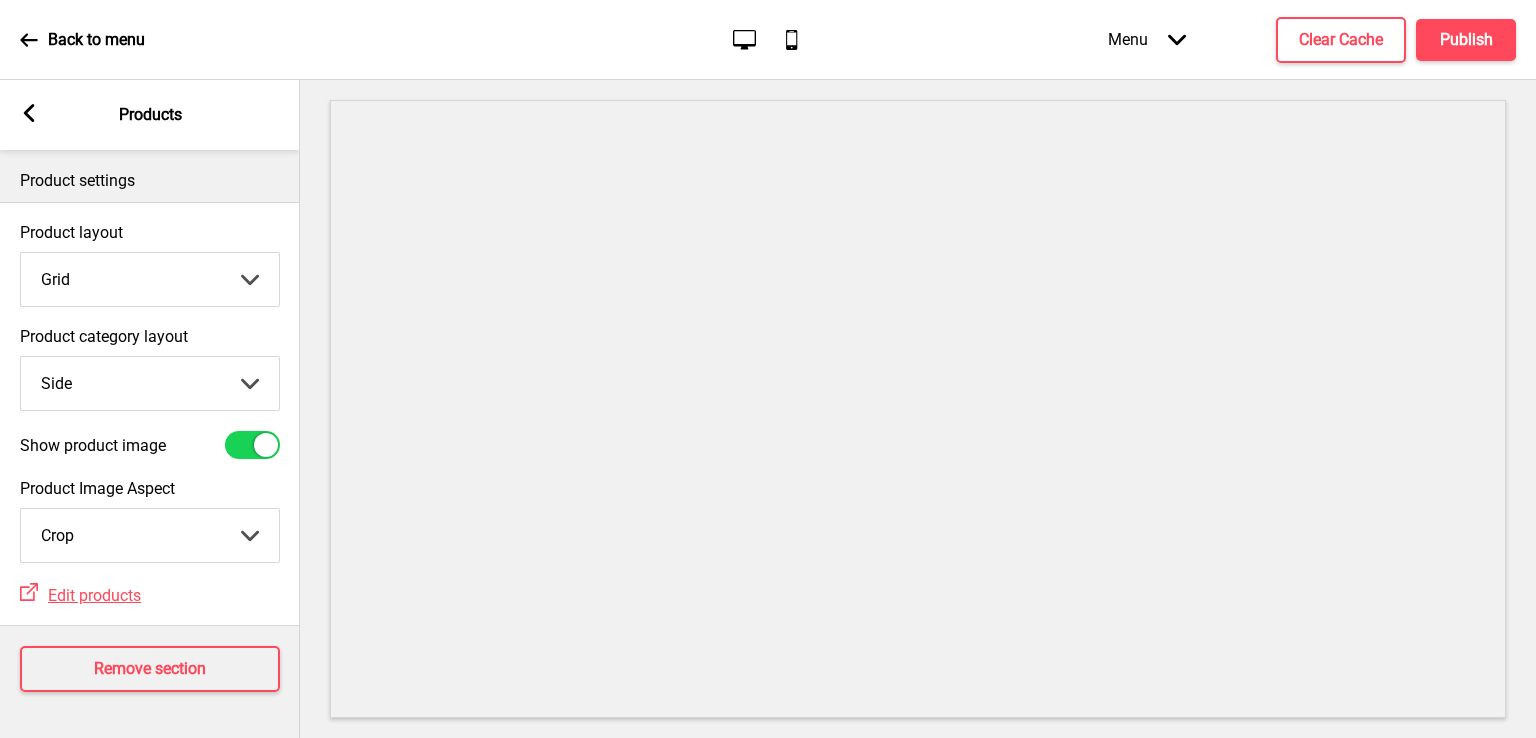scroll, scrollTop: 8, scrollLeft: 0, axis: vertical 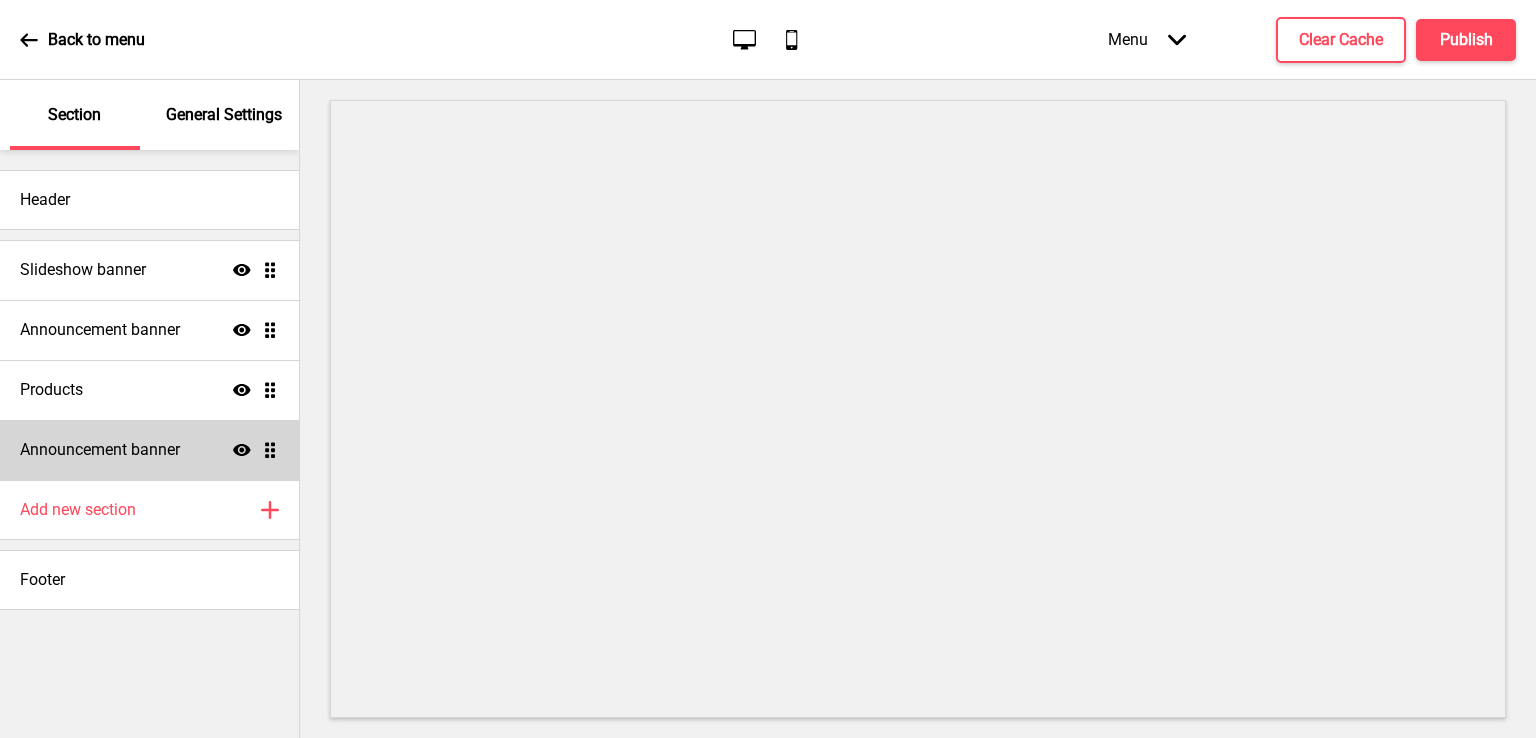 click on "Announcement banner" at bounding box center [83, 270] 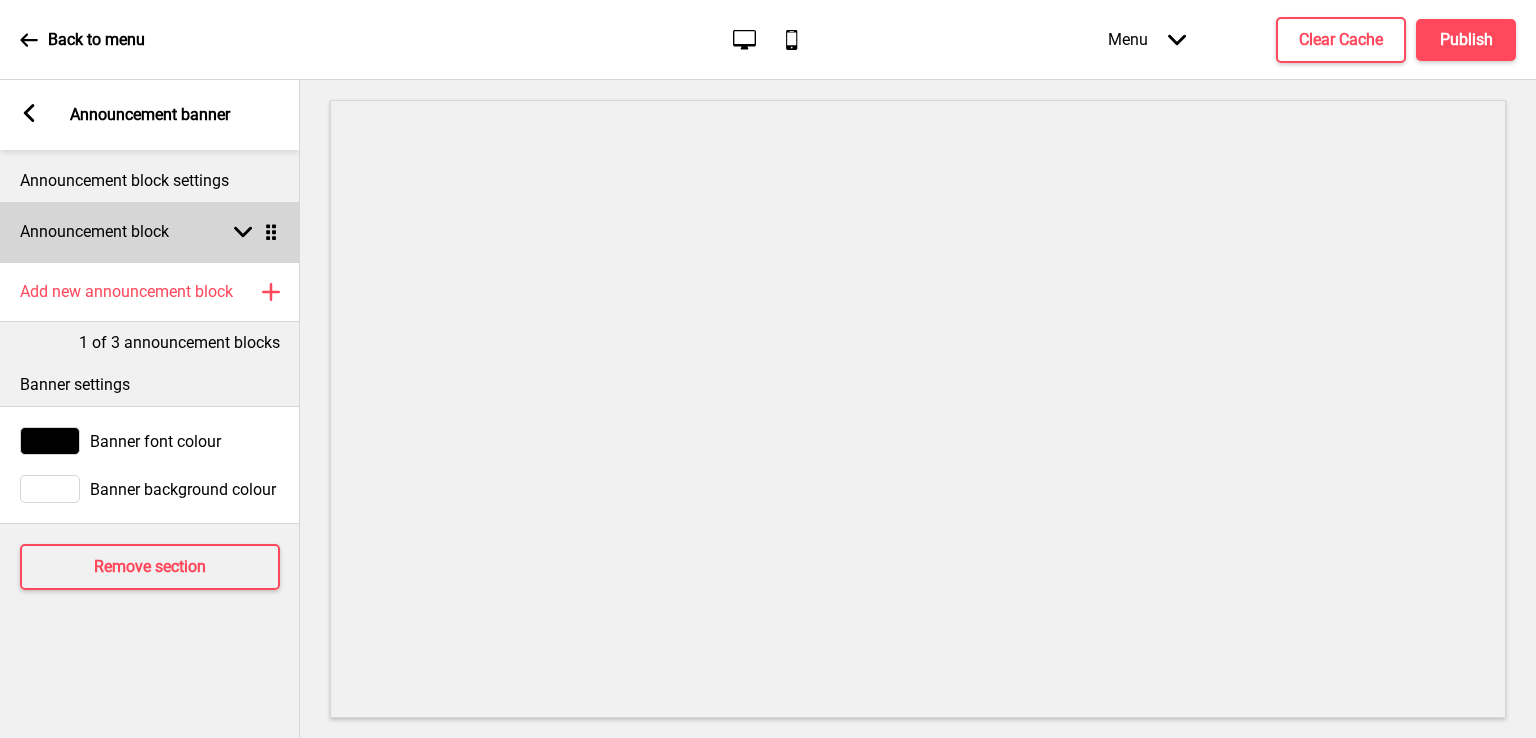 click at bounding box center [243, 232] 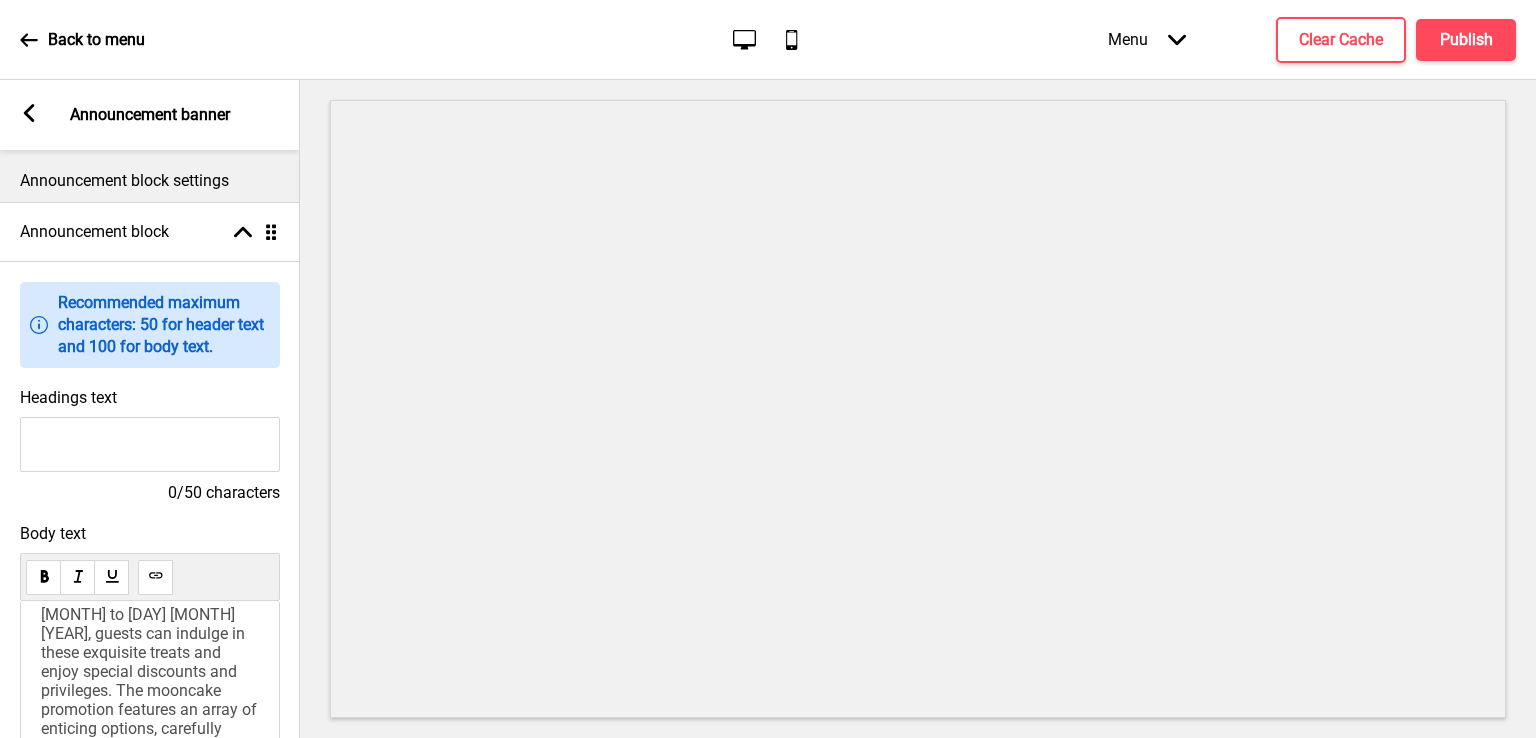 scroll, scrollTop: 212, scrollLeft: 0, axis: vertical 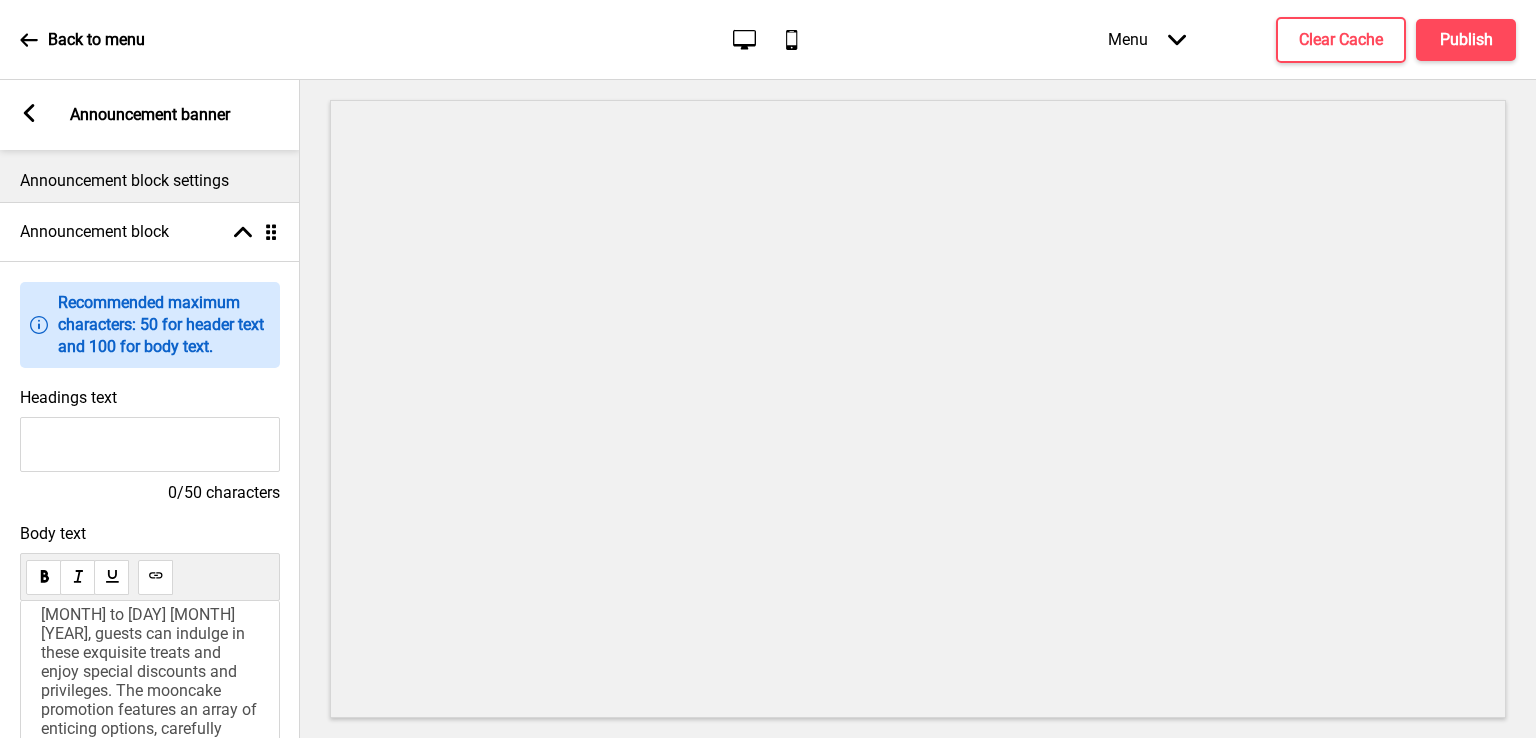 click on "Celebrate the Mid-Autumn Festival with exquisite mooncakes from Sofitel Kuala Lumpur Damansara.
Wan Chun Ting is delighted to present its highly anticipated mooncake promotion, offering a delectable selection of mooncakes to celebrate the Mid-Autumn Festival. From 1 July to 30 September 2023, guests can indulge in these exquisite treats and enjoy special discounts and privileges. The mooncake promotion features an array of enticing options, carefully crafted to satisfy every palate.
Guests can choose from two exclusive sets, each offering a delightful assortment of mooncakes." at bounding box center (152, 624) 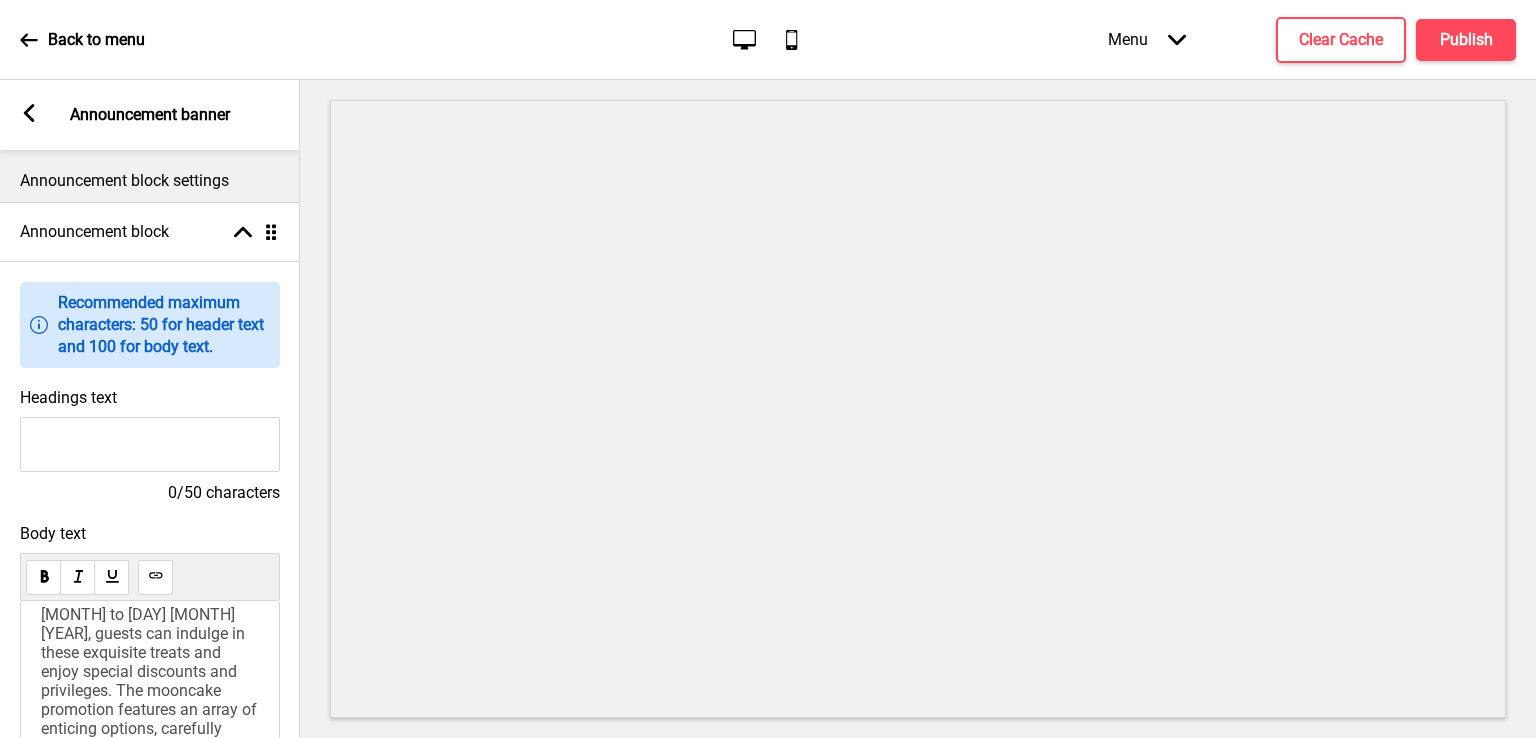 click on "Celebrate the Mid-Autumn Festival with exquisite mooncakes from Sofitel Kuala Lumpur Damansara.
Wan Chun Ting is delighted to present its highly anticipated mooncake promotion, offering a delectable selection of mooncakes to celebrate the Mid-Autumn Festival. From 1 July to 6 October 2023, guests can indulge in these exquisite treats and enjoy special discounts and privileges. The mooncake promotion features an array of enticing options, carefully crafted to satisfy every palate.
Guests can choose from two exclusive sets, each offering a delightful assortment of mooncakes." at bounding box center [152, 624] 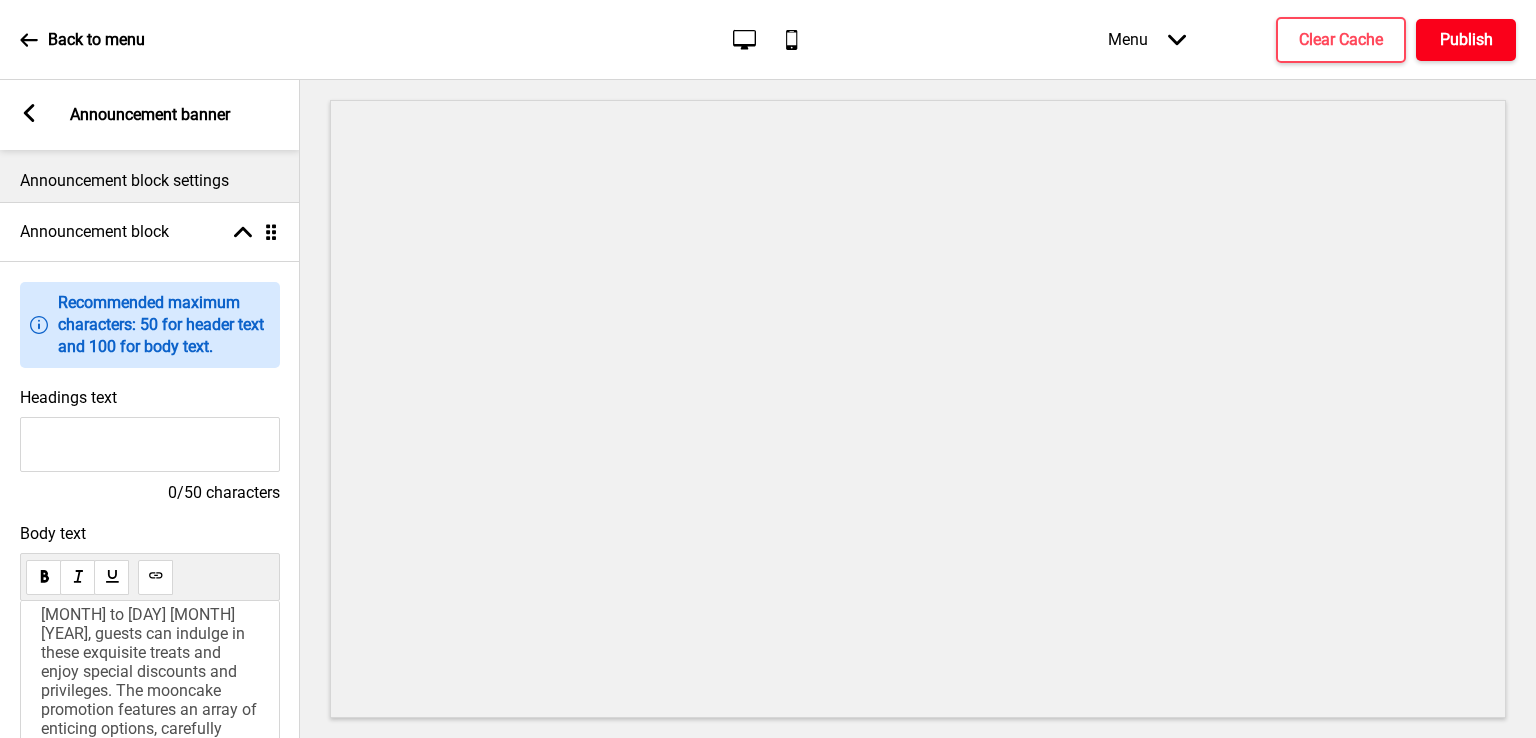 click on "Publish" at bounding box center (1466, 40) 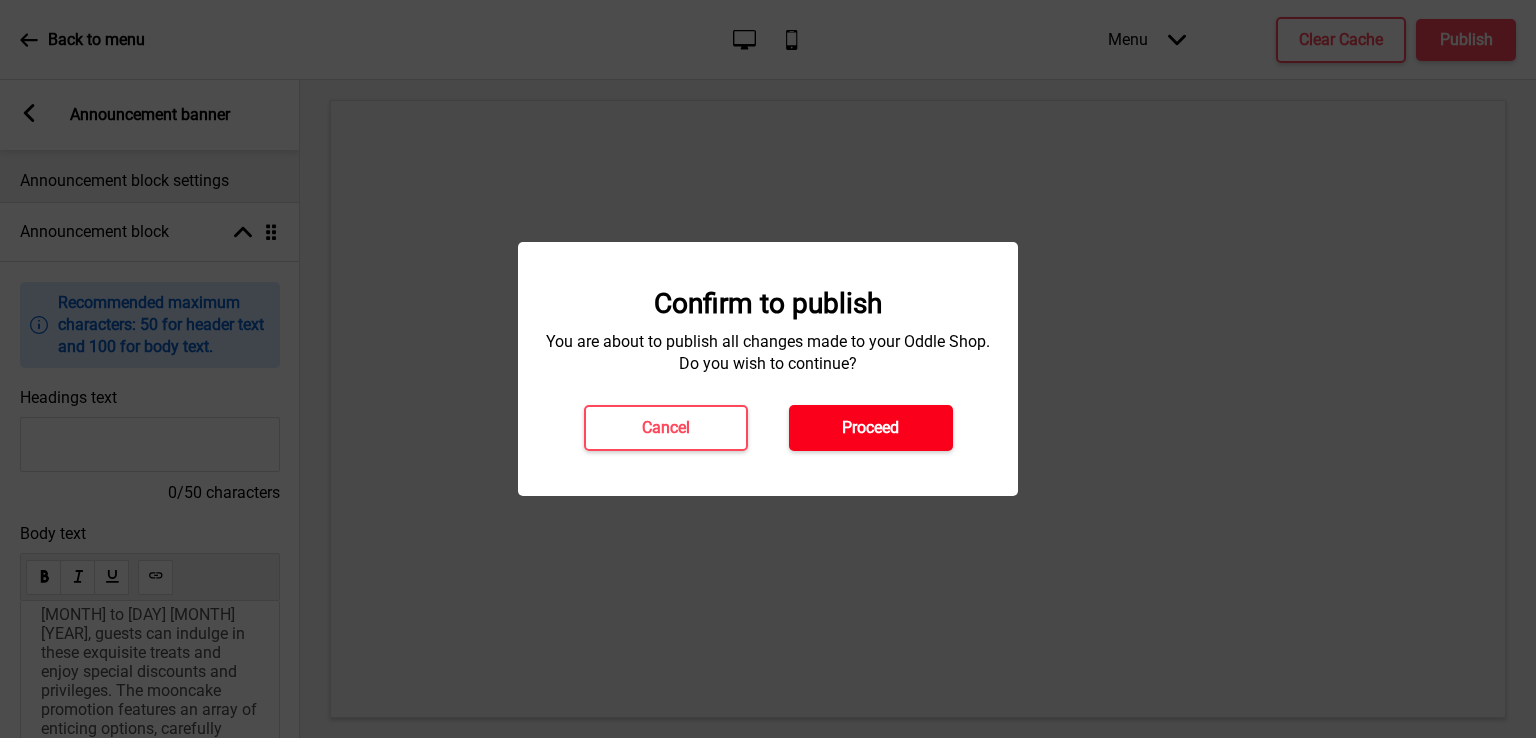 click on "Proceed" at bounding box center (871, 428) 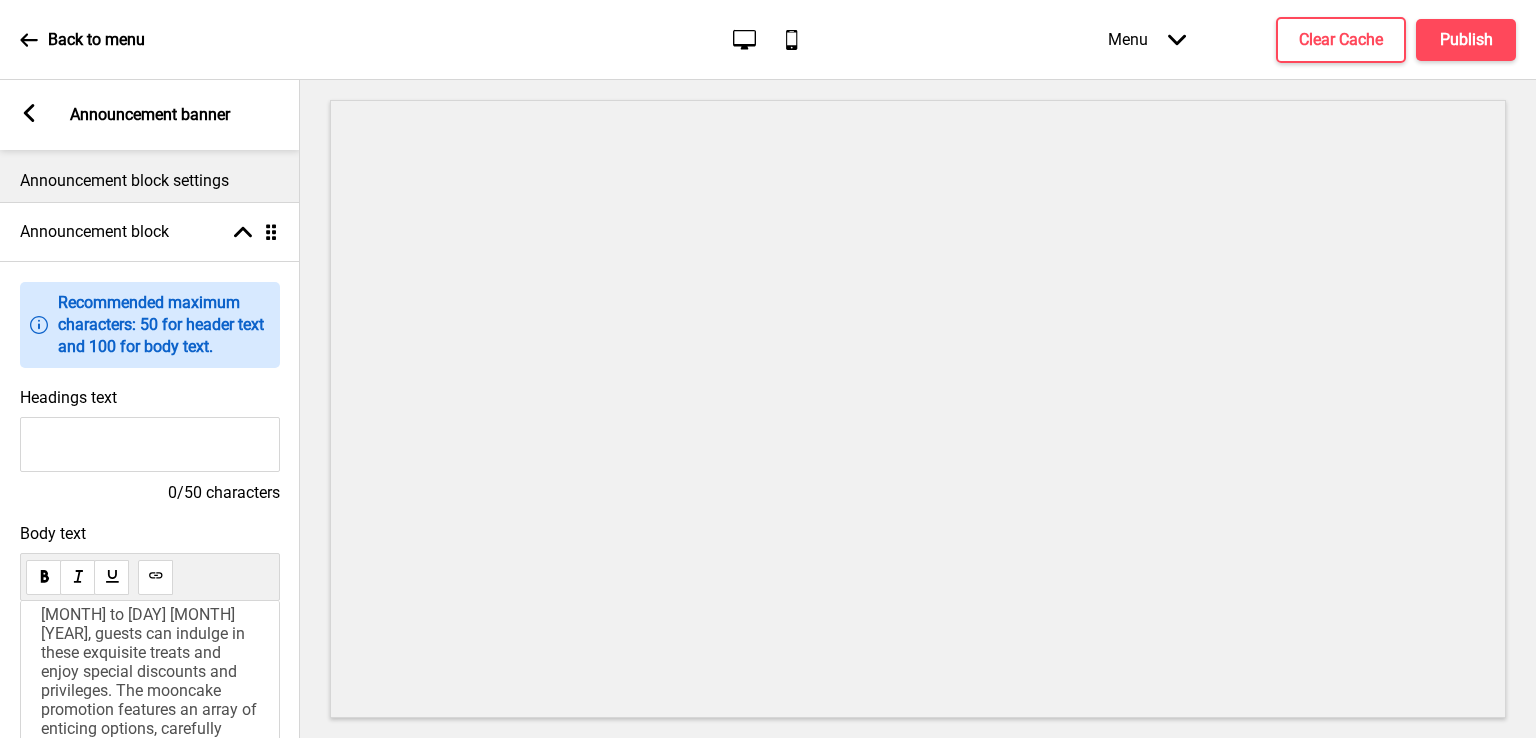 click on "Back to menu" at bounding box center [82, 40] 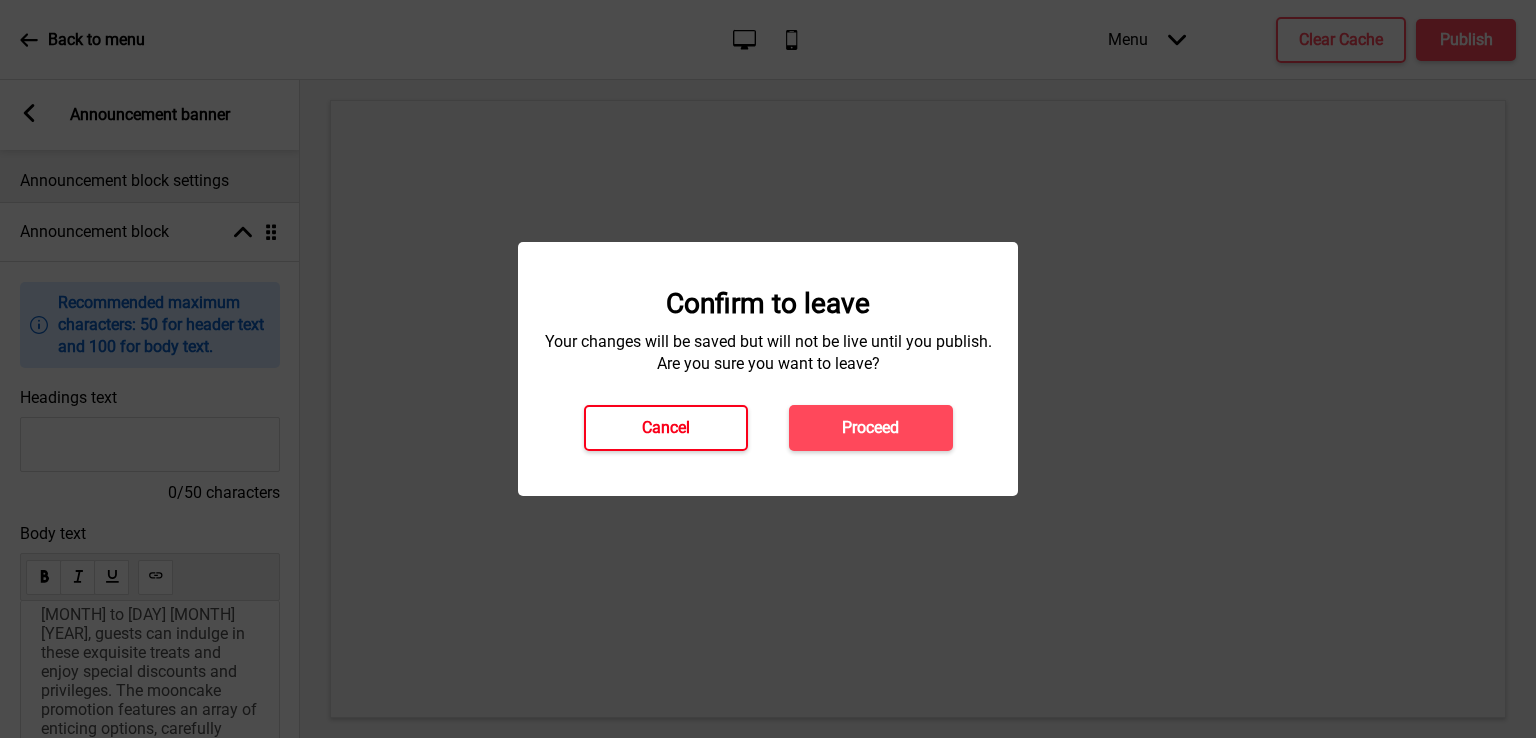 click on "Cancel" at bounding box center [666, 428] 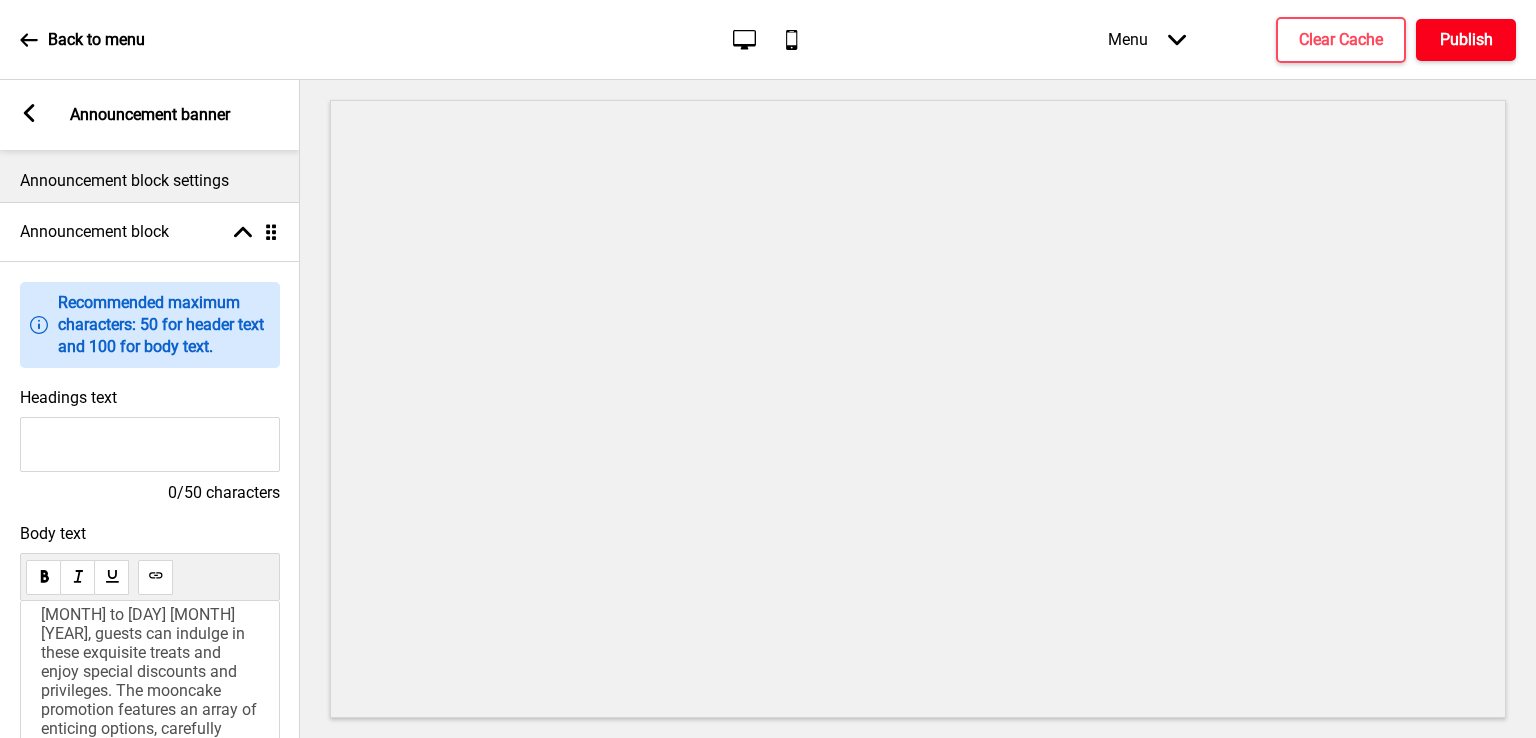 click on "Publish" at bounding box center [1466, 40] 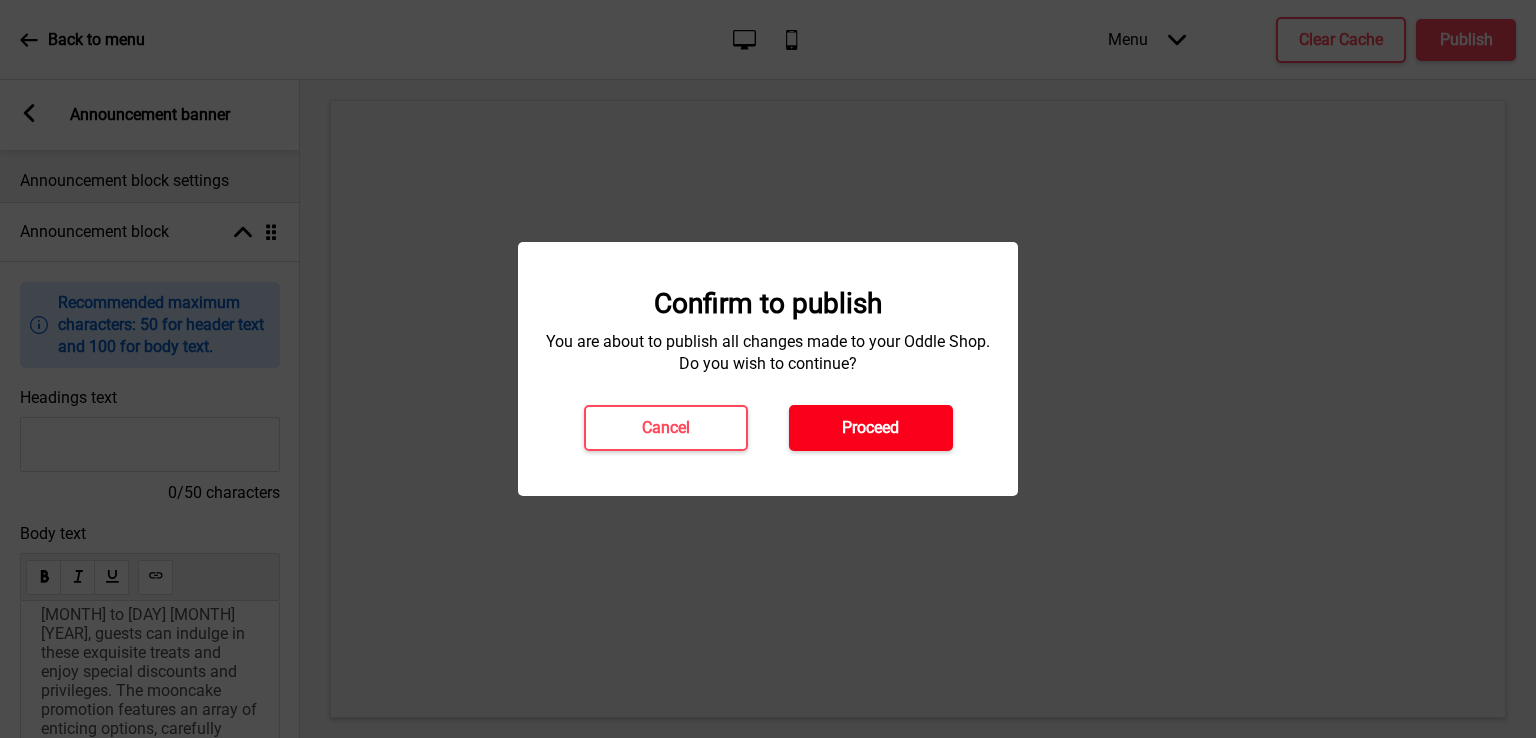 click on "Proceed" at bounding box center [870, 428] 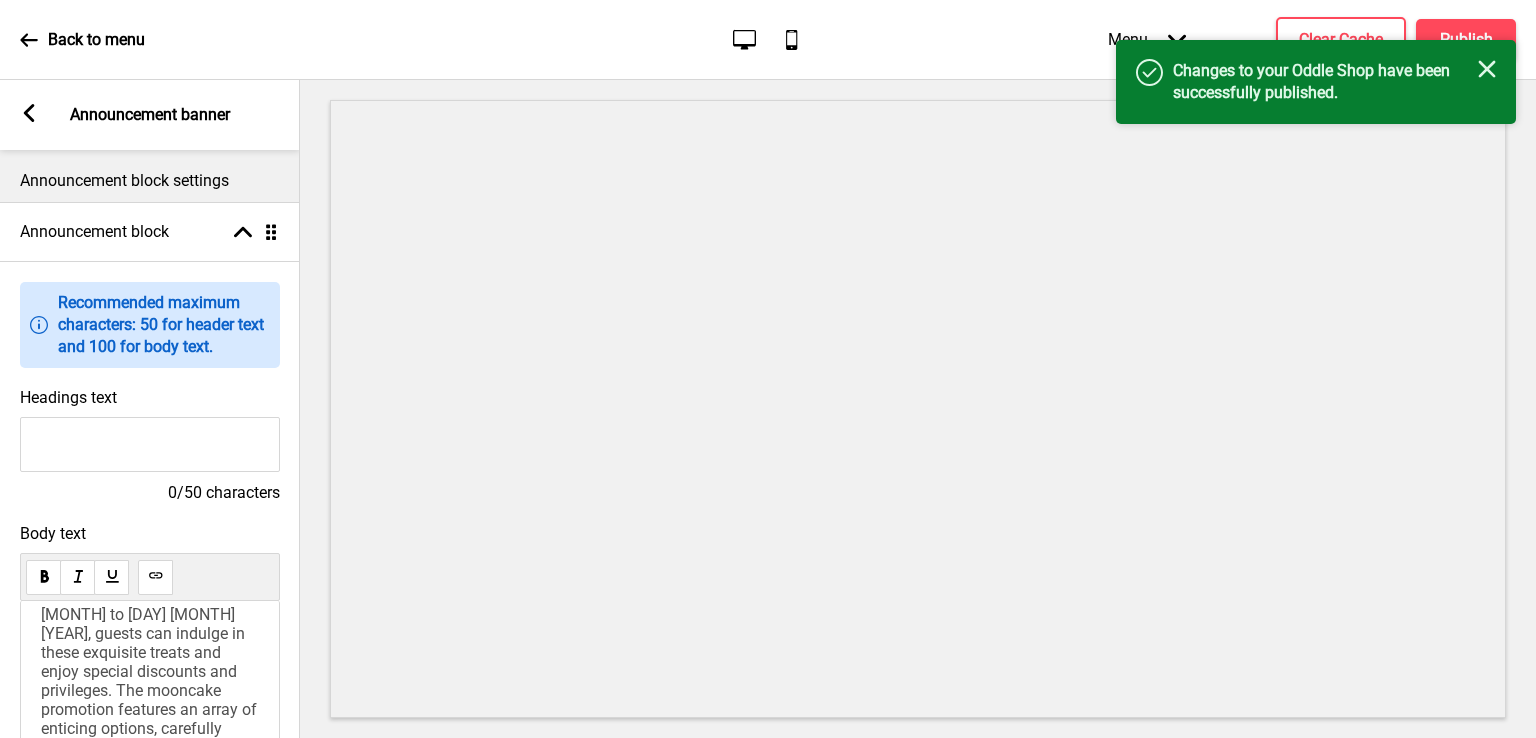click at bounding box center [1487, 69] 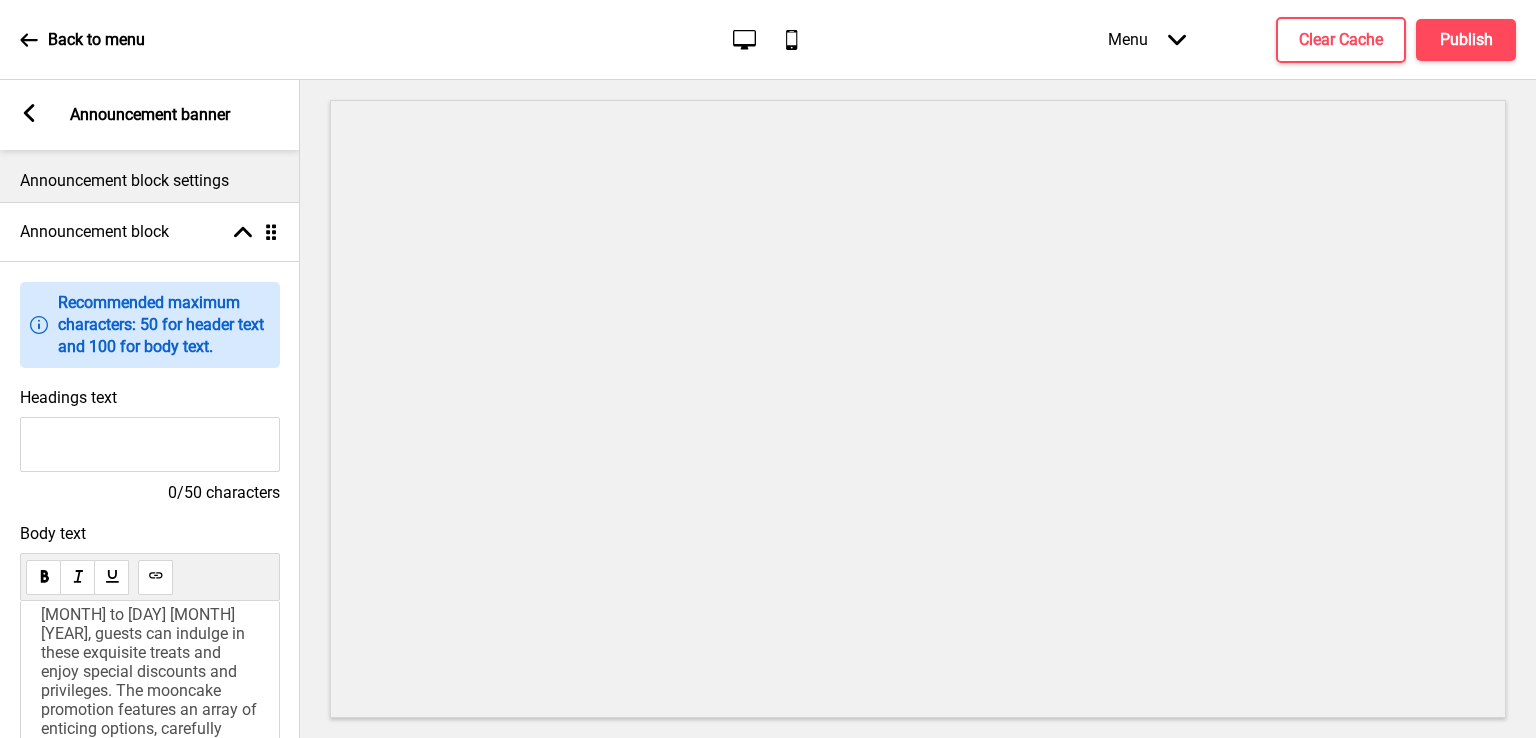 click on "Back to menu Desktop Mobile Menu Arrow down Product Page Store Information Checkout Thank you Terms & Conditions Privacy Policy Payment Invoice Menu Clear Cache Publish" at bounding box center [768, 40] 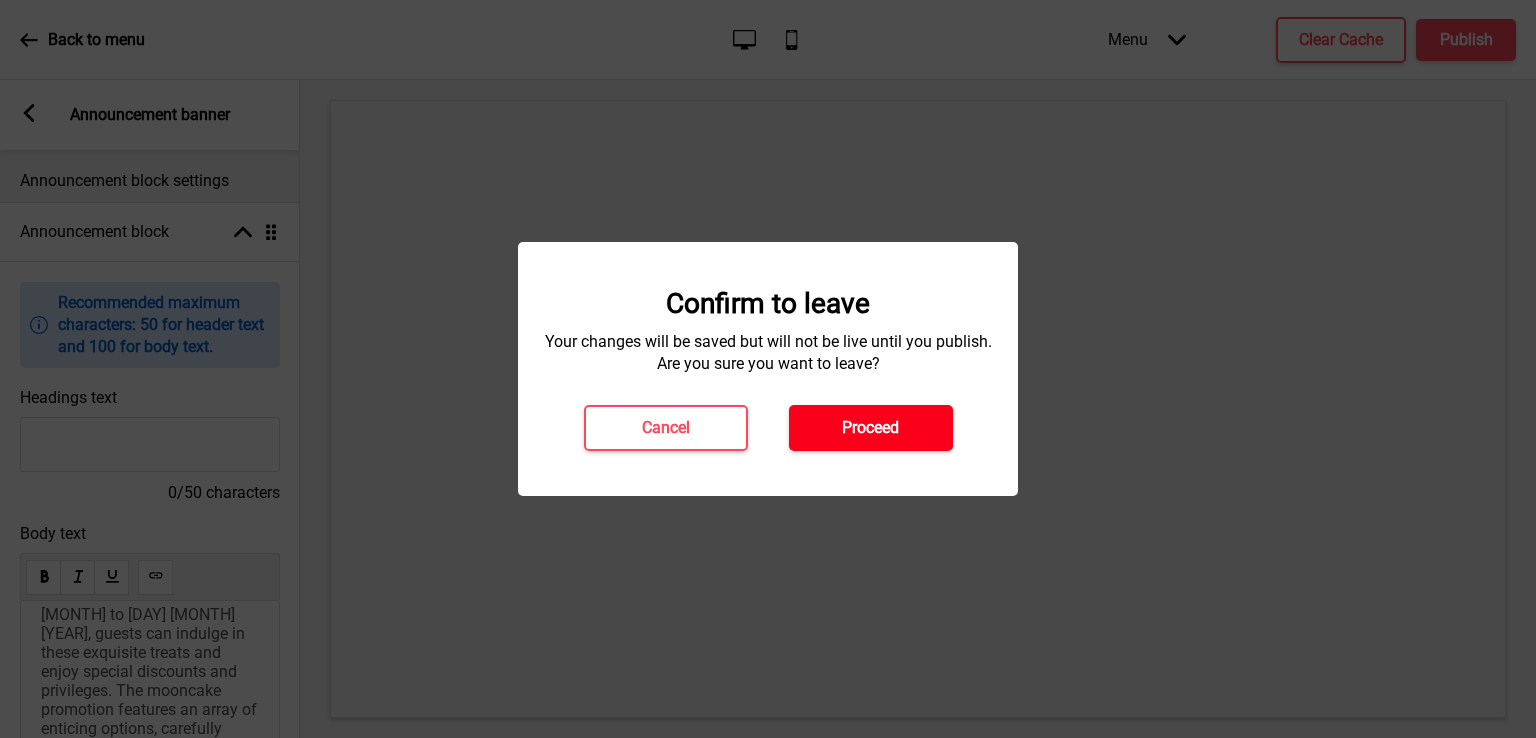 click on "Proceed" at bounding box center [870, 428] 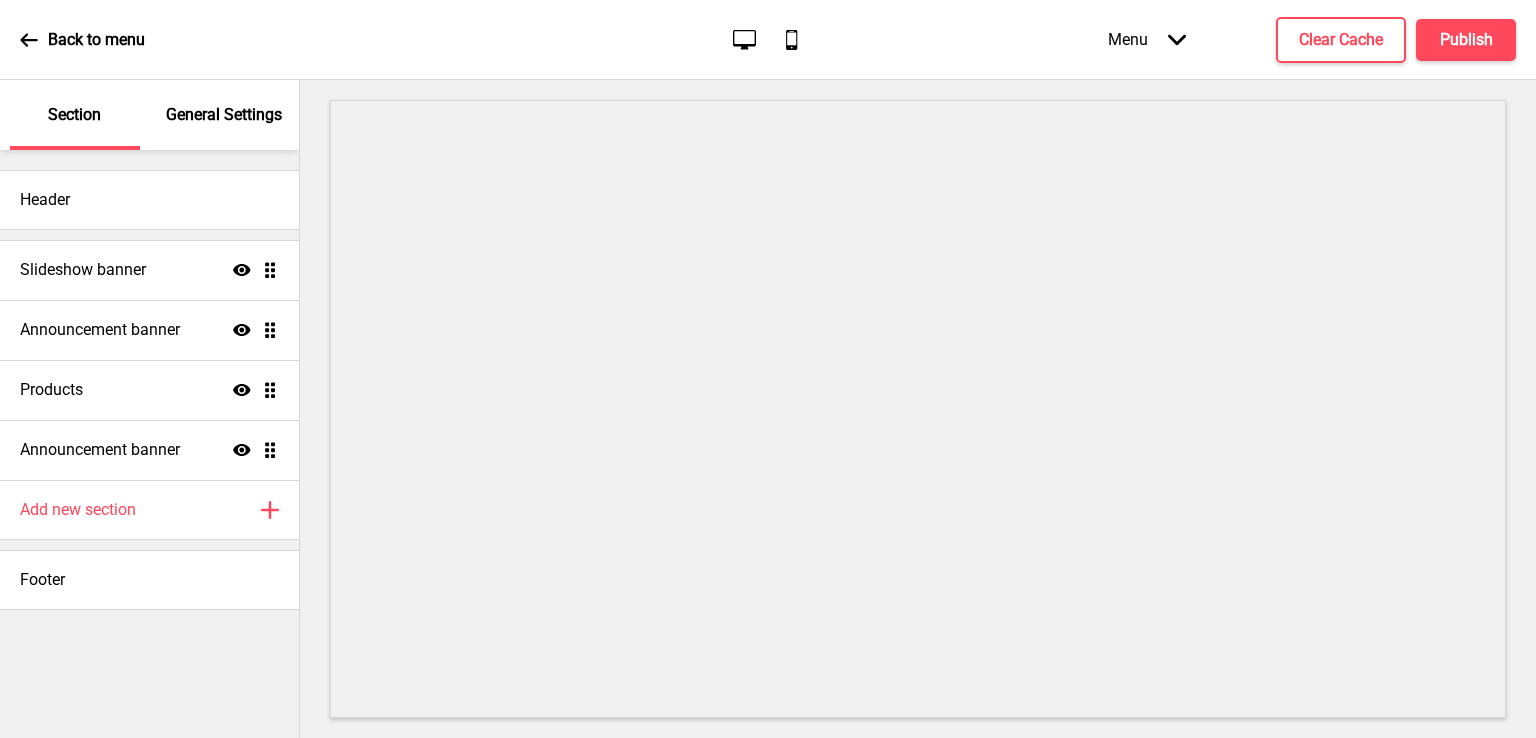 scroll, scrollTop: 0, scrollLeft: 0, axis: both 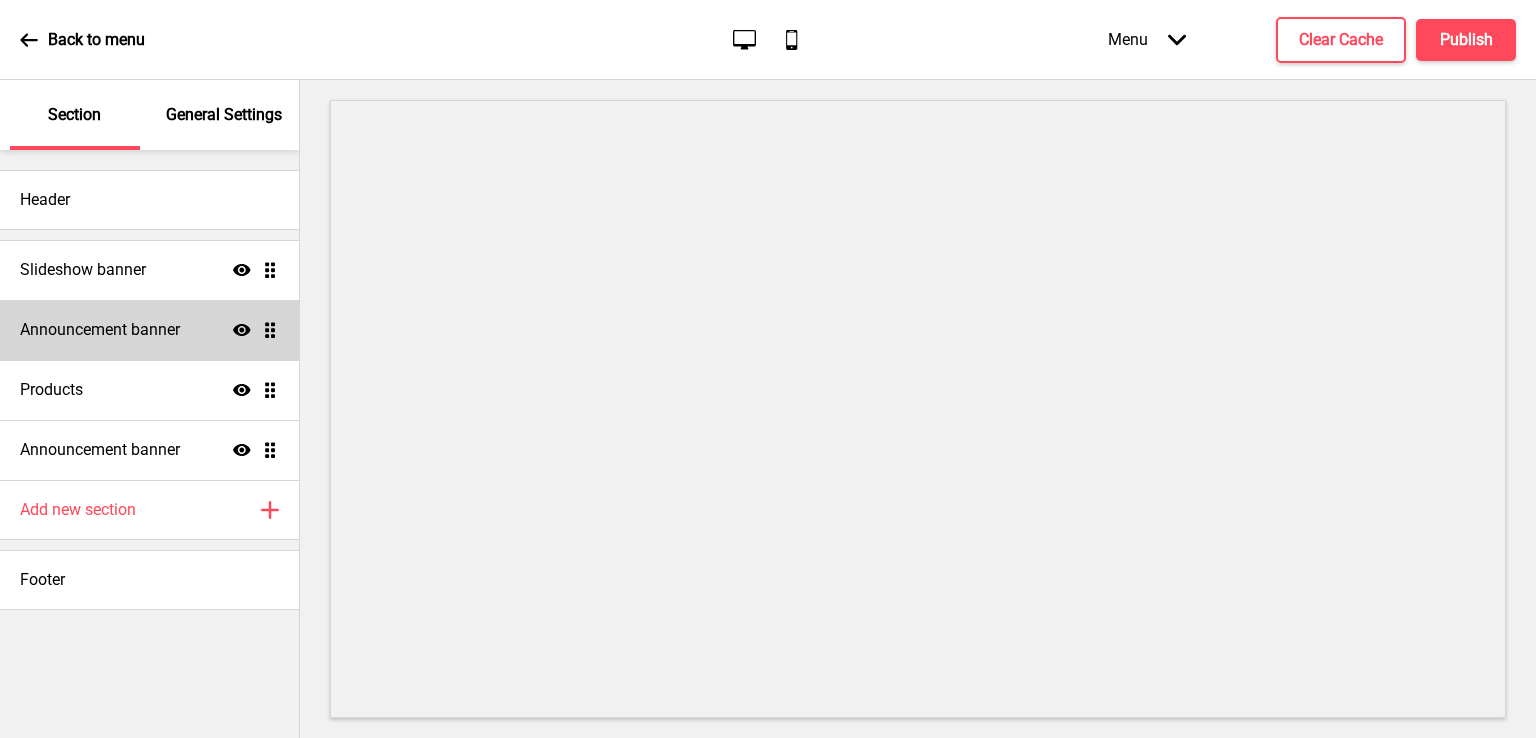 click on "Announcement banner Show Drag" at bounding box center (149, 270) 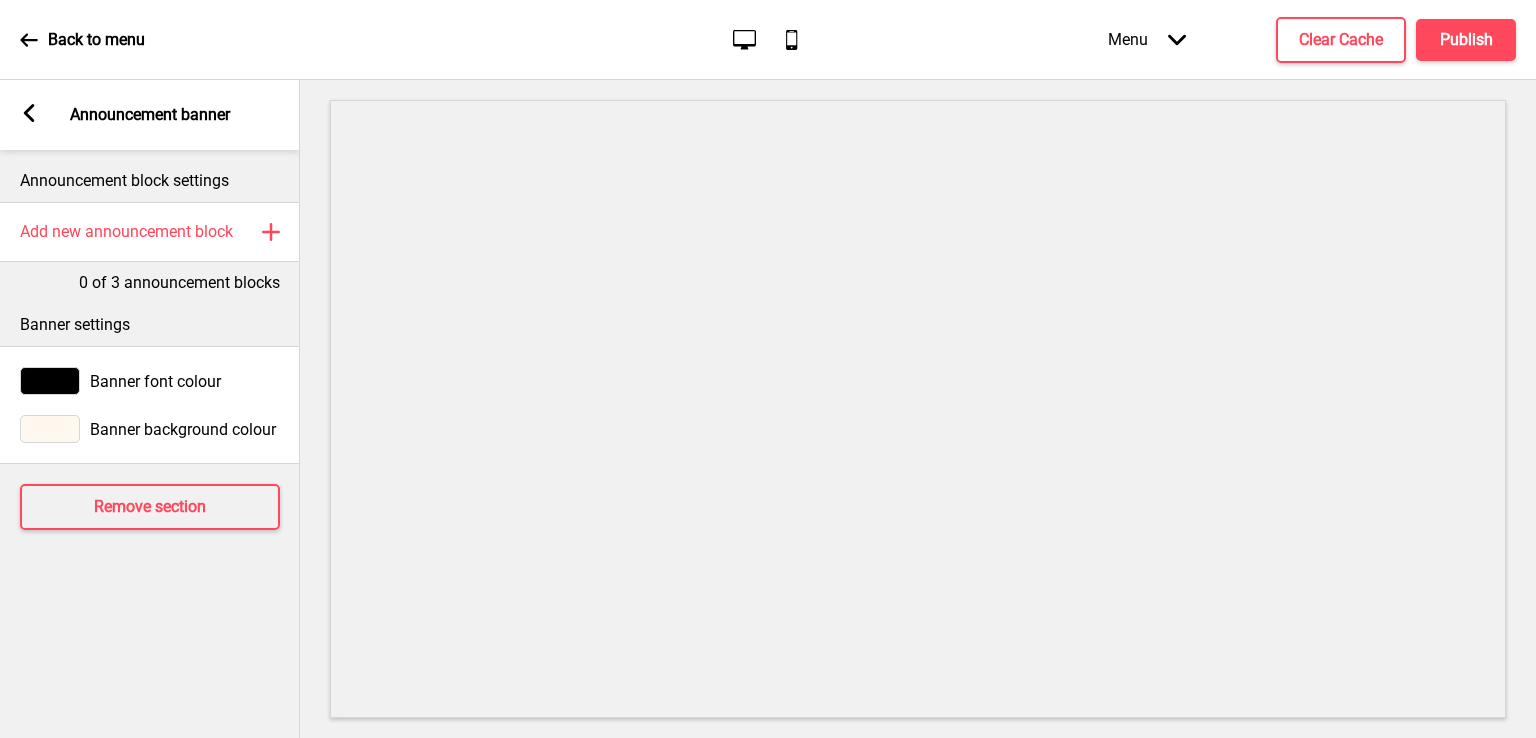 click at bounding box center [29, 113] 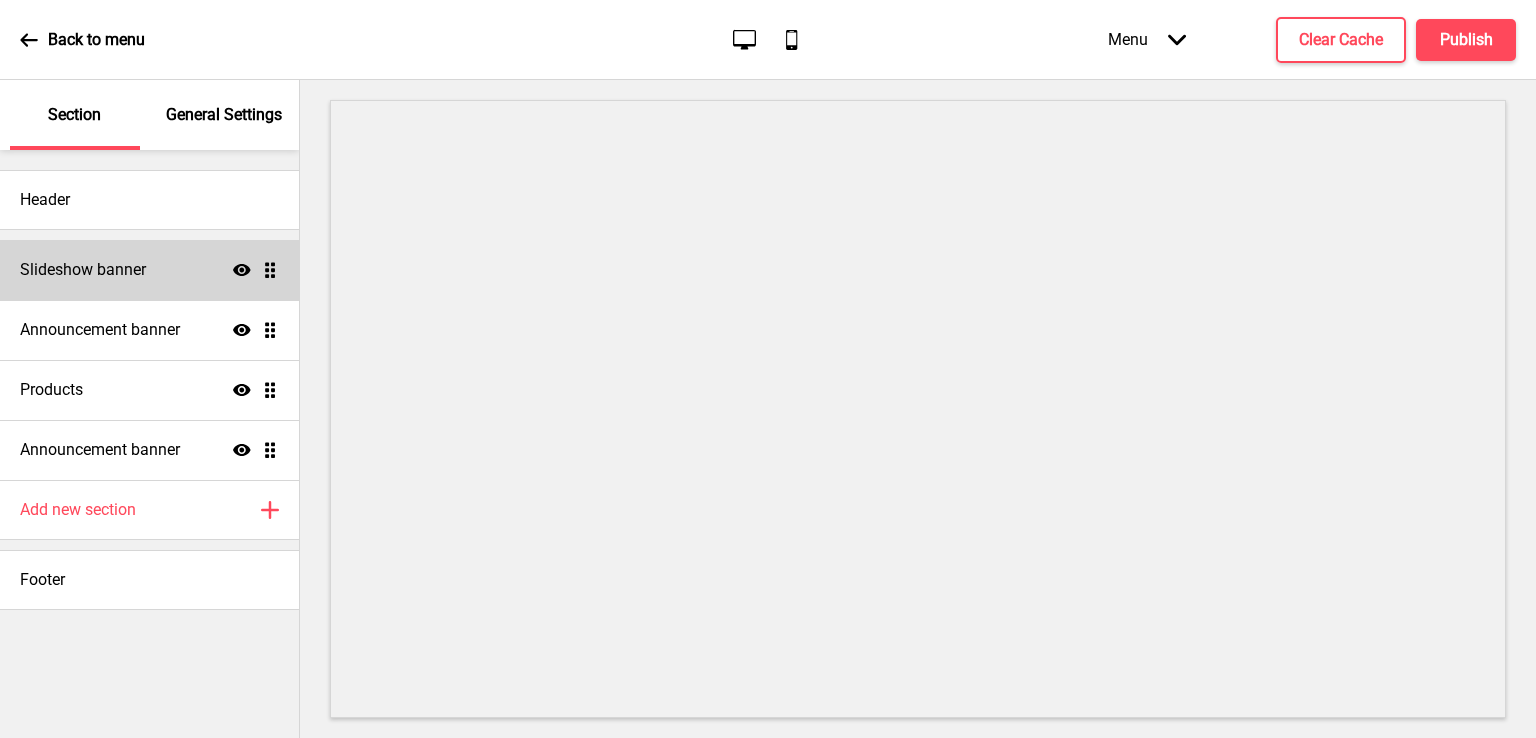 click on "Slideshow banner" at bounding box center (83, 270) 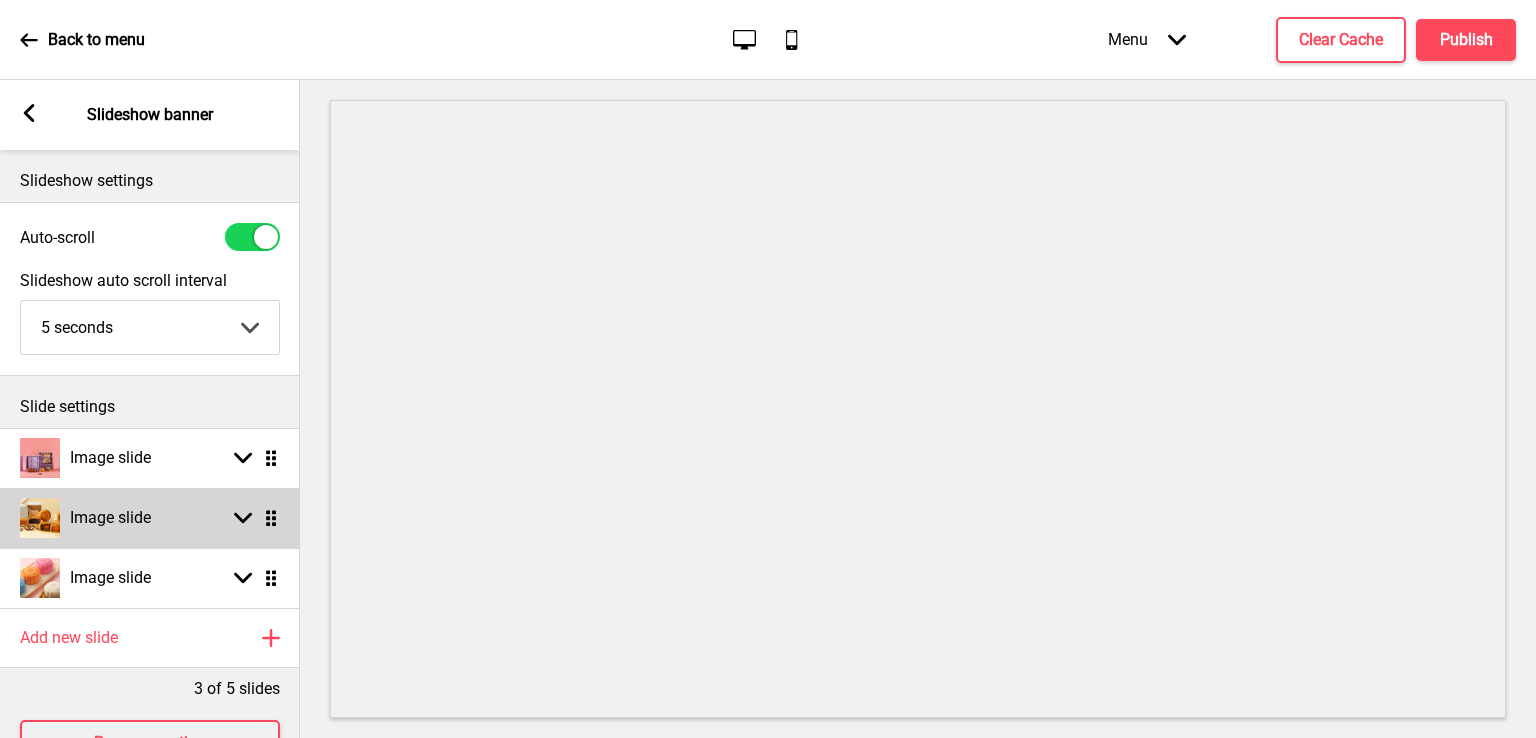 click on "Arrow down" at bounding box center (243, 518) 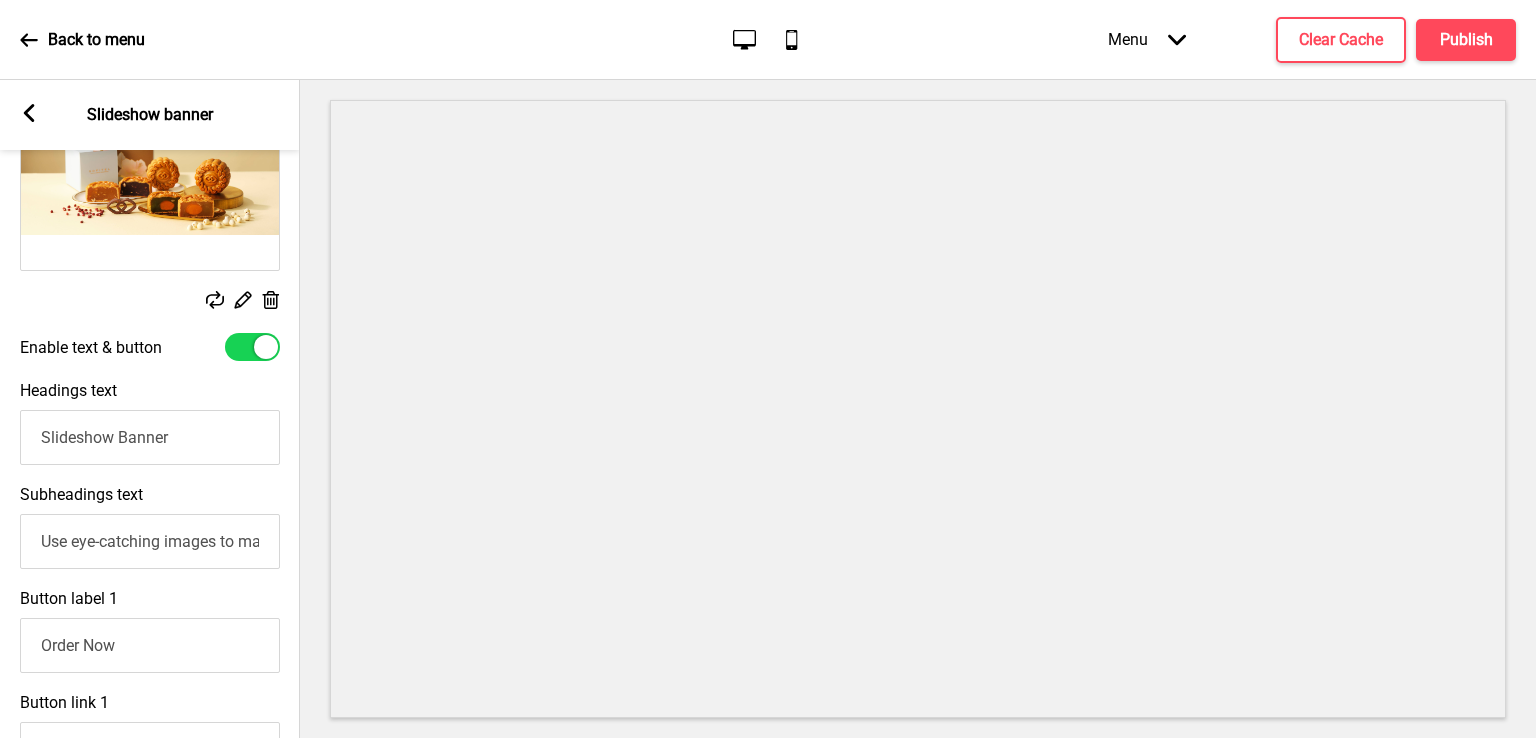 scroll, scrollTop: 500, scrollLeft: 0, axis: vertical 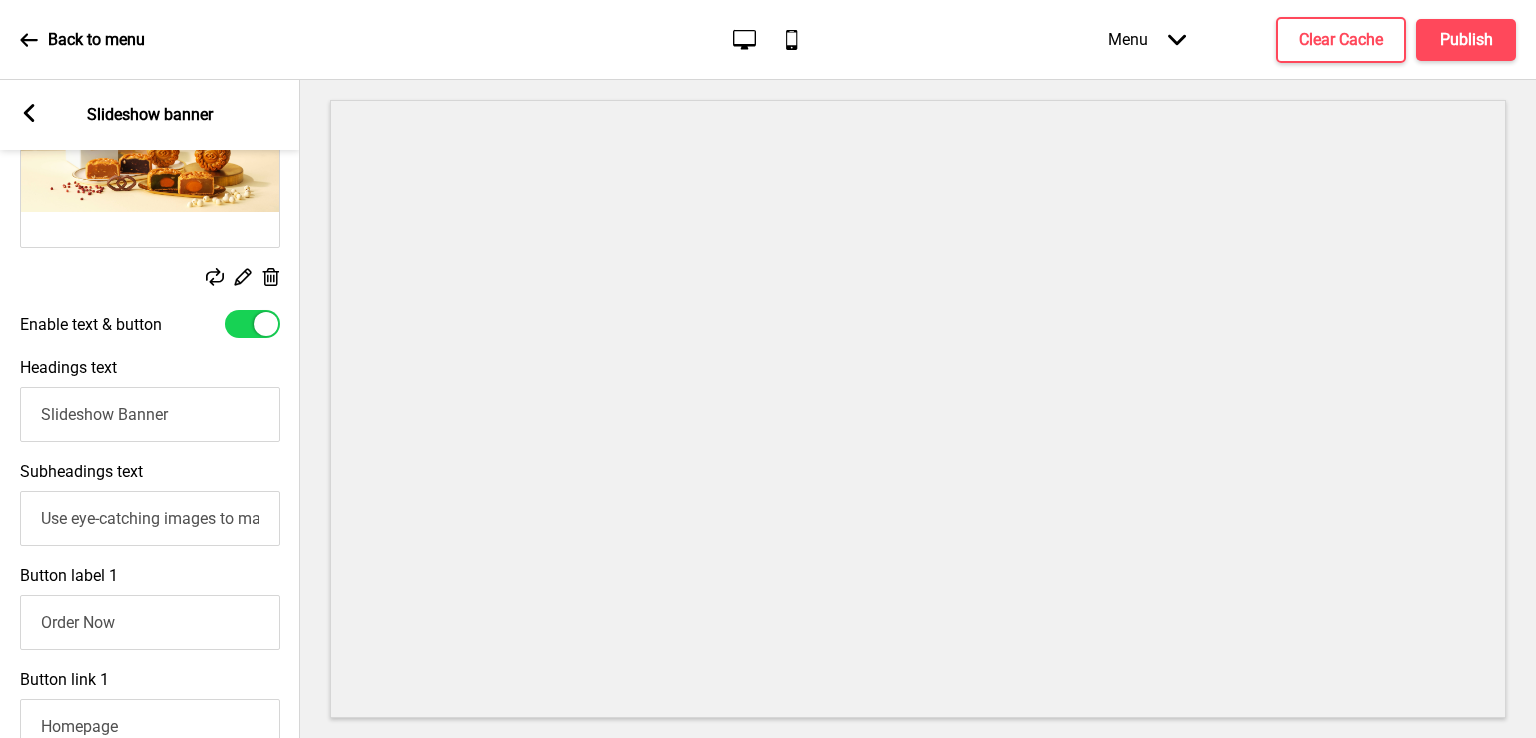 click on "Subheadings text Use eye-catching images to make a strong first impression of your brand" at bounding box center [150, 400] 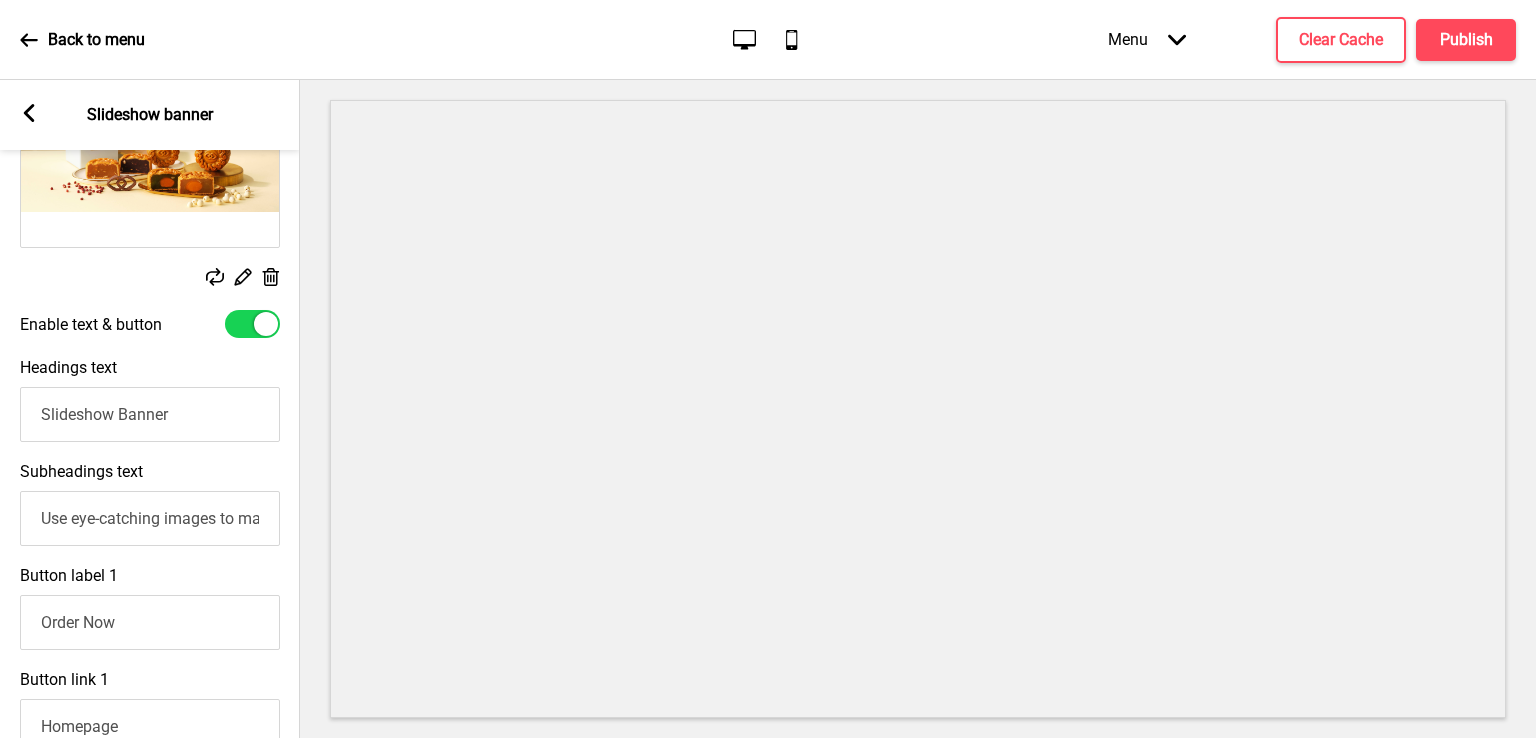 scroll, scrollTop: 0, scrollLeft: 295, axis: horizontal 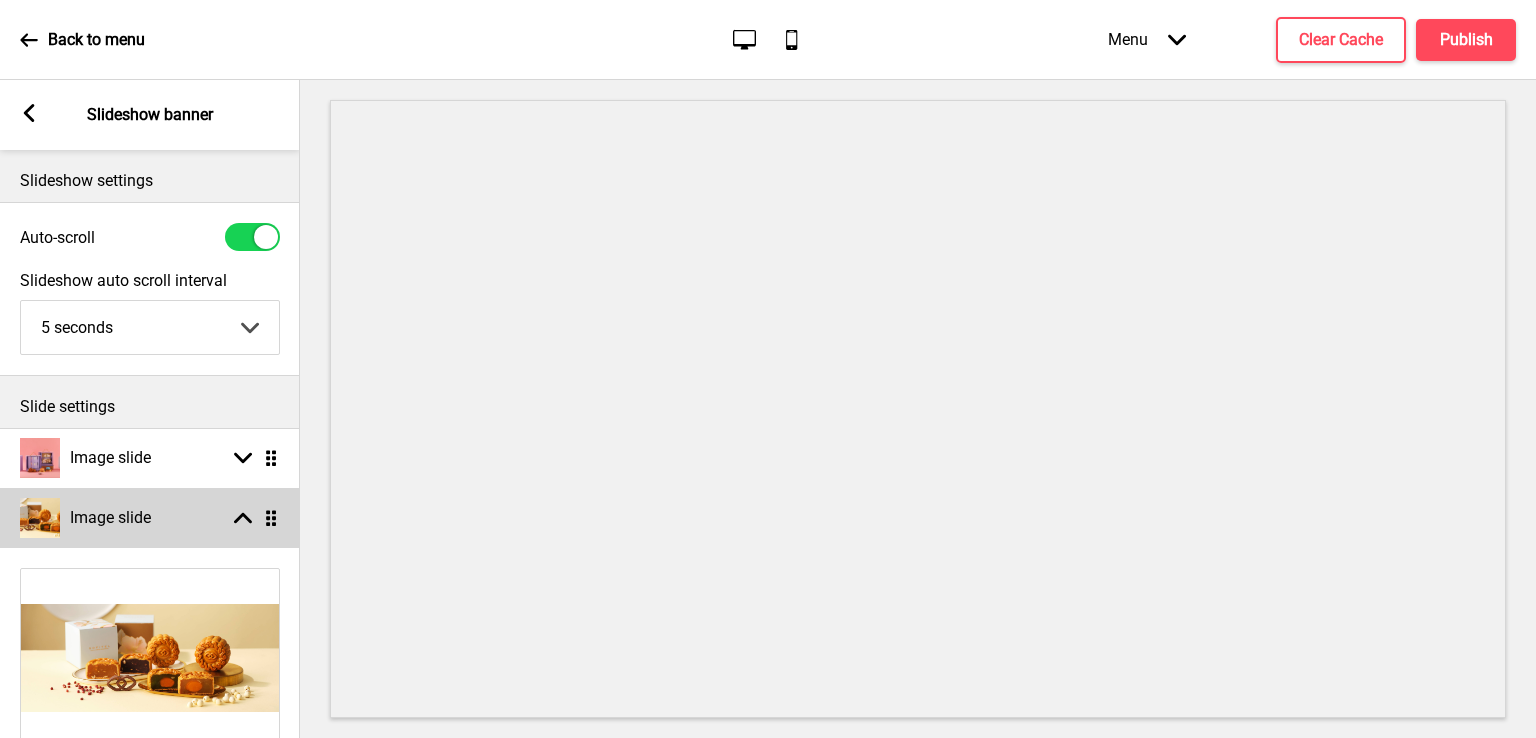 type 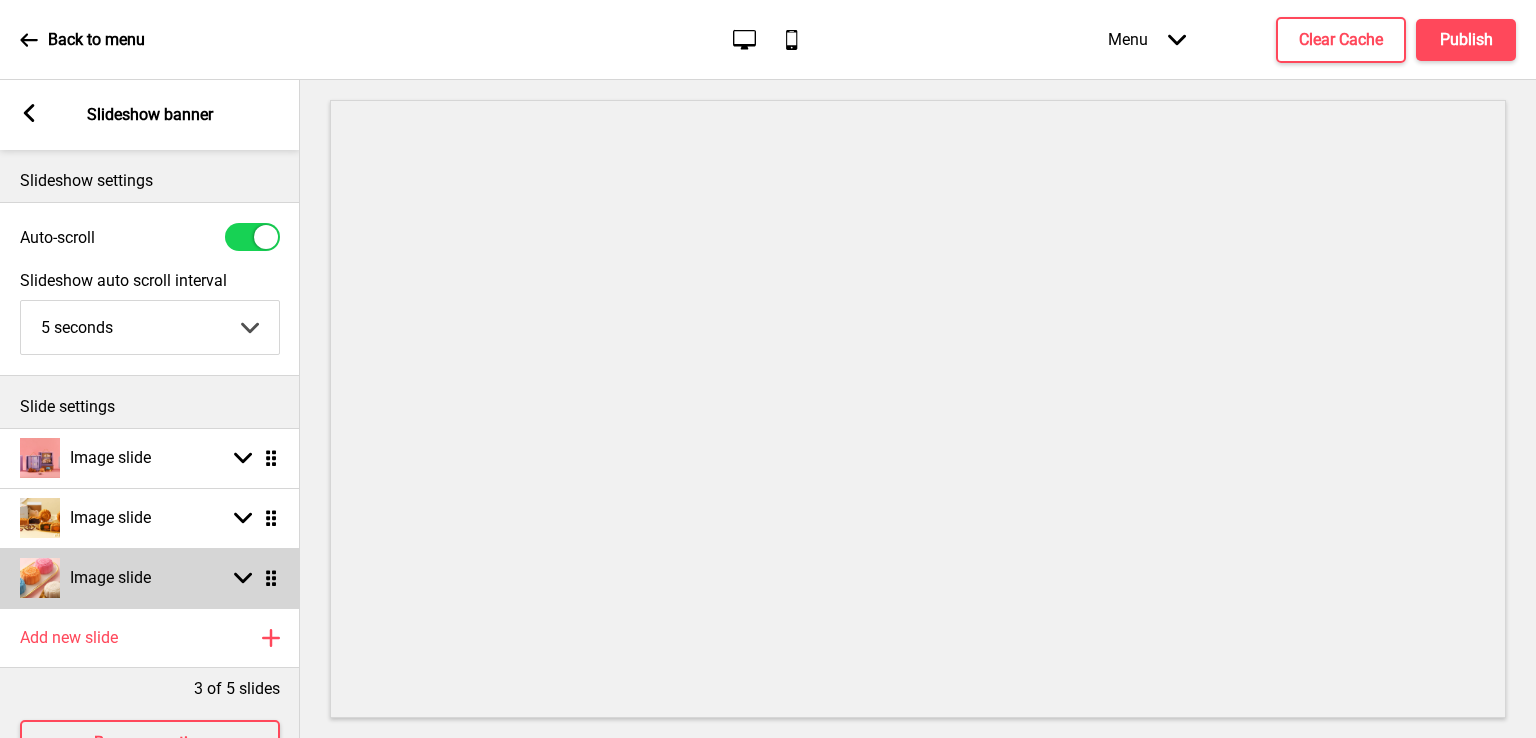 click at bounding box center [243, 578] 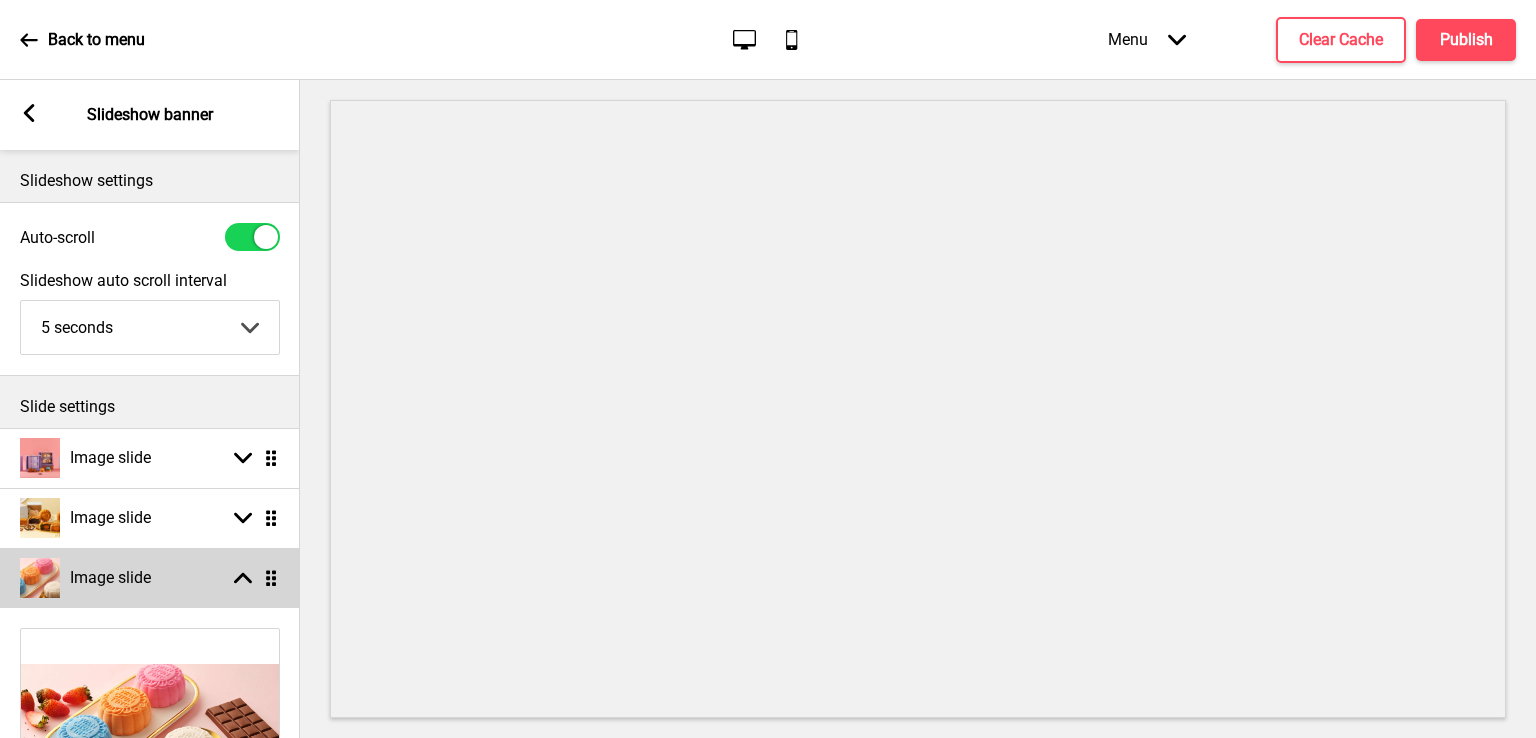 scroll, scrollTop: 500, scrollLeft: 0, axis: vertical 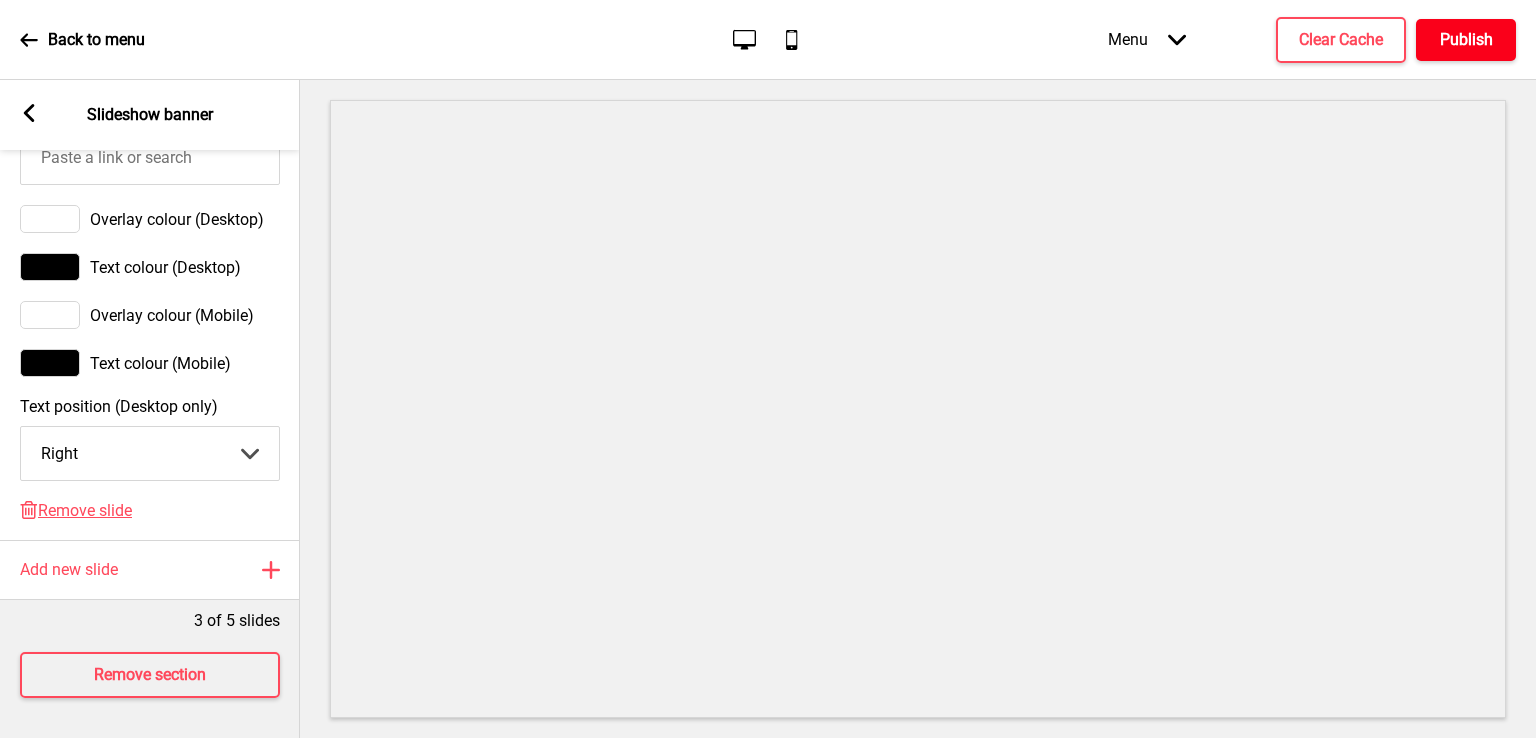 type 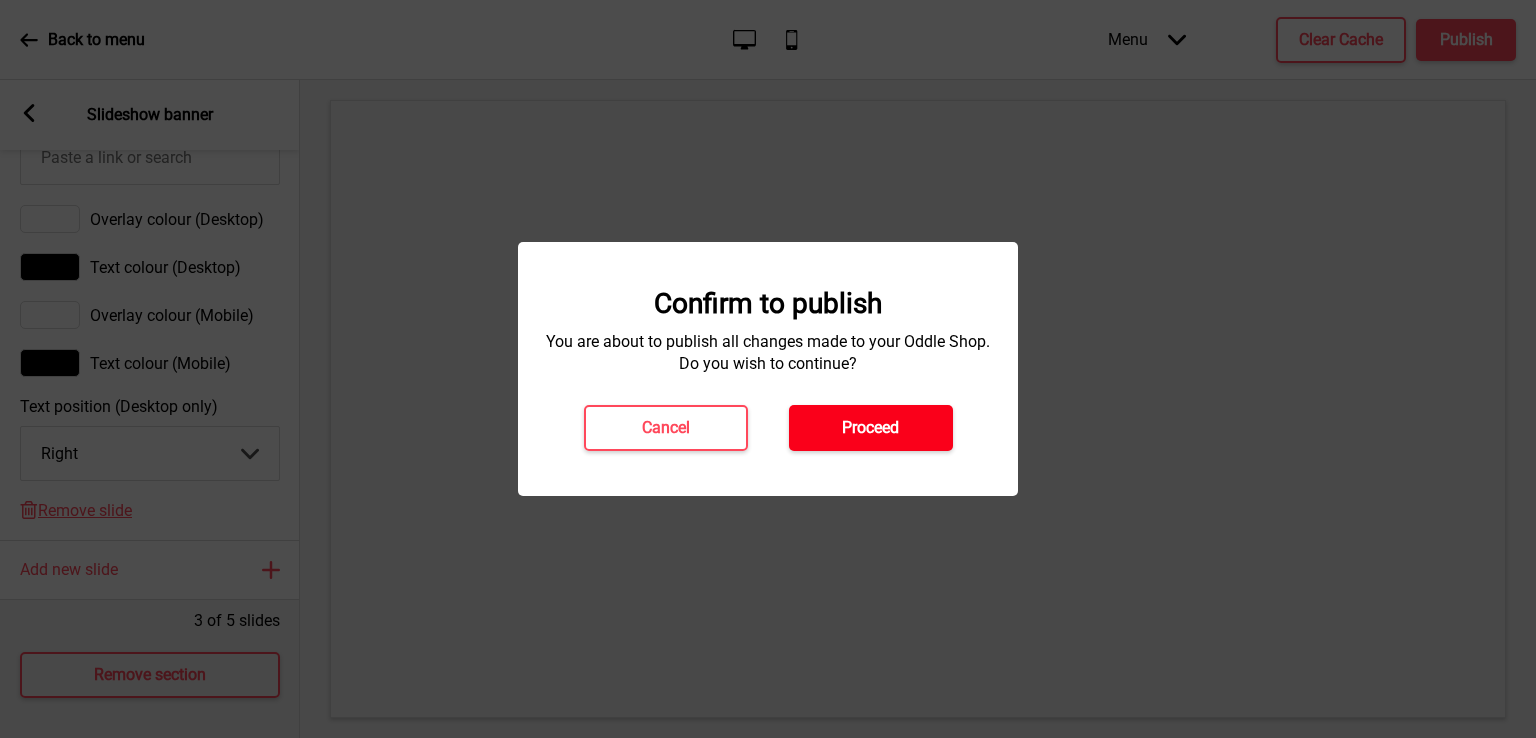 click on "Proceed" at bounding box center [870, 428] 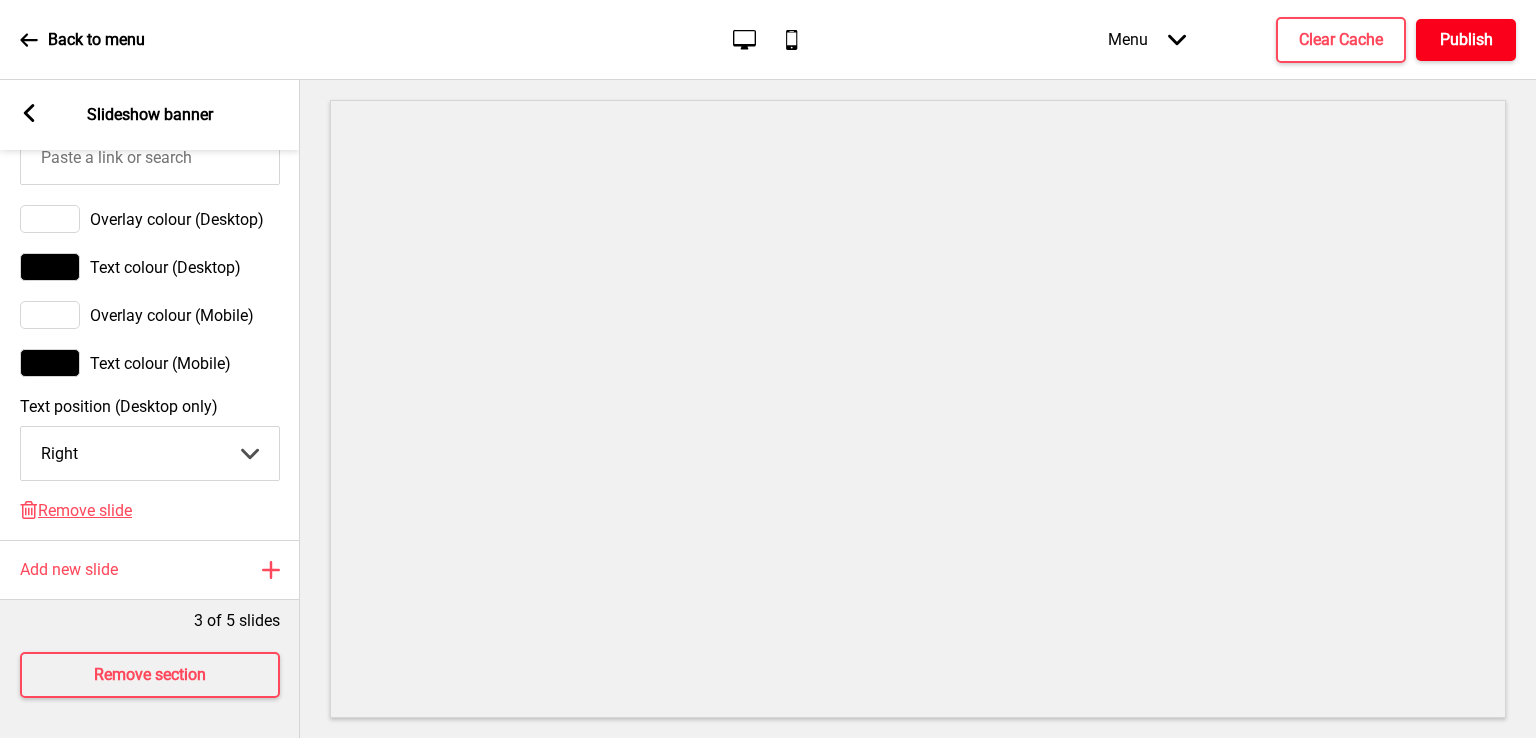 click on "Publish" at bounding box center (1466, 40) 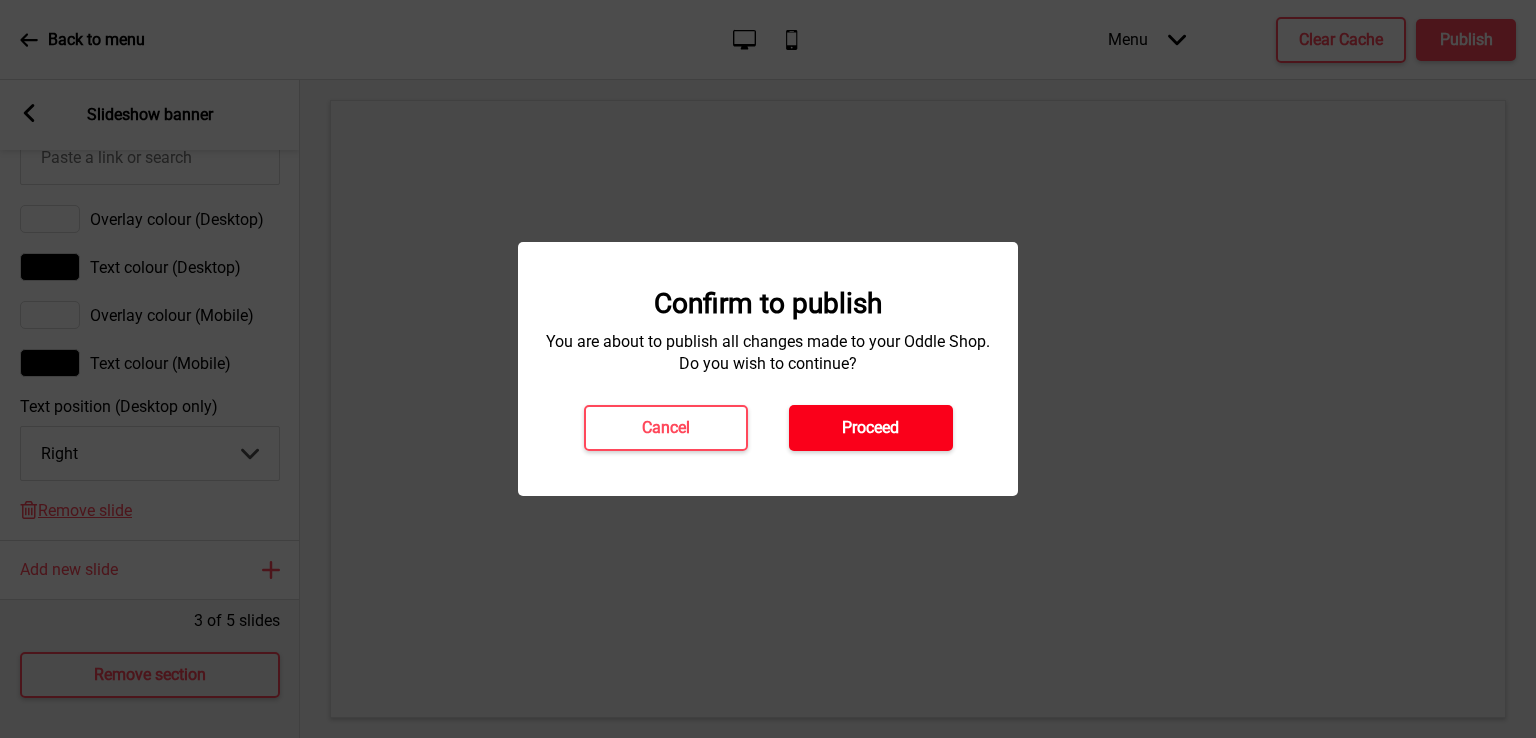click on "Proceed" at bounding box center (870, 428) 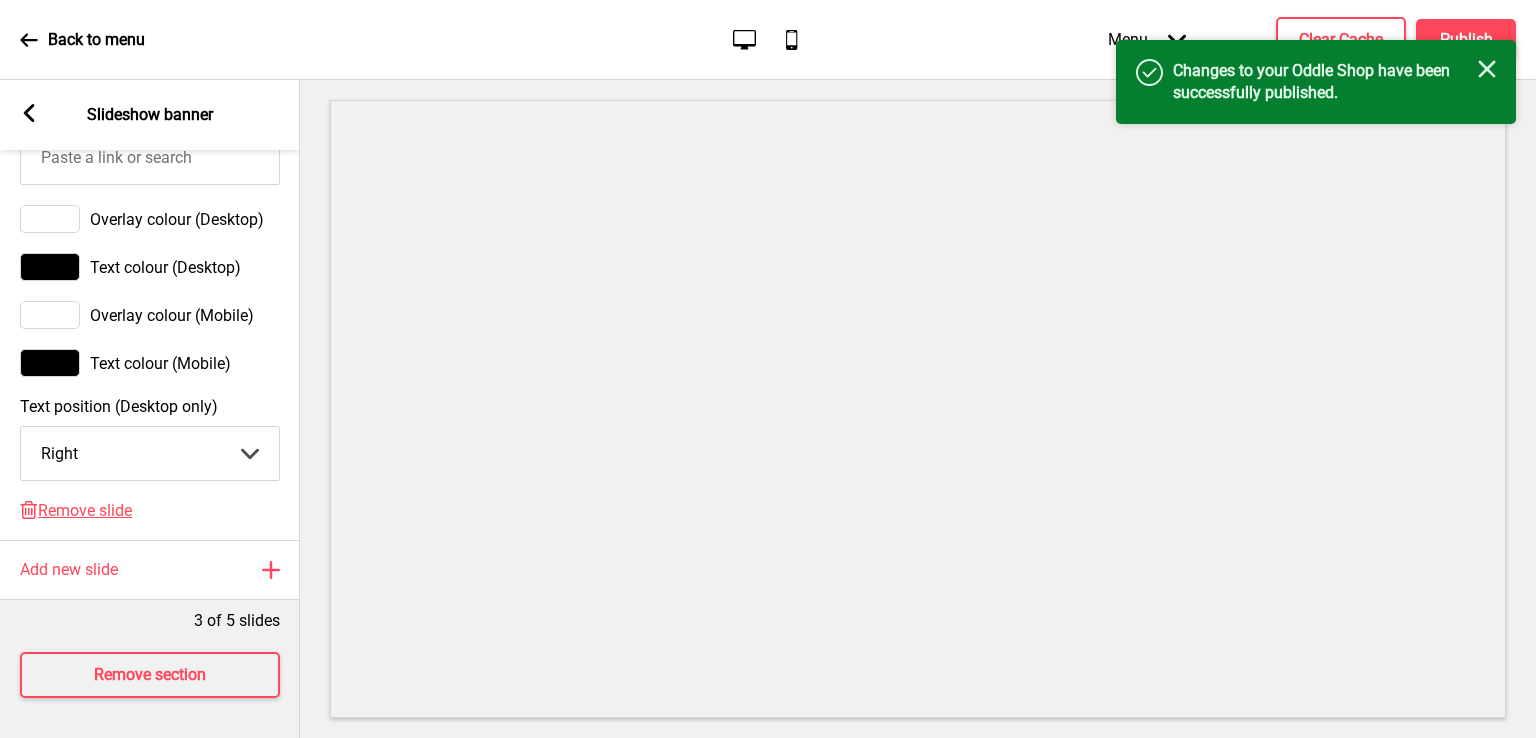 click on "Back to menu" at bounding box center (82, 40) 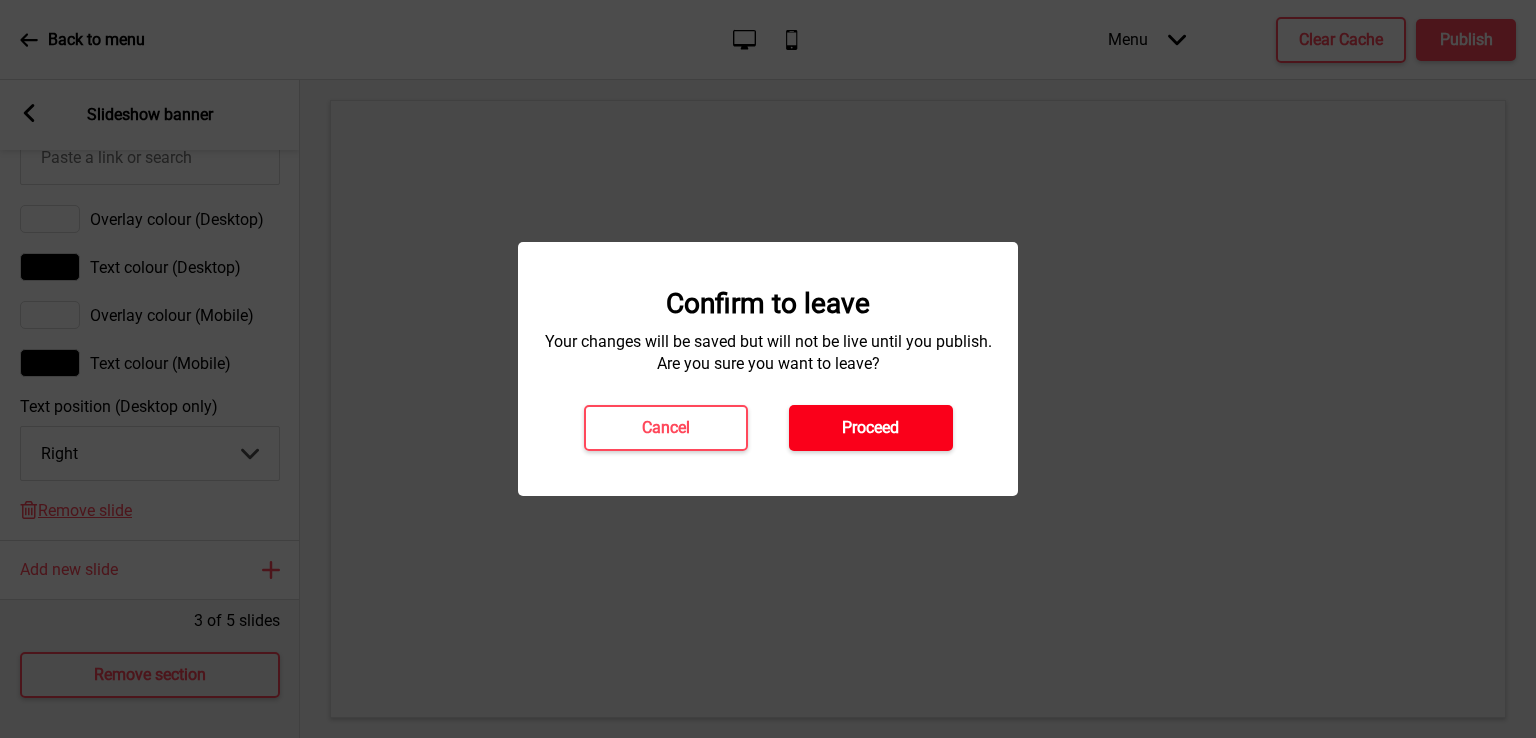 click on "Proceed" at bounding box center (871, 428) 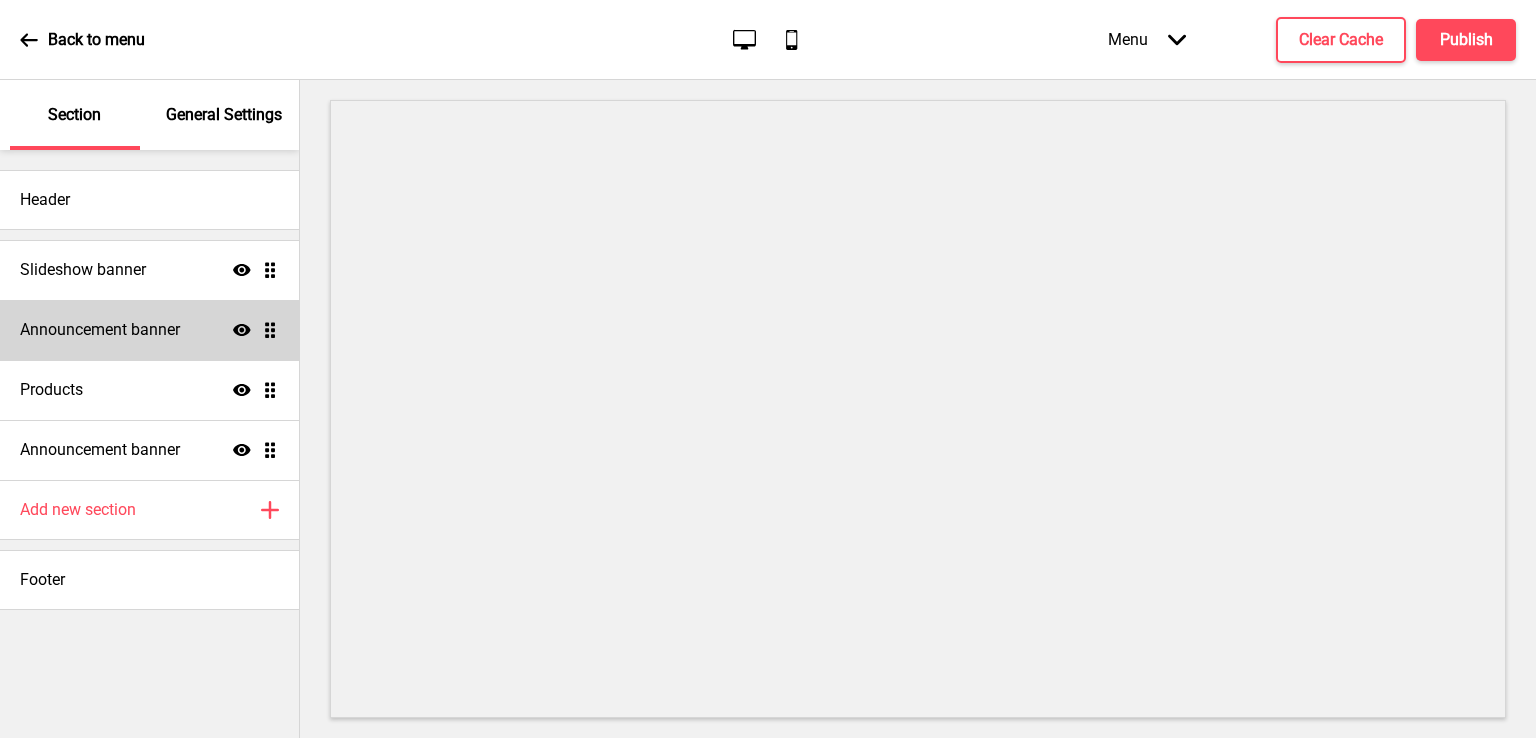 scroll, scrollTop: 0, scrollLeft: 0, axis: both 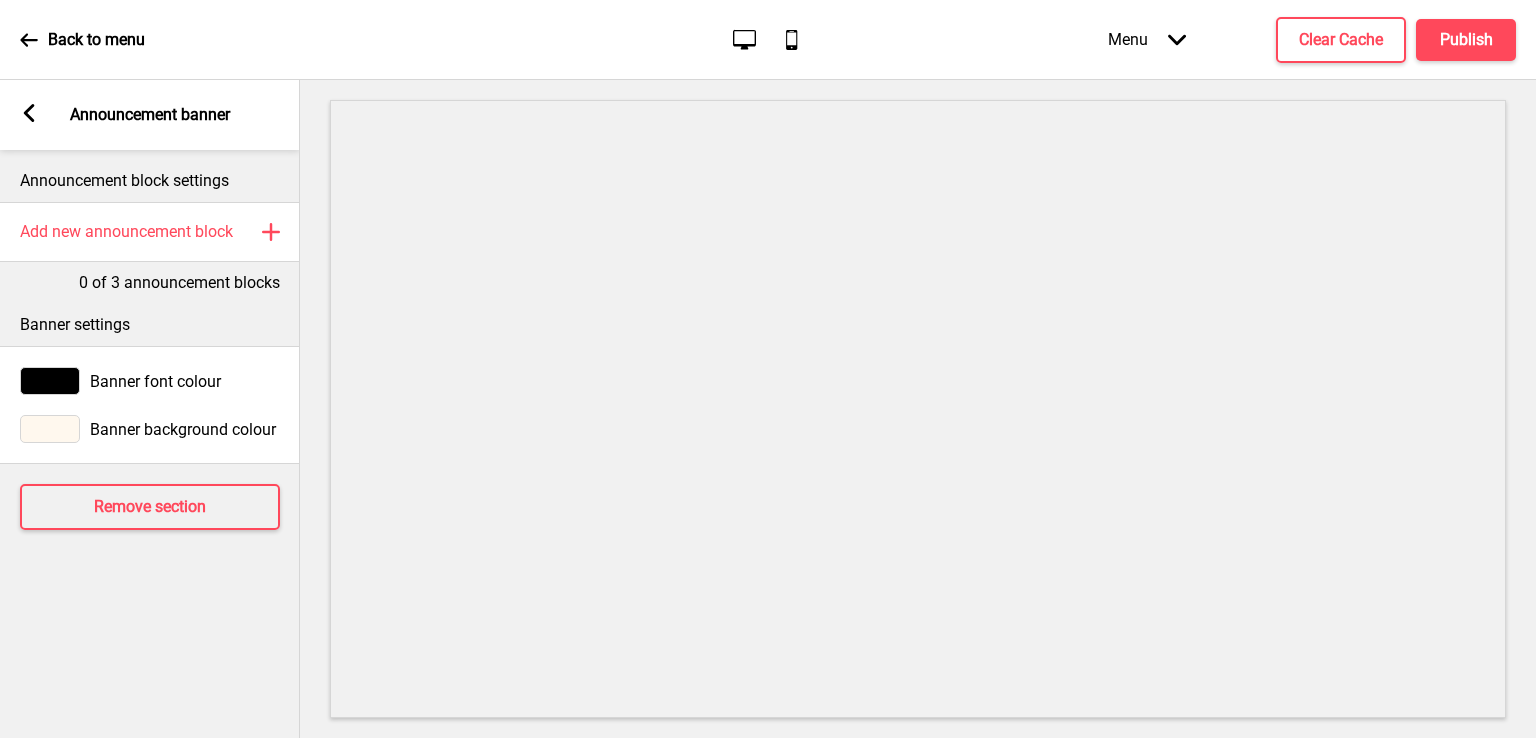 click at bounding box center [29, 113] 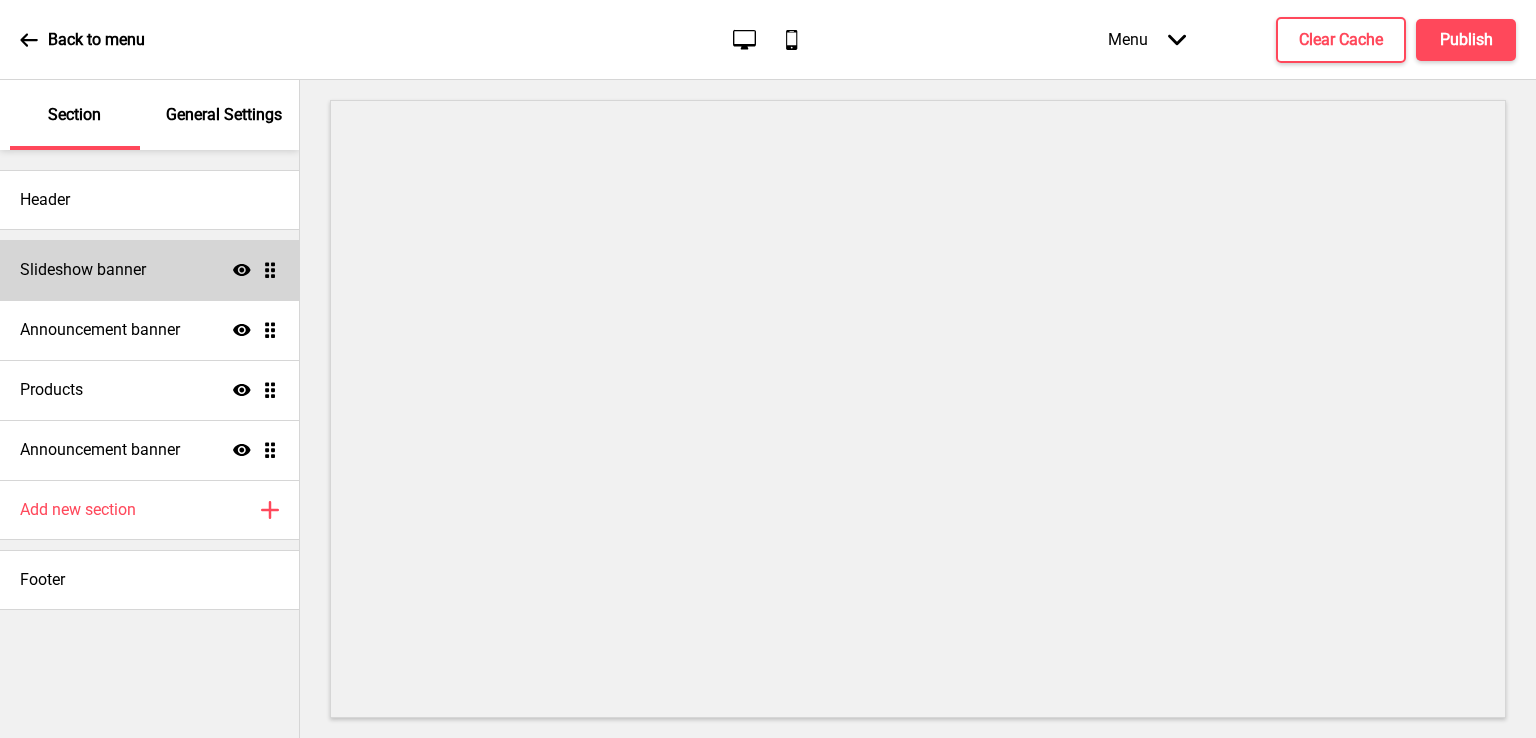 click on "Slideshow banner Show Drag" at bounding box center [149, 270] 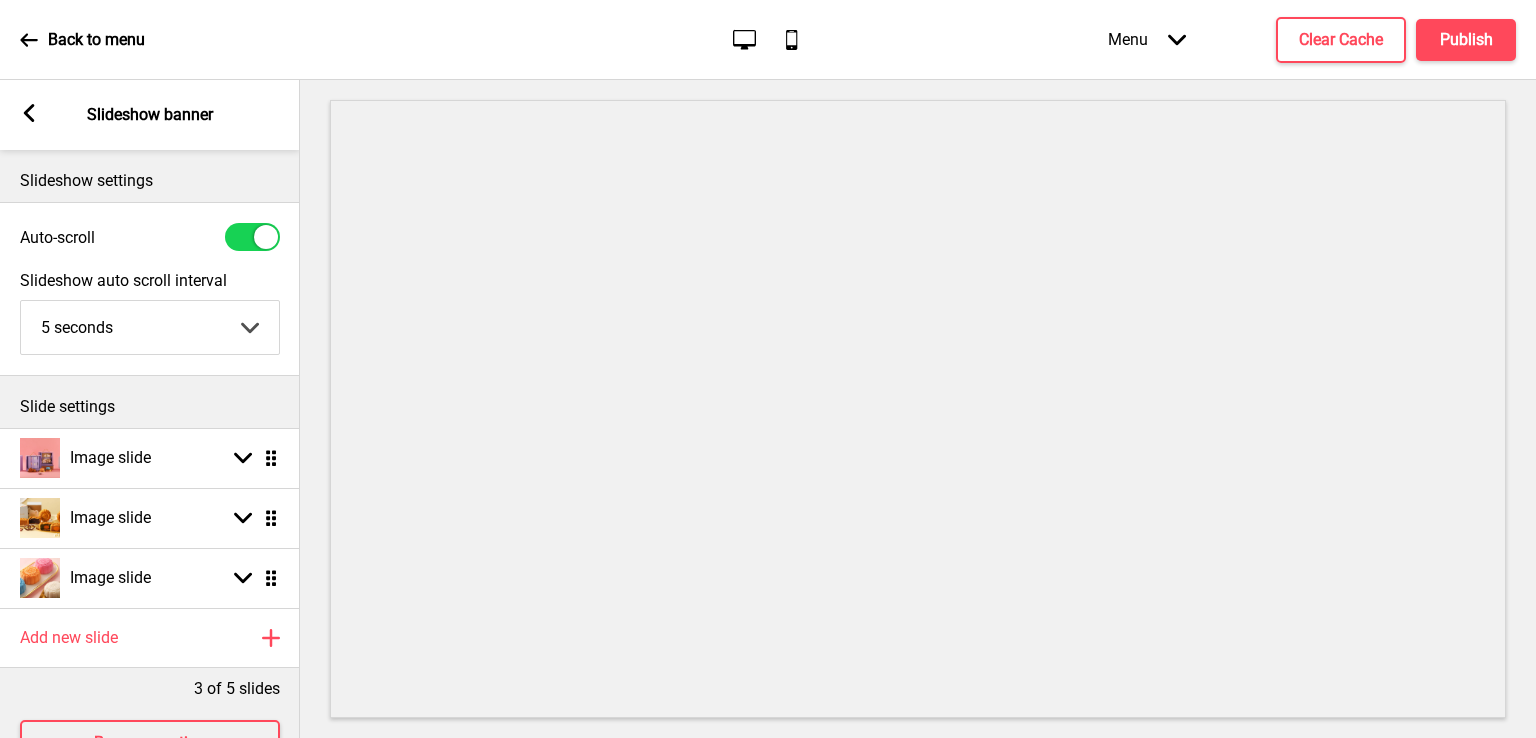click on "Slideshow auto scroll interval 5 seconds 5 seconds 6 seconds 7 seconds 8 seconds 9 seconds 10 seconds Arrow down" at bounding box center [150, 313] 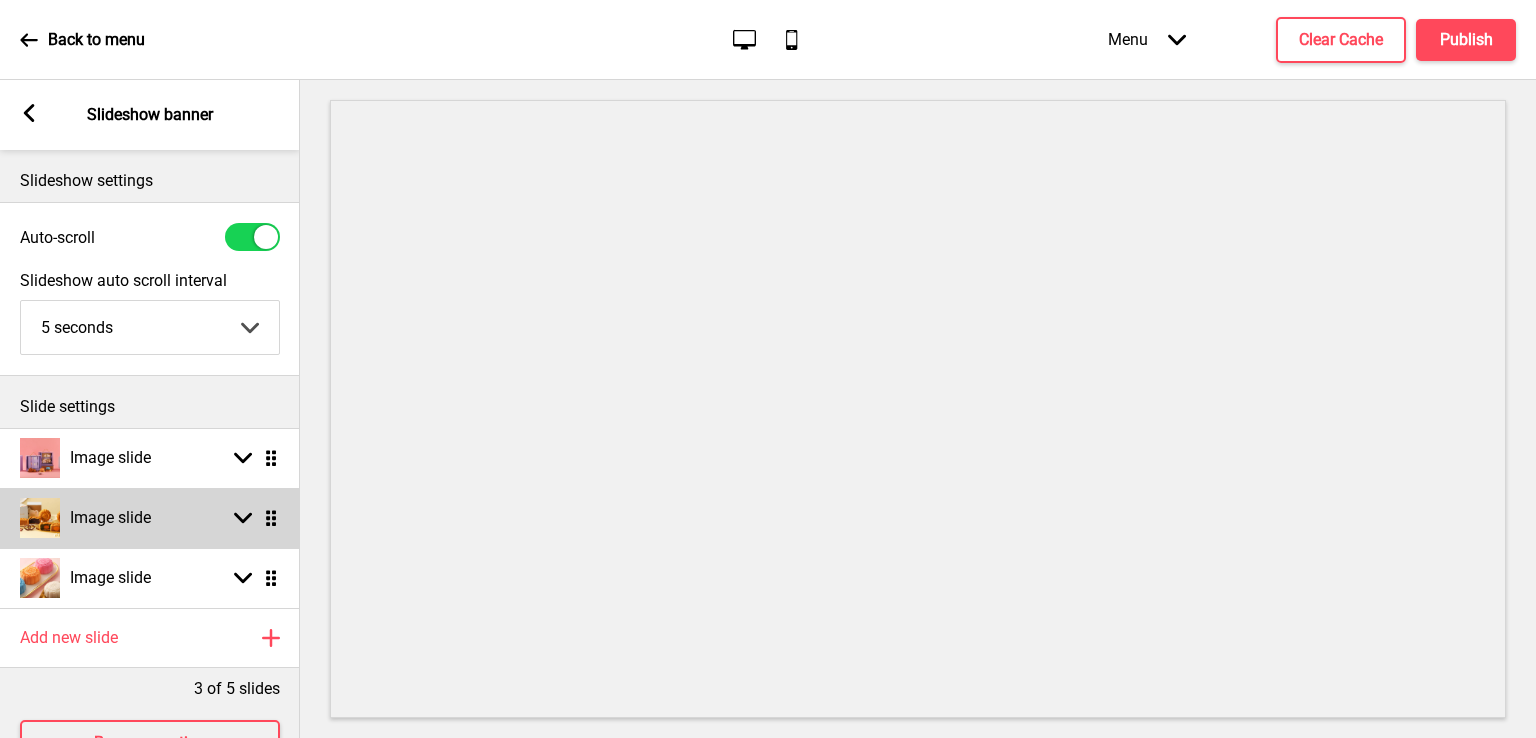 click at bounding box center [243, 518] 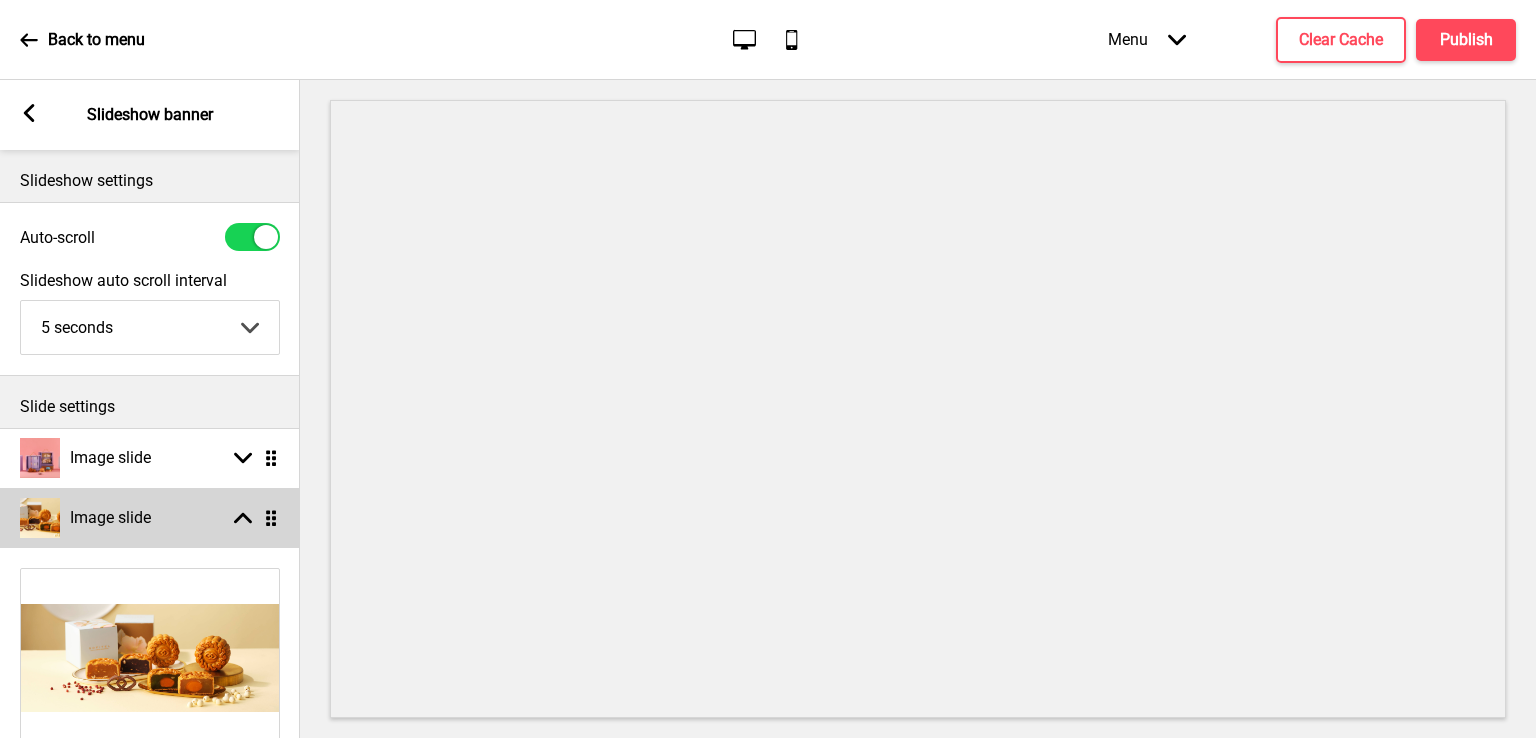scroll, scrollTop: 500, scrollLeft: 0, axis: vertical 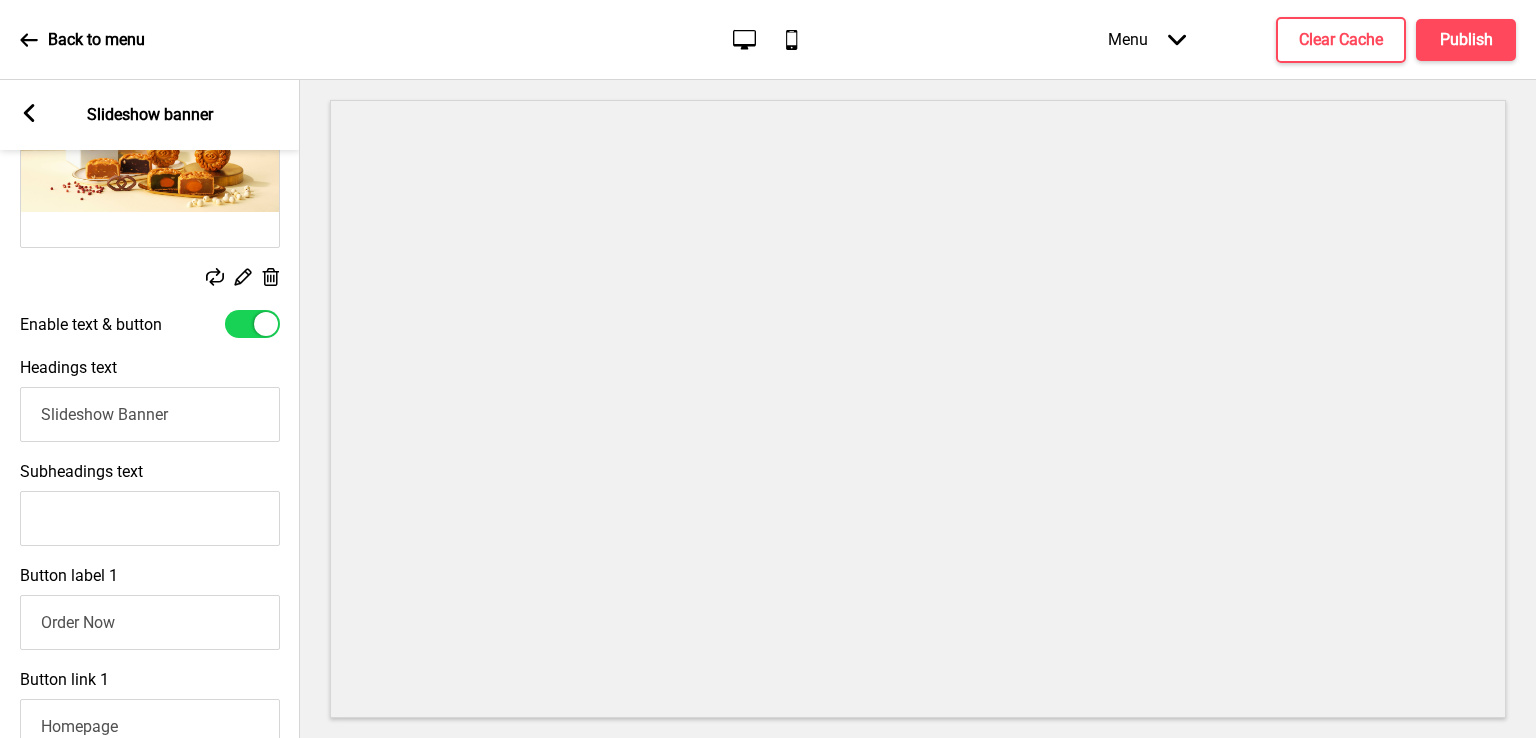 click on "Slideshow Banner" at bounding box center (150, 414) 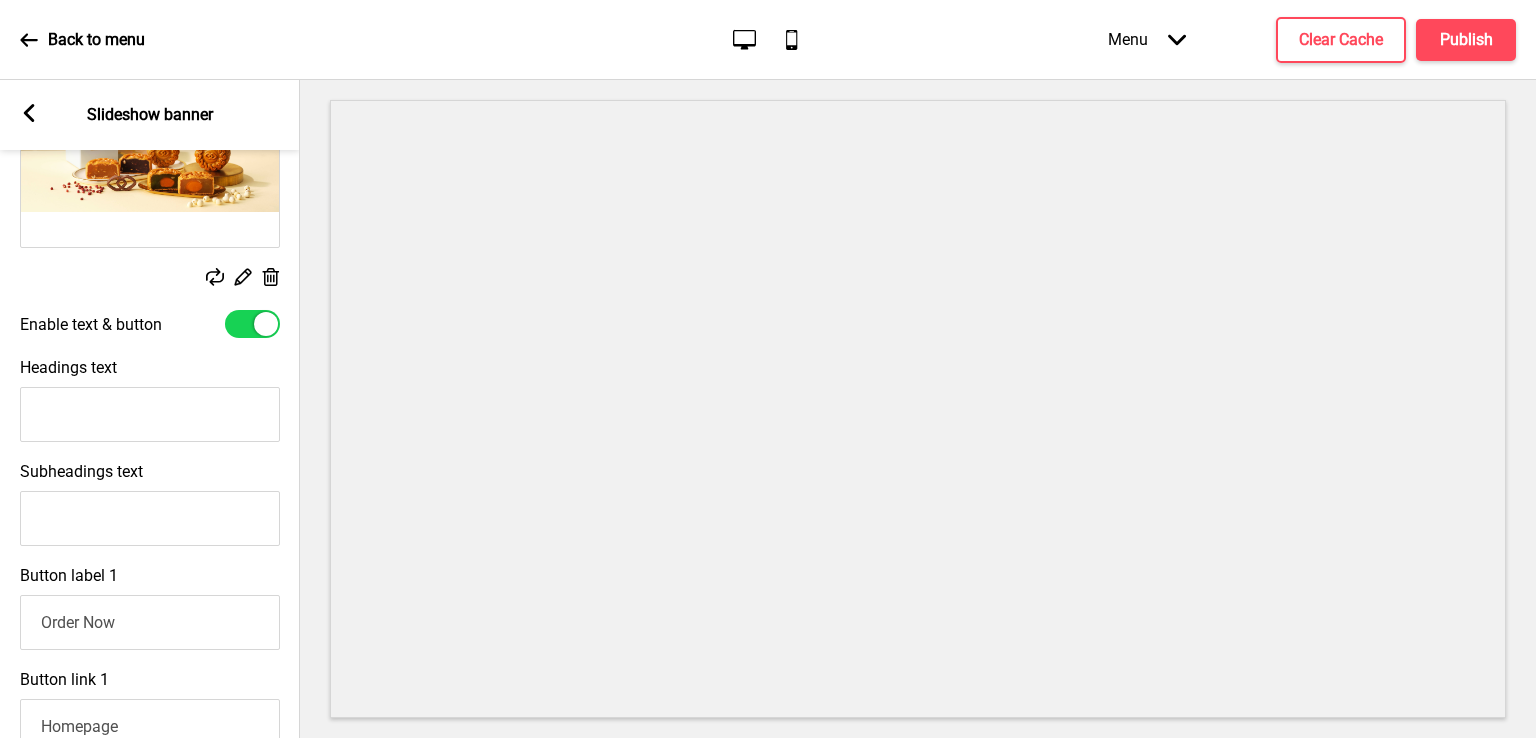 scroll, scrollTop: 0, scrollLeft: 0, axis: both 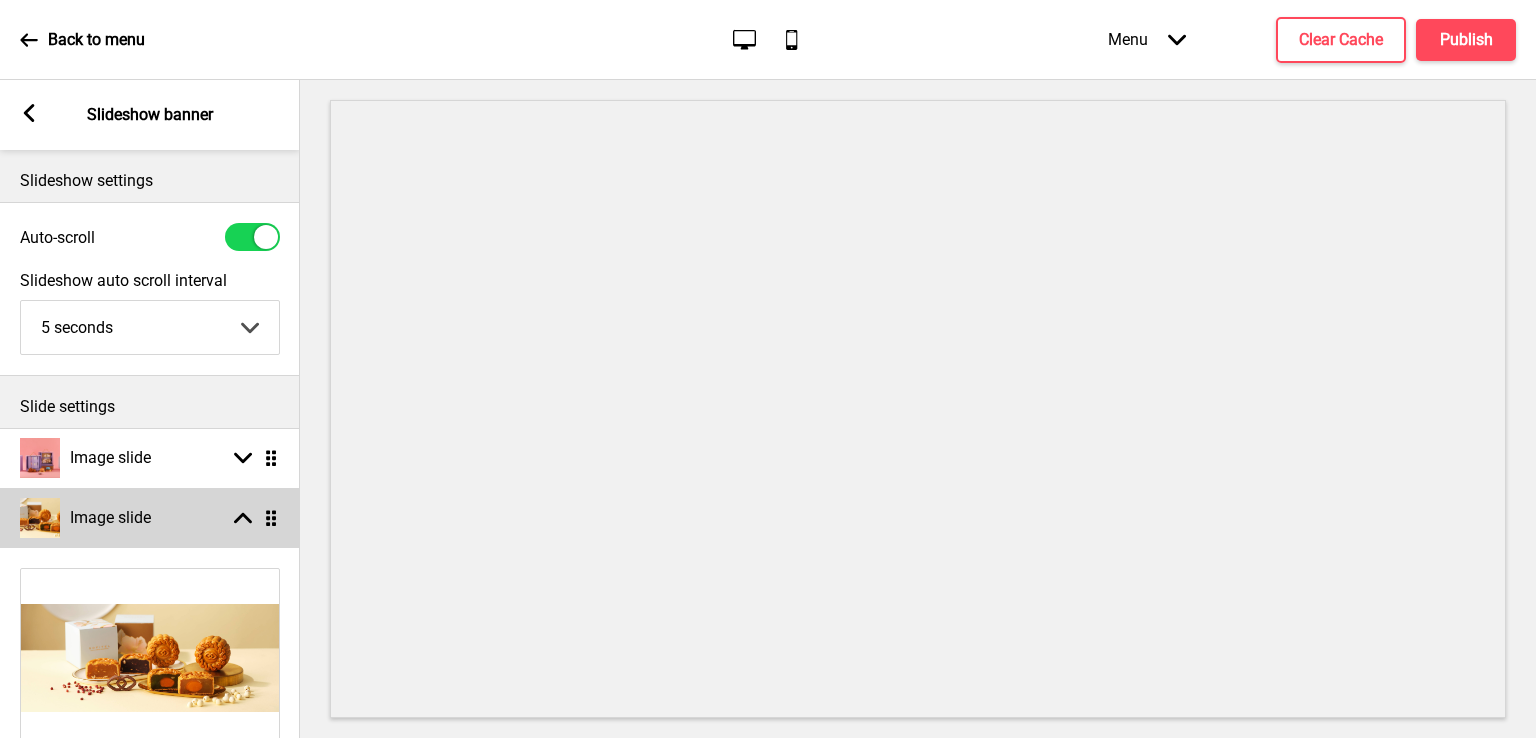 type 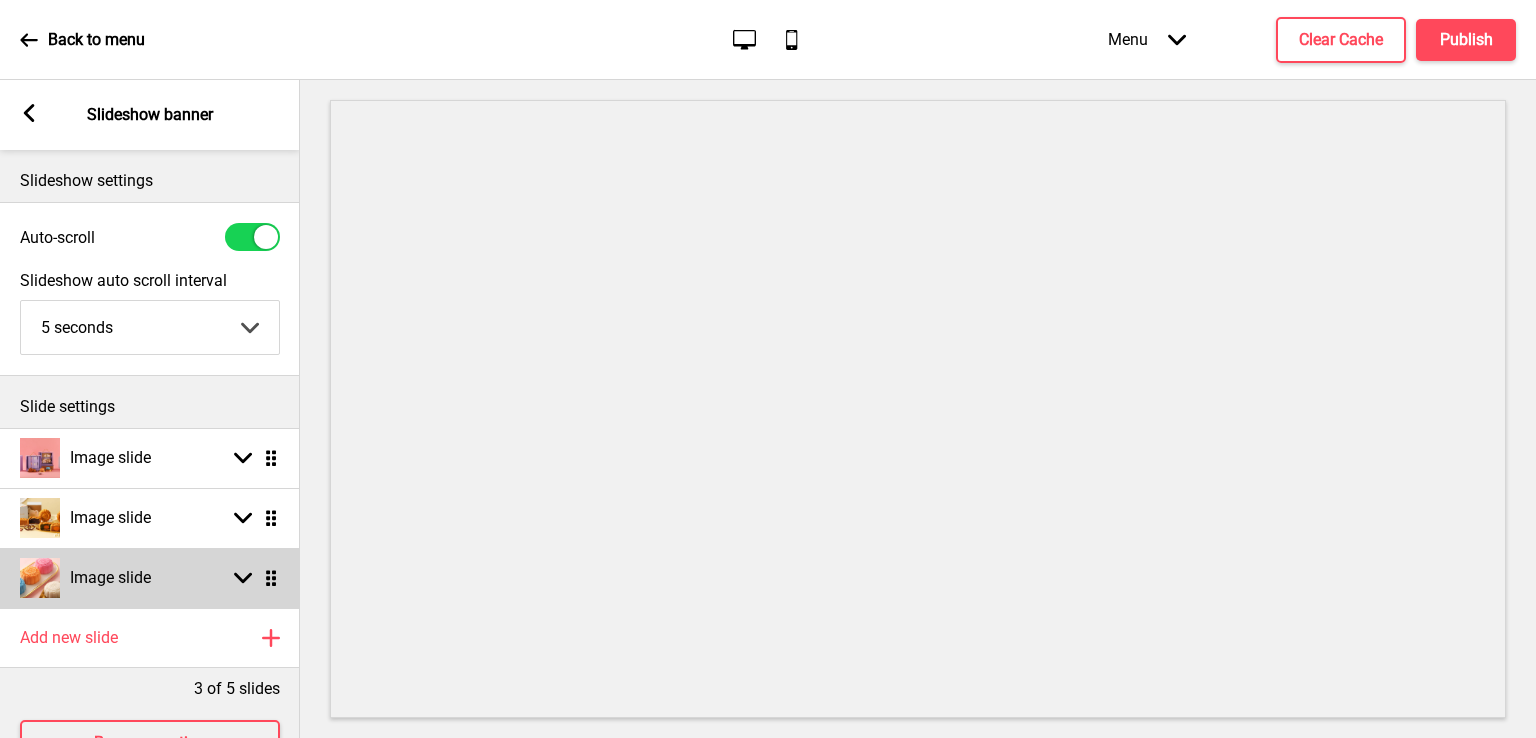 click on "Image slide Arrow down Drag" at bounding box center (150, 578) 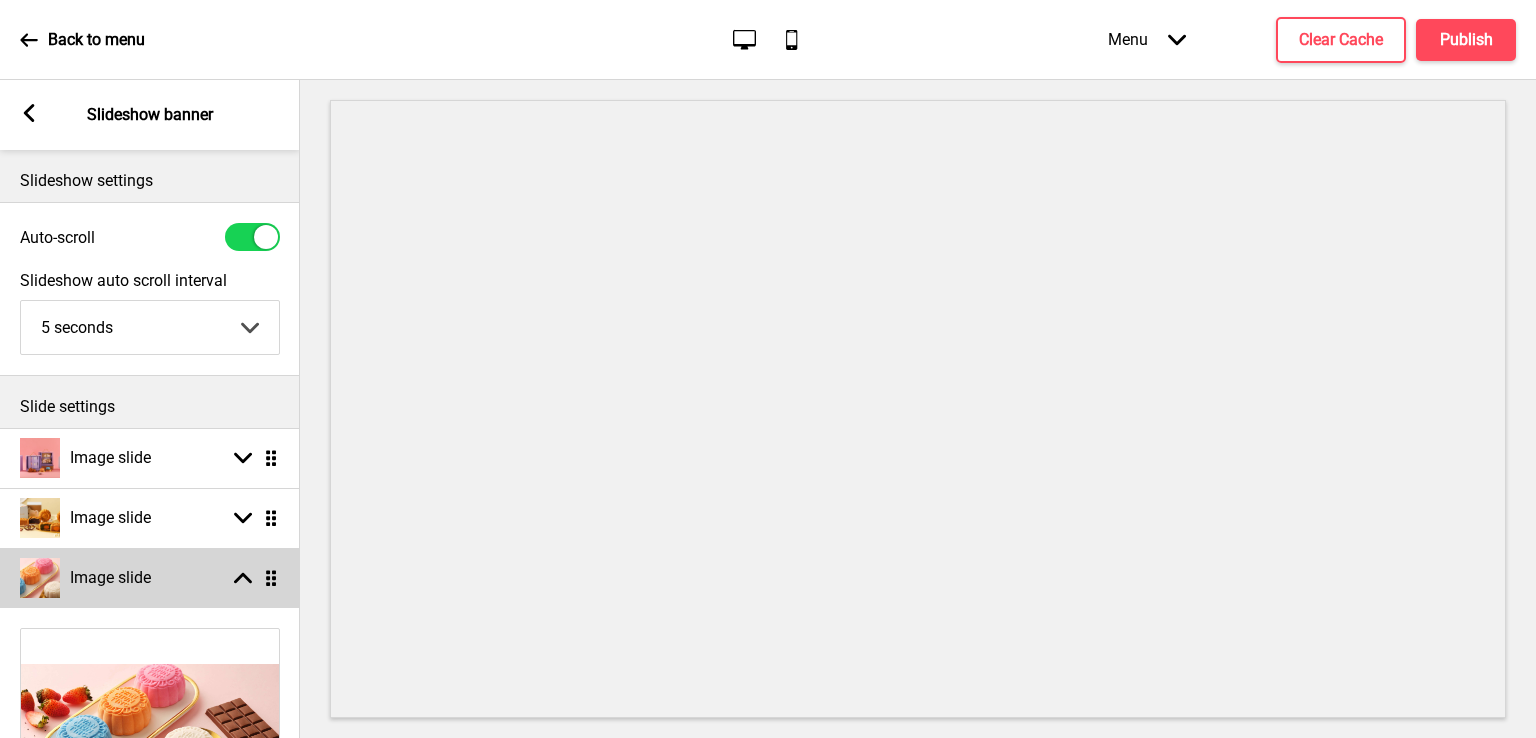 scroll, scrollTop: 500, scrollLeft: 0, axis: vertical 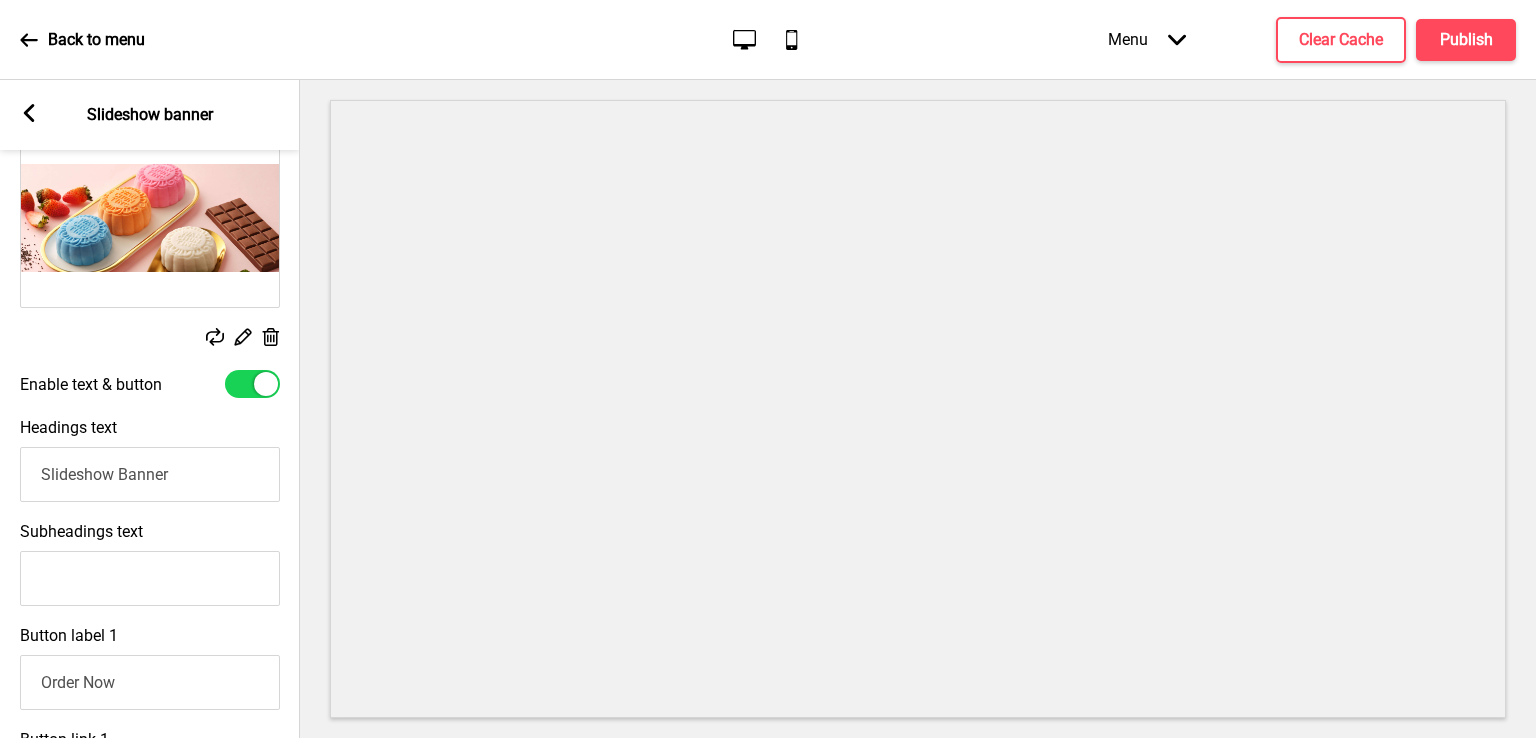 drag, startPoint x: 191, startPoint y: 487, endPoint x: 19, endPoint y: 477, distance: 172.29045 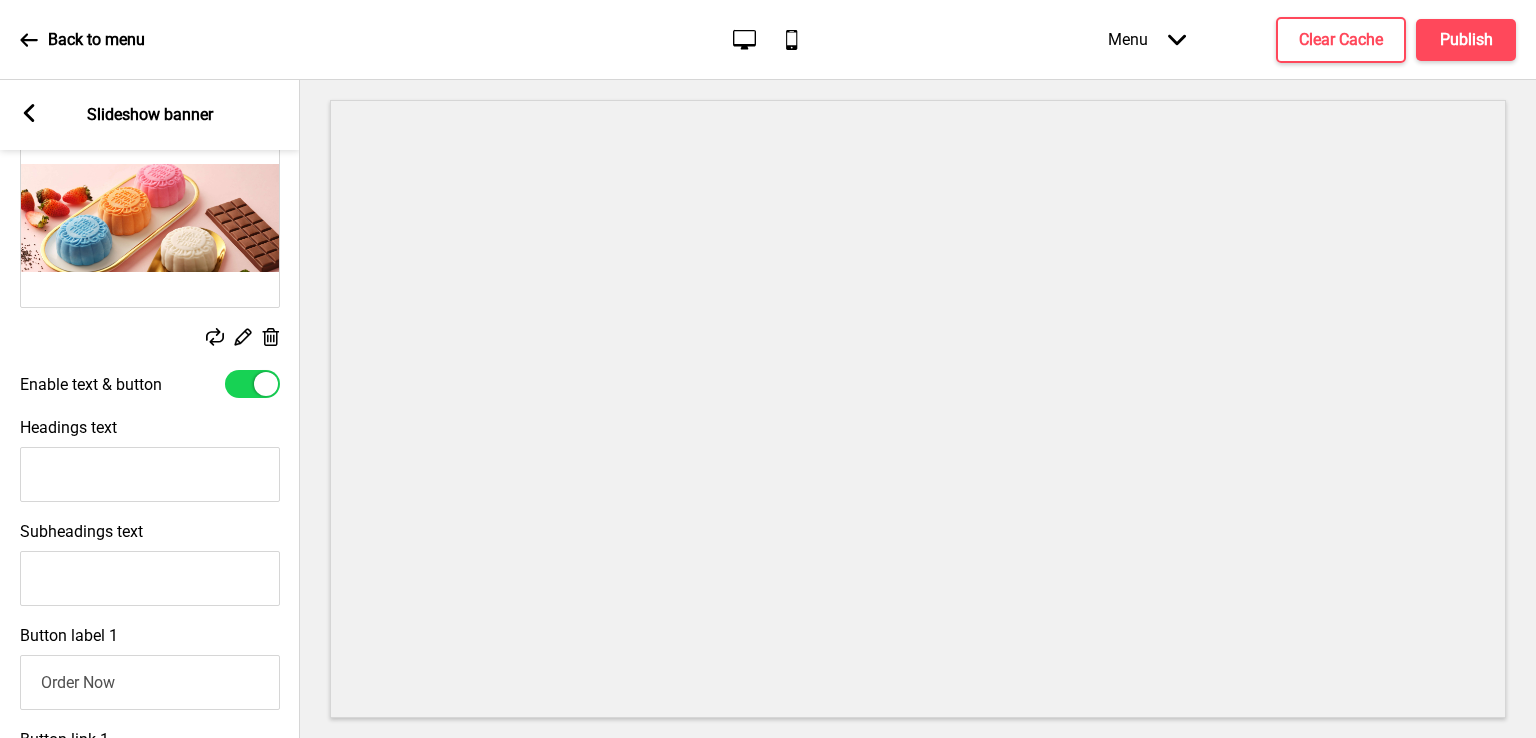 type 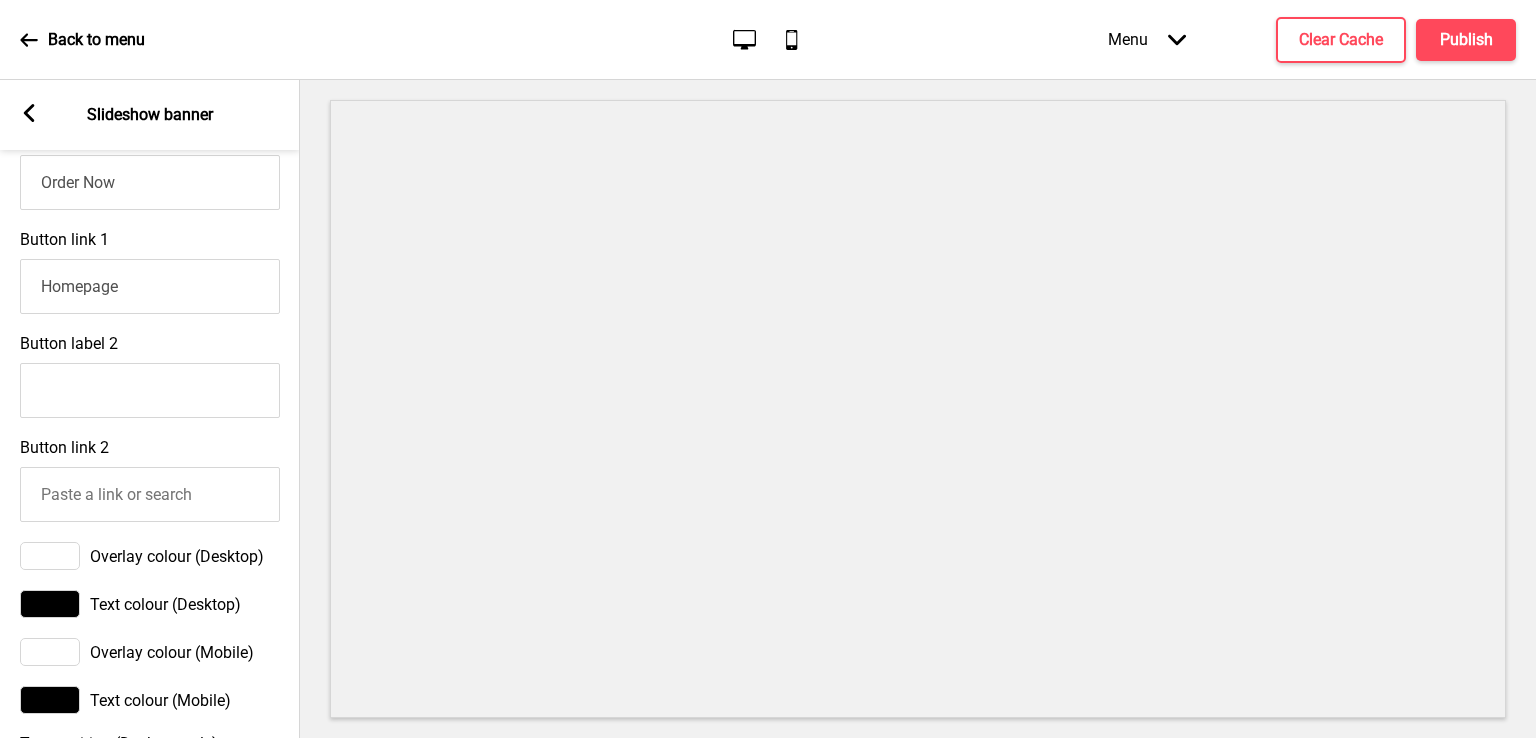 scroll, scrollTop: 1367, scrollLeft: 0, axis: vertical 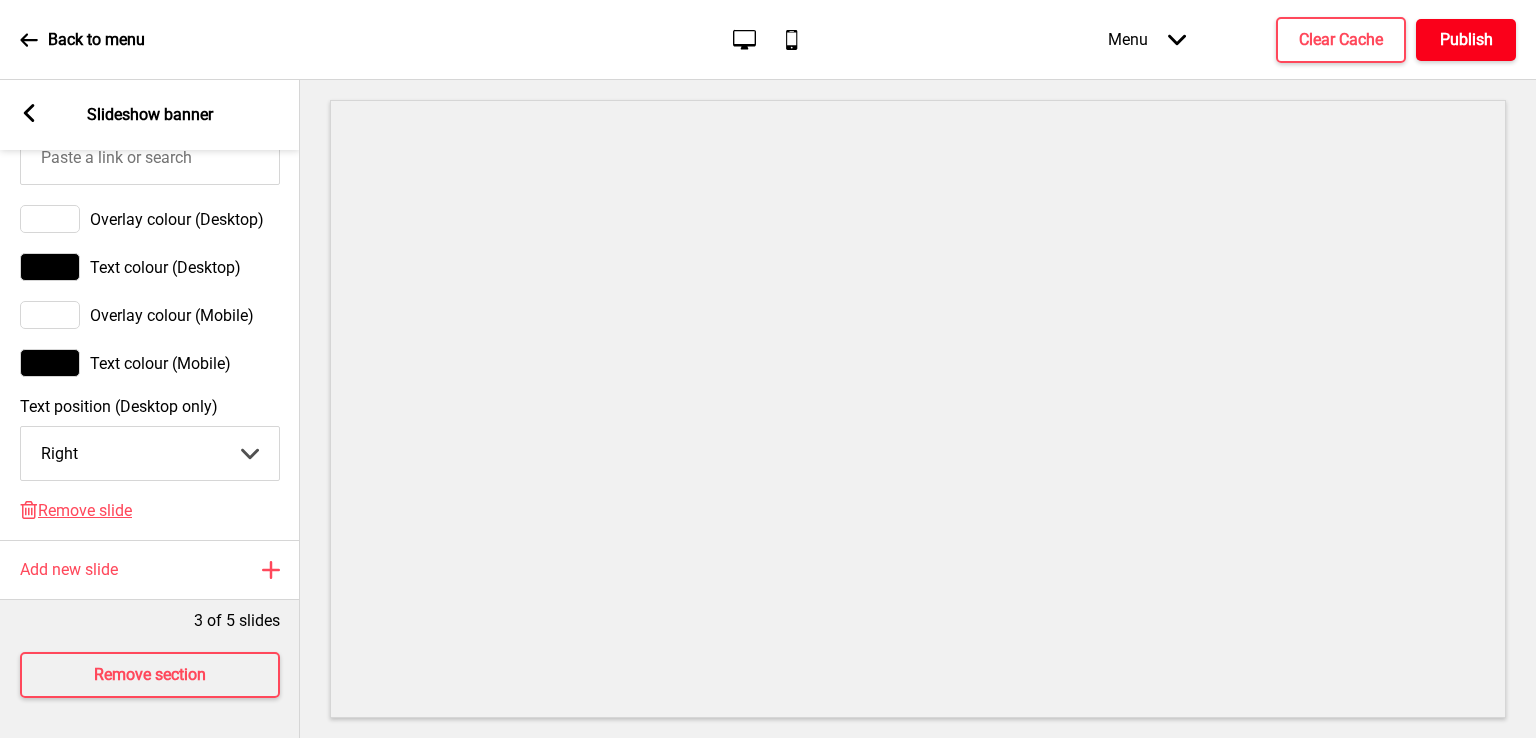 click on "Publish" at bounding box center [1466, 40] 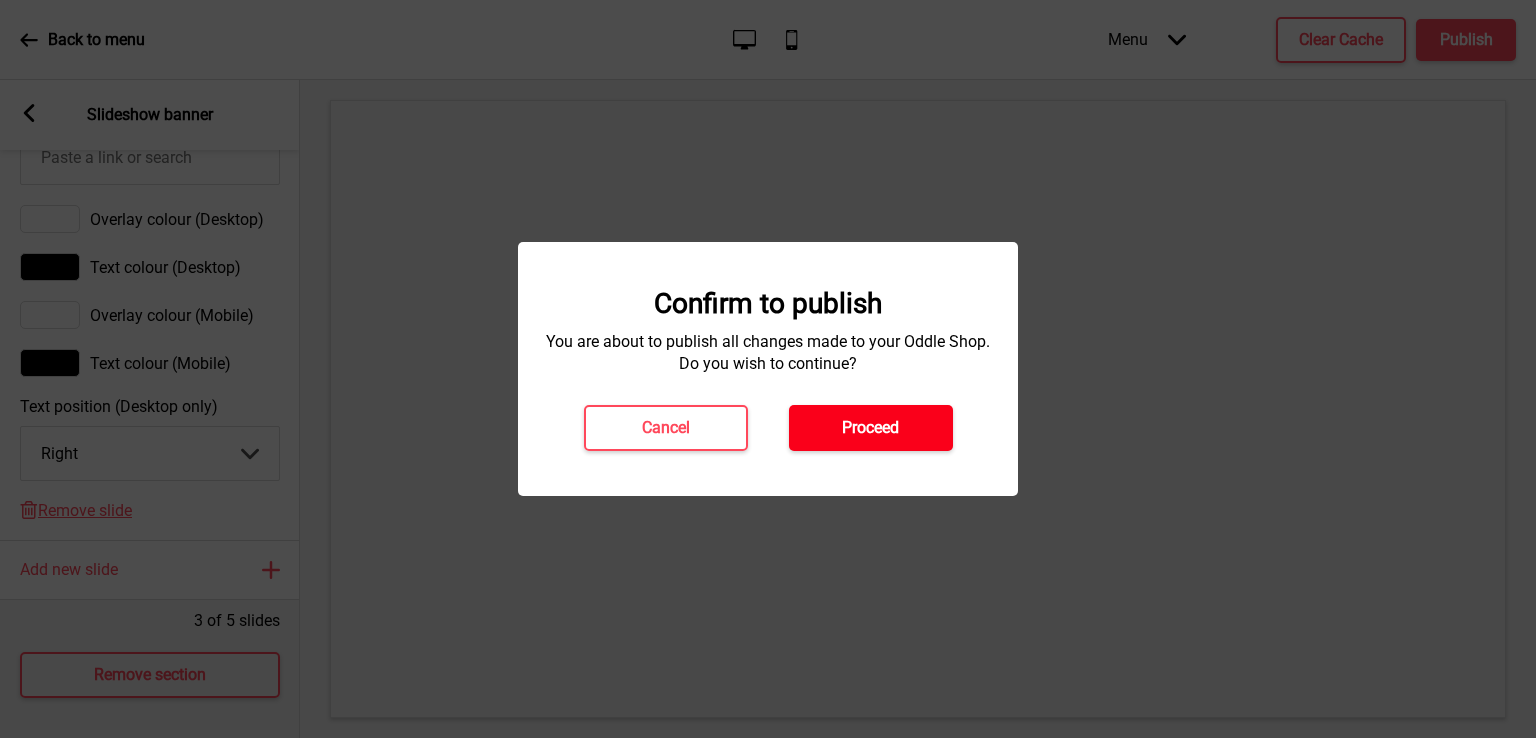 click on "Proceed" at bounding box center (870, 428) 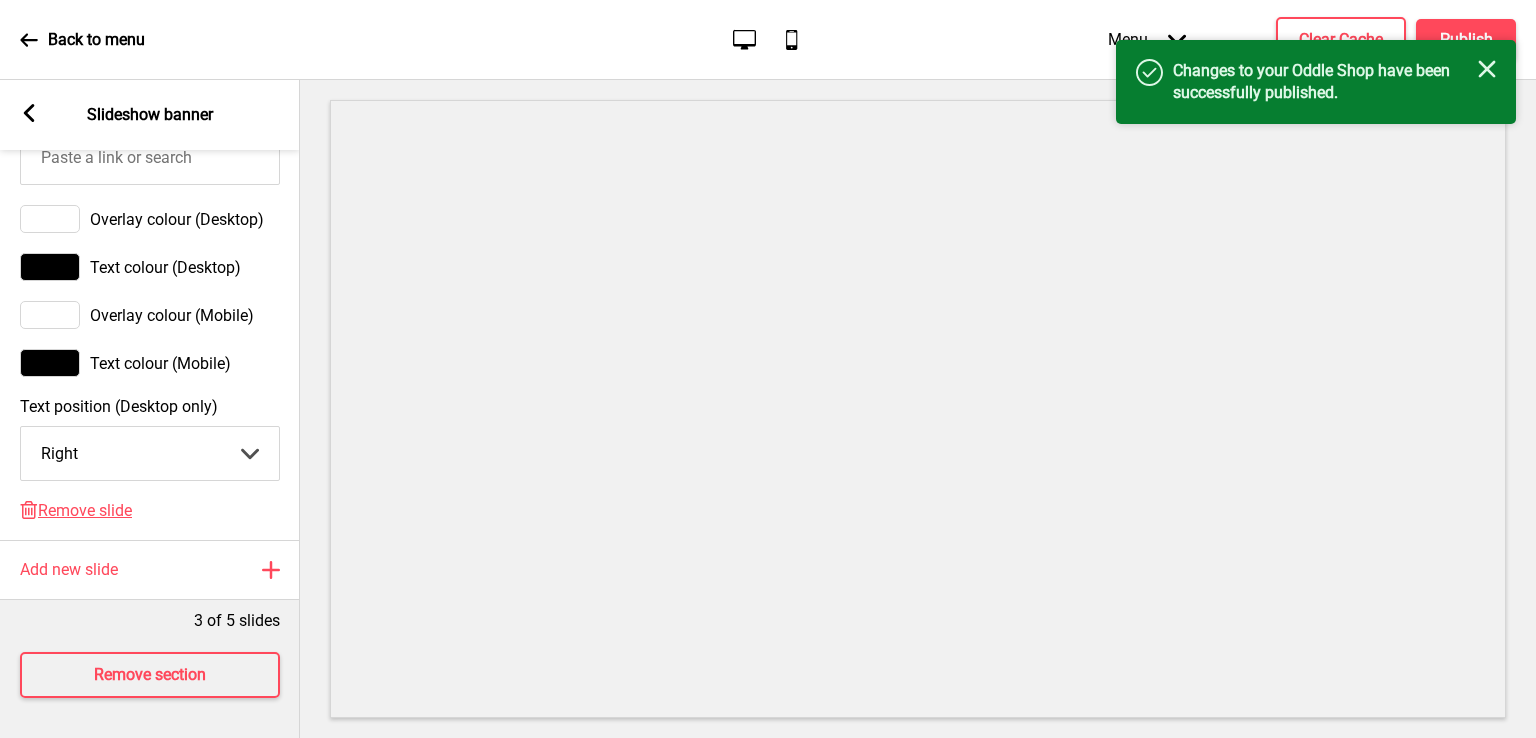 click at bounding box center [29, 40] 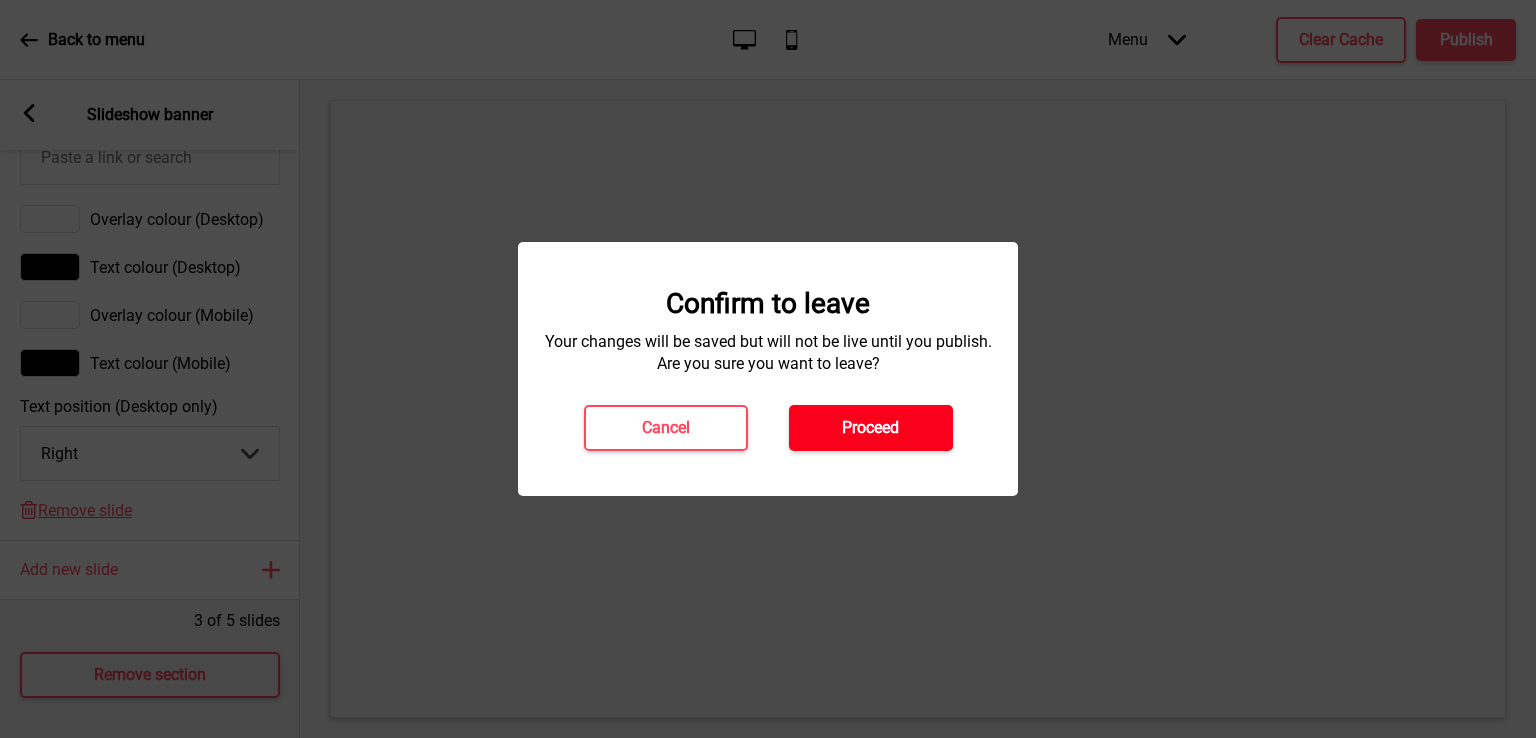 click on "Proceed" at bounding box center (871, 428) 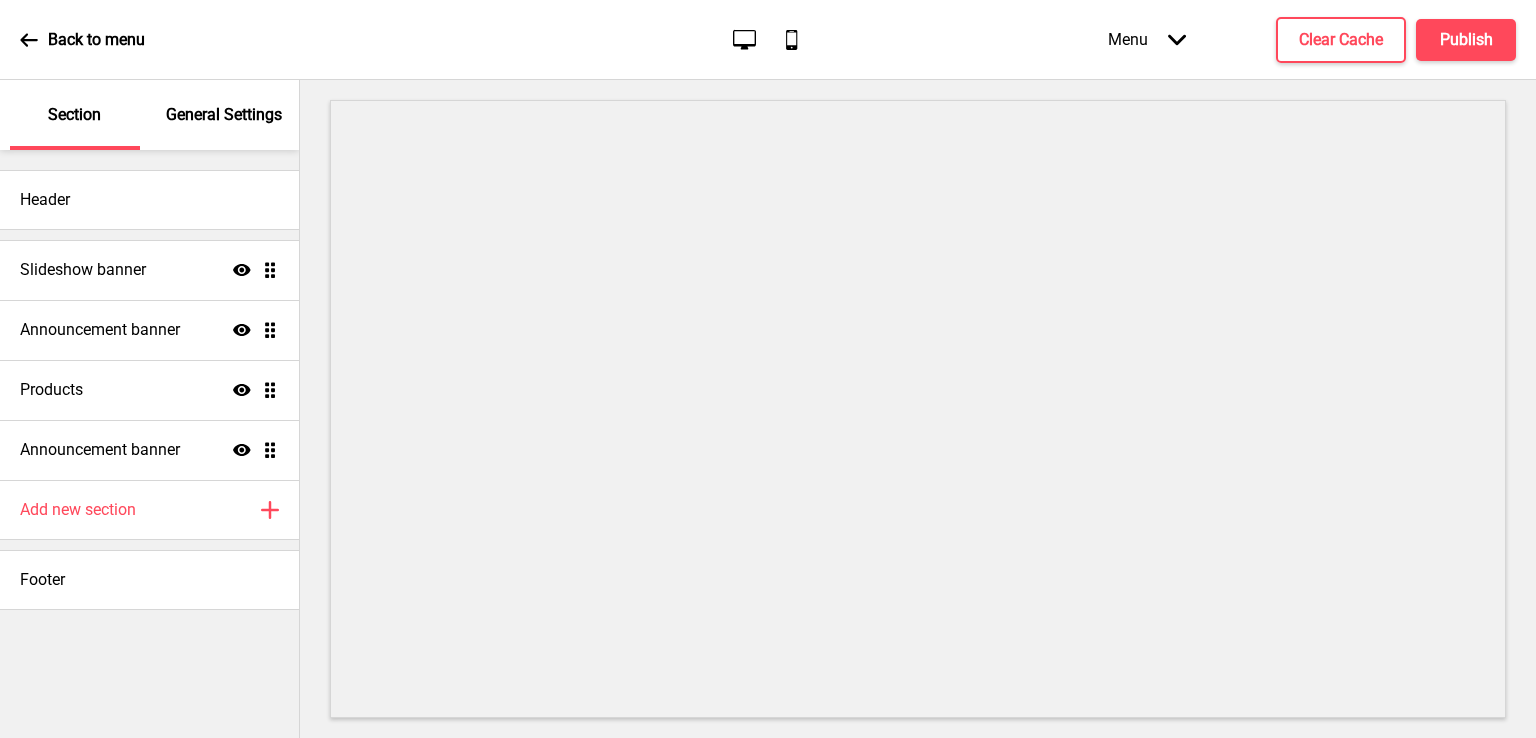 scroll, scrollTop: 0, scrollLeft: 0, axis: both 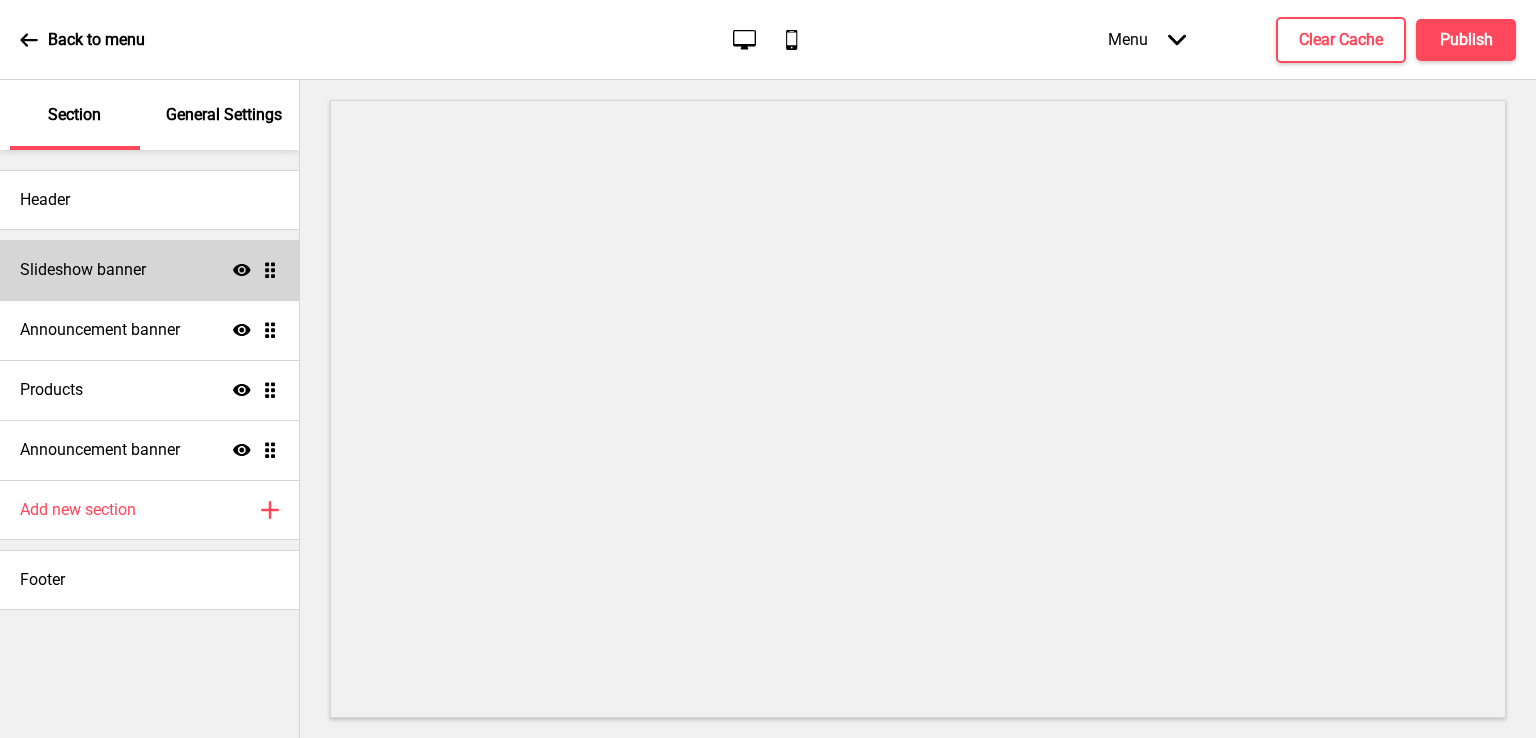 click on "Slideshow banner Show Drag" at bounding box center [149, 270] 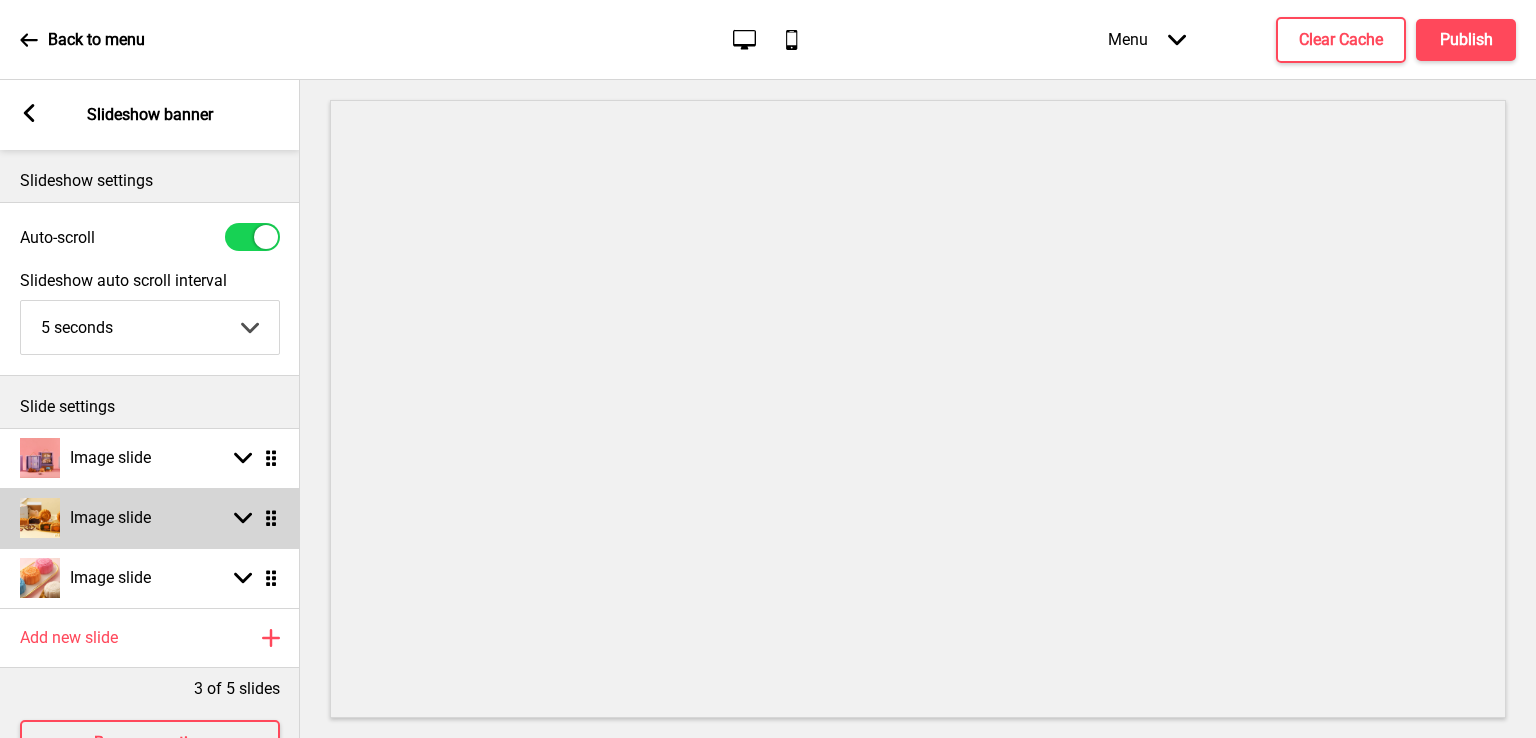 click on "Image slide Arrow down Drag" at bounding box center [150, 518] 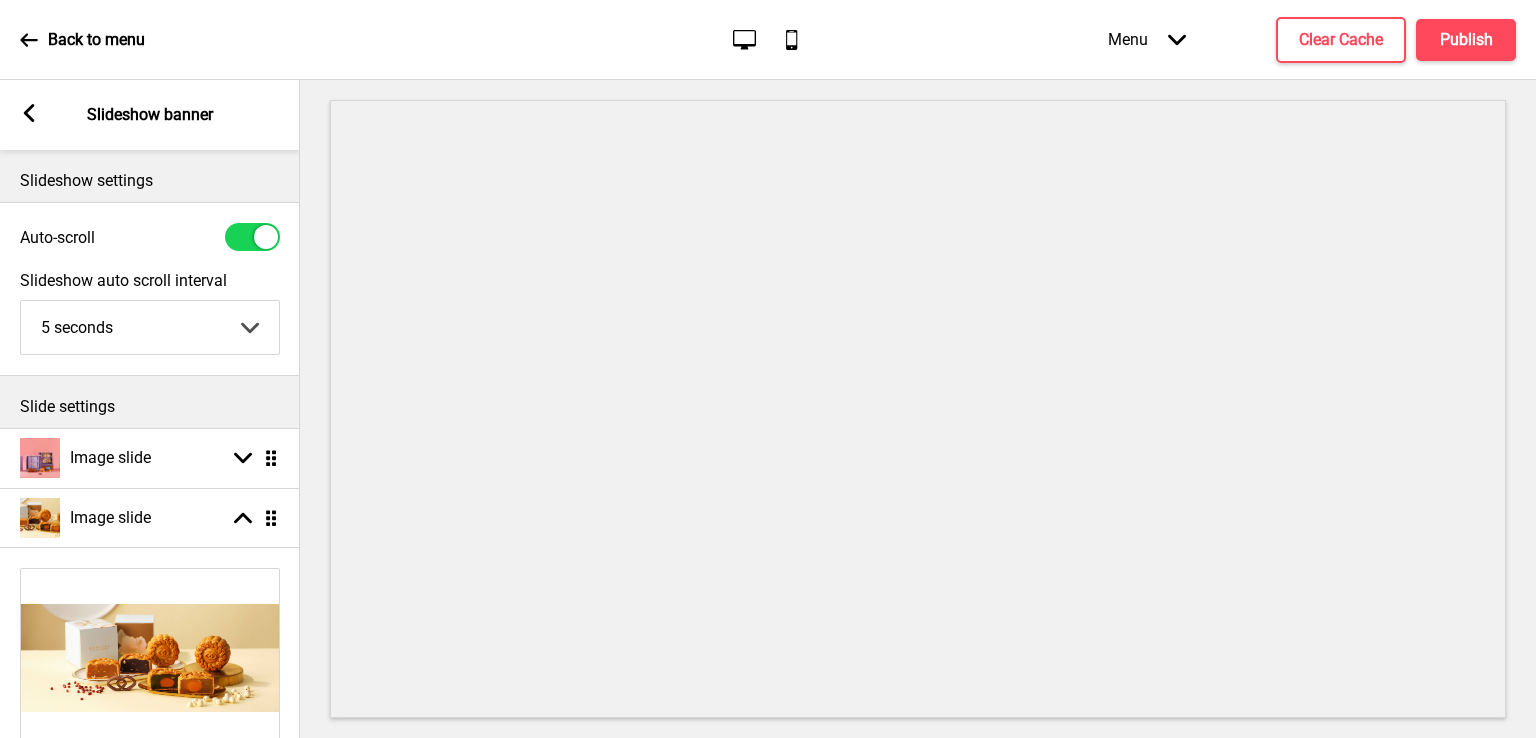 scroll, scrollTop: 500, scrollLeft: 0, axis: vertical 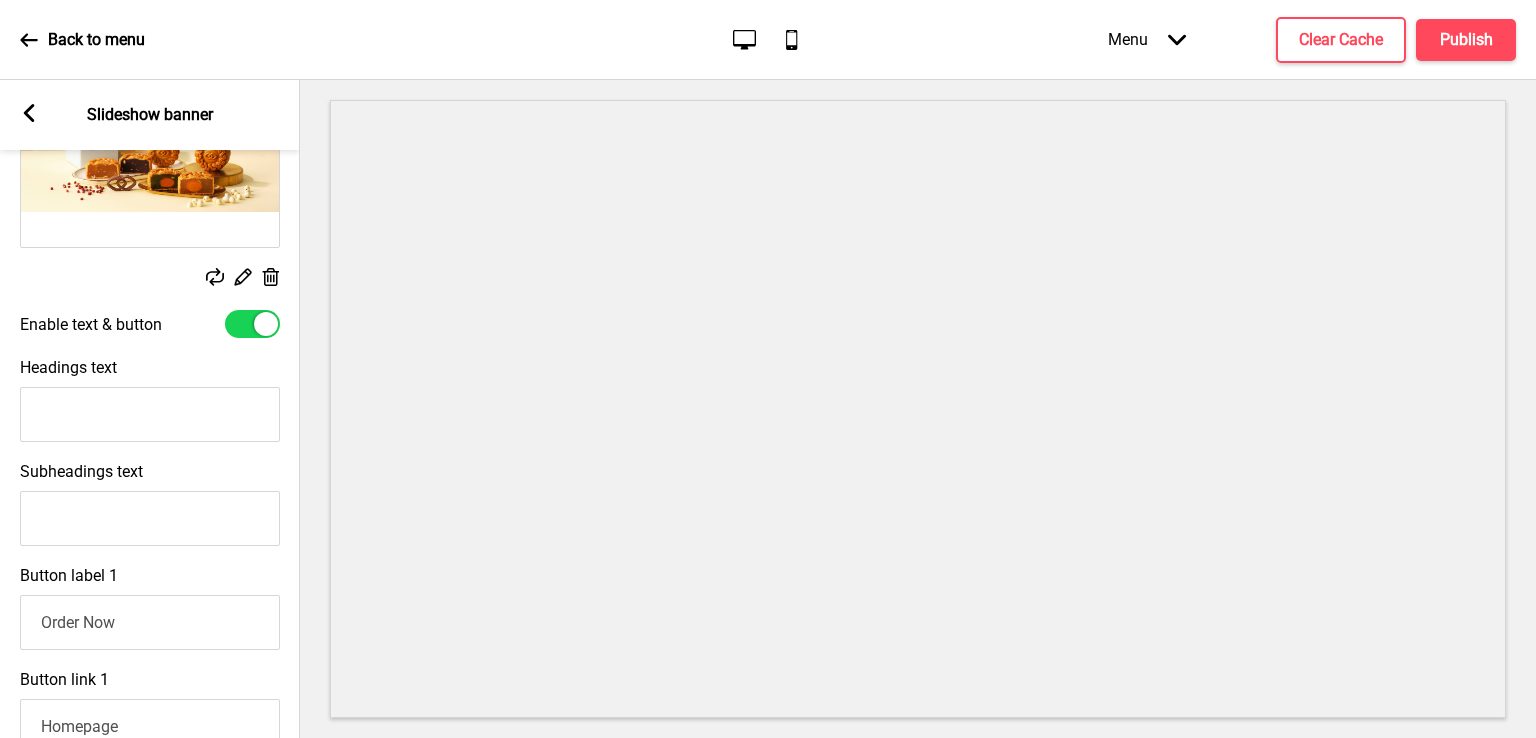 click on "Enable text & button" at bounding box center (150, 324) 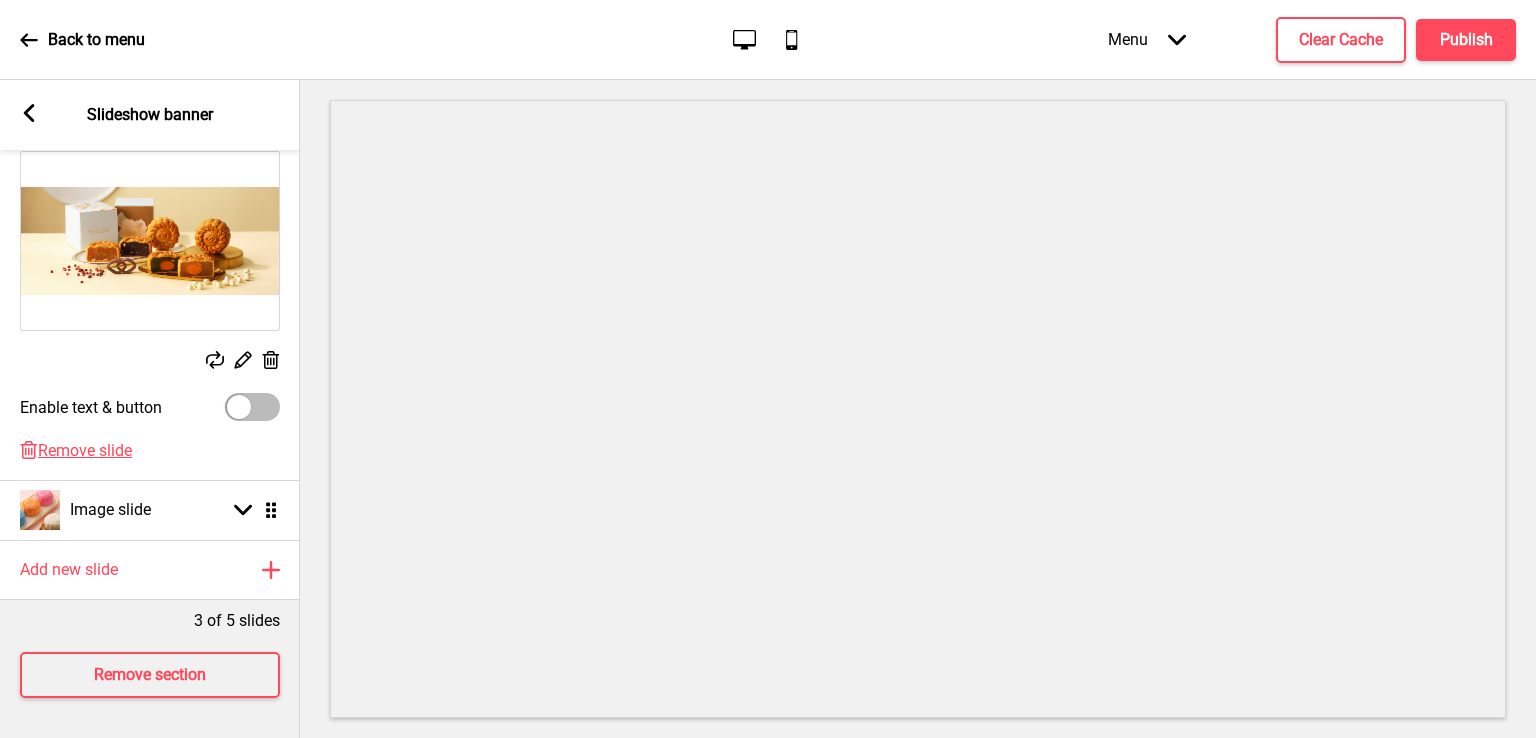 scroll, scrollTop: 0, scrollLeft: 0, axis: both 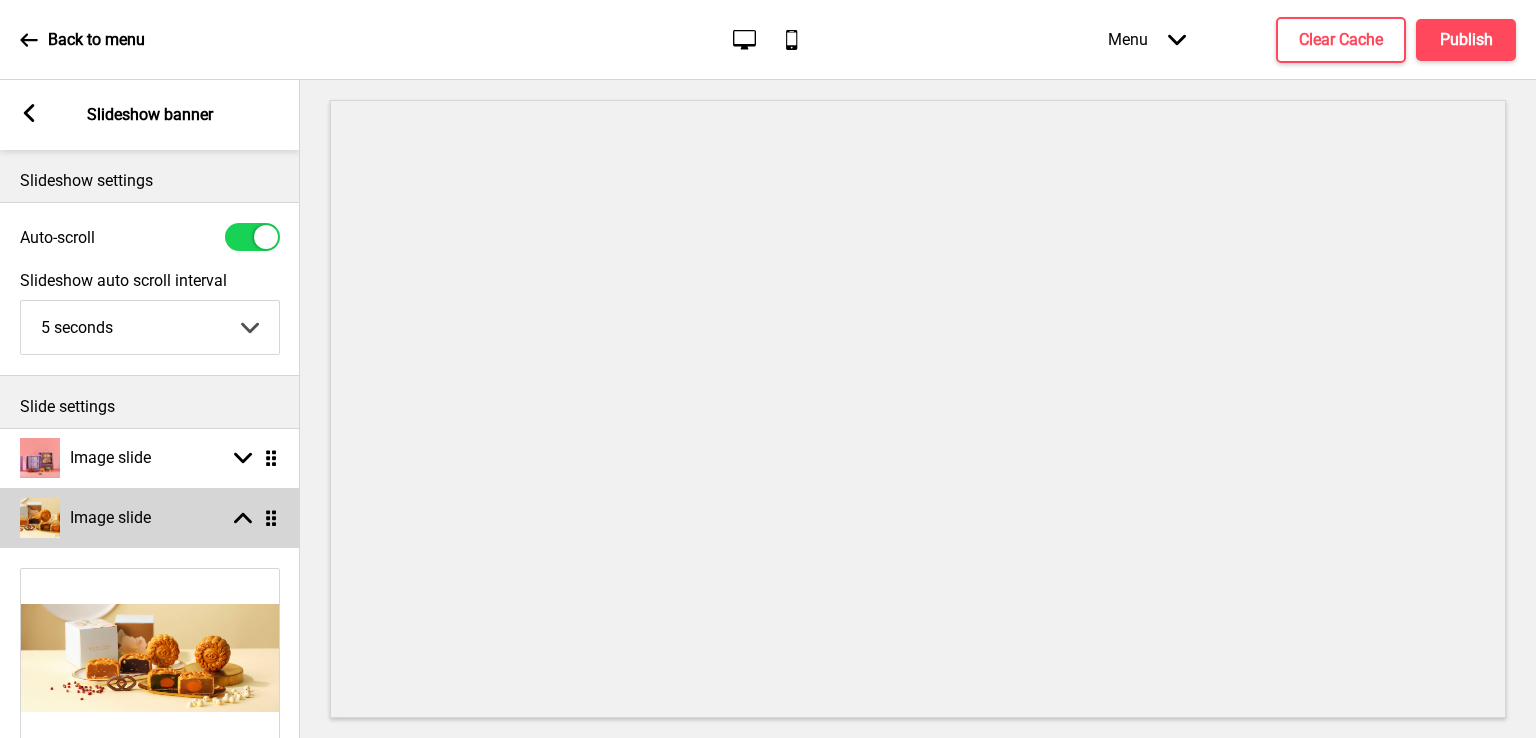 click on "Image slide Arrow up Drag" at bounding box center [150, 518] 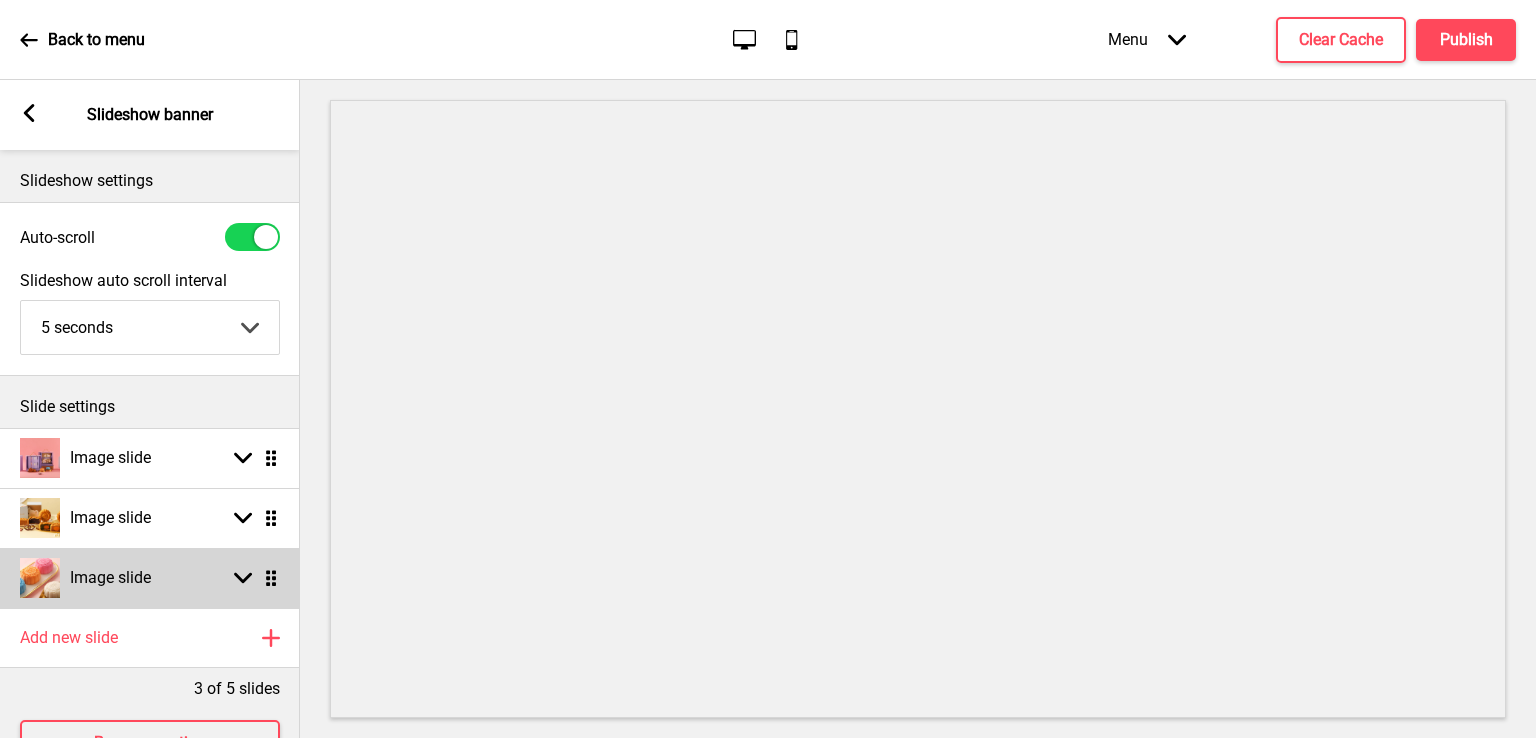 click on "Image slide Arrow down Drag" at bounding box center (150, 578) 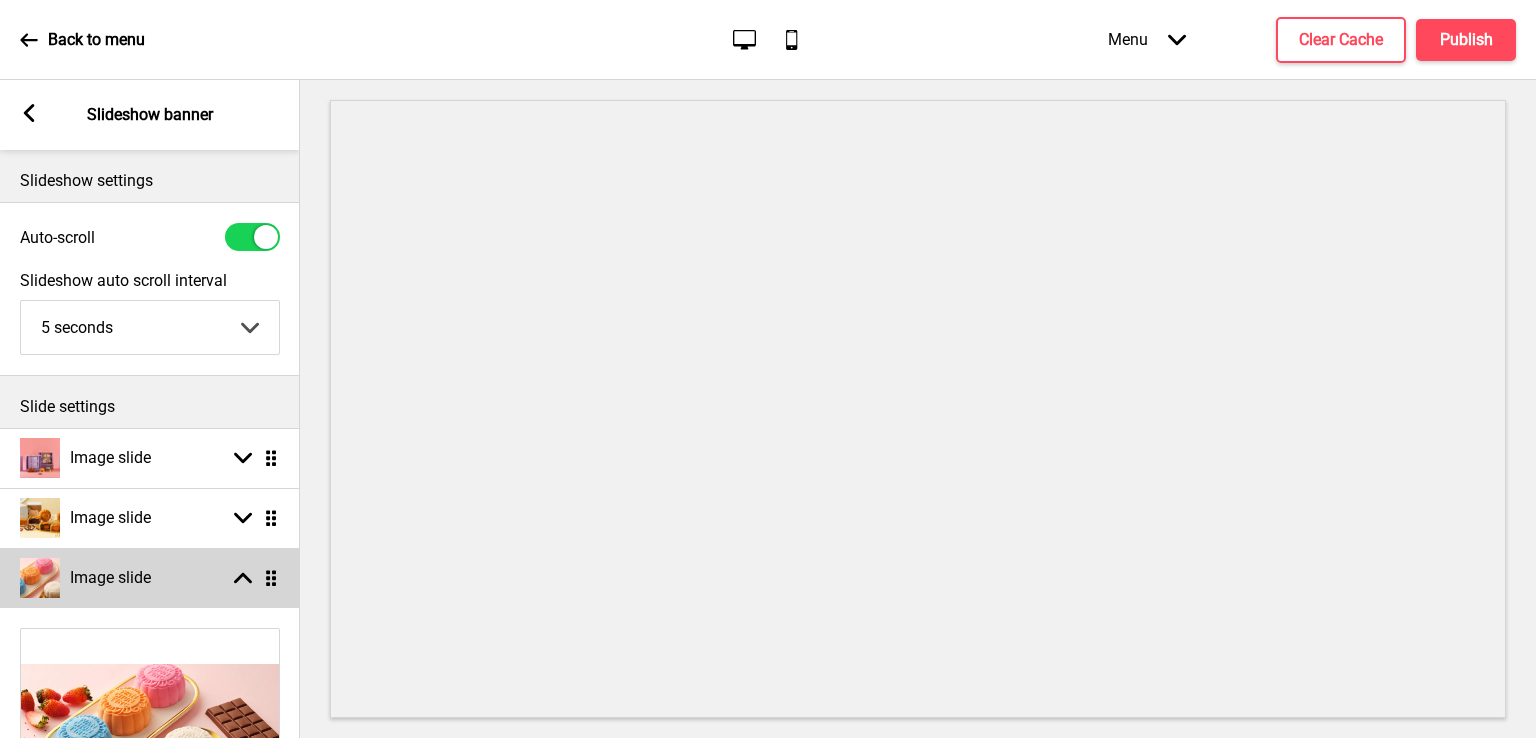 scroll, scrollTop: 500, scrollLeft: 0, axis: vertical 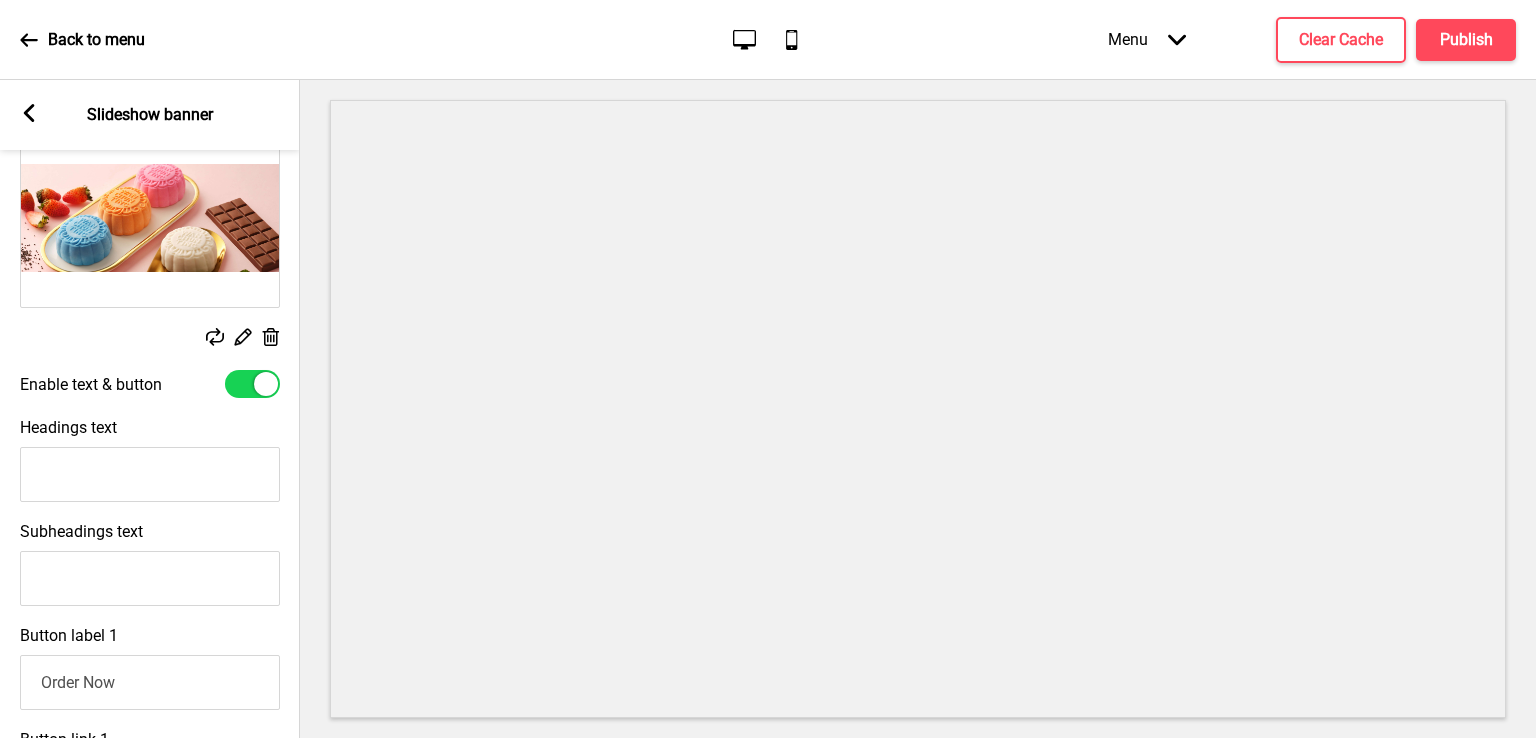 click at bounding box center [266, 384] 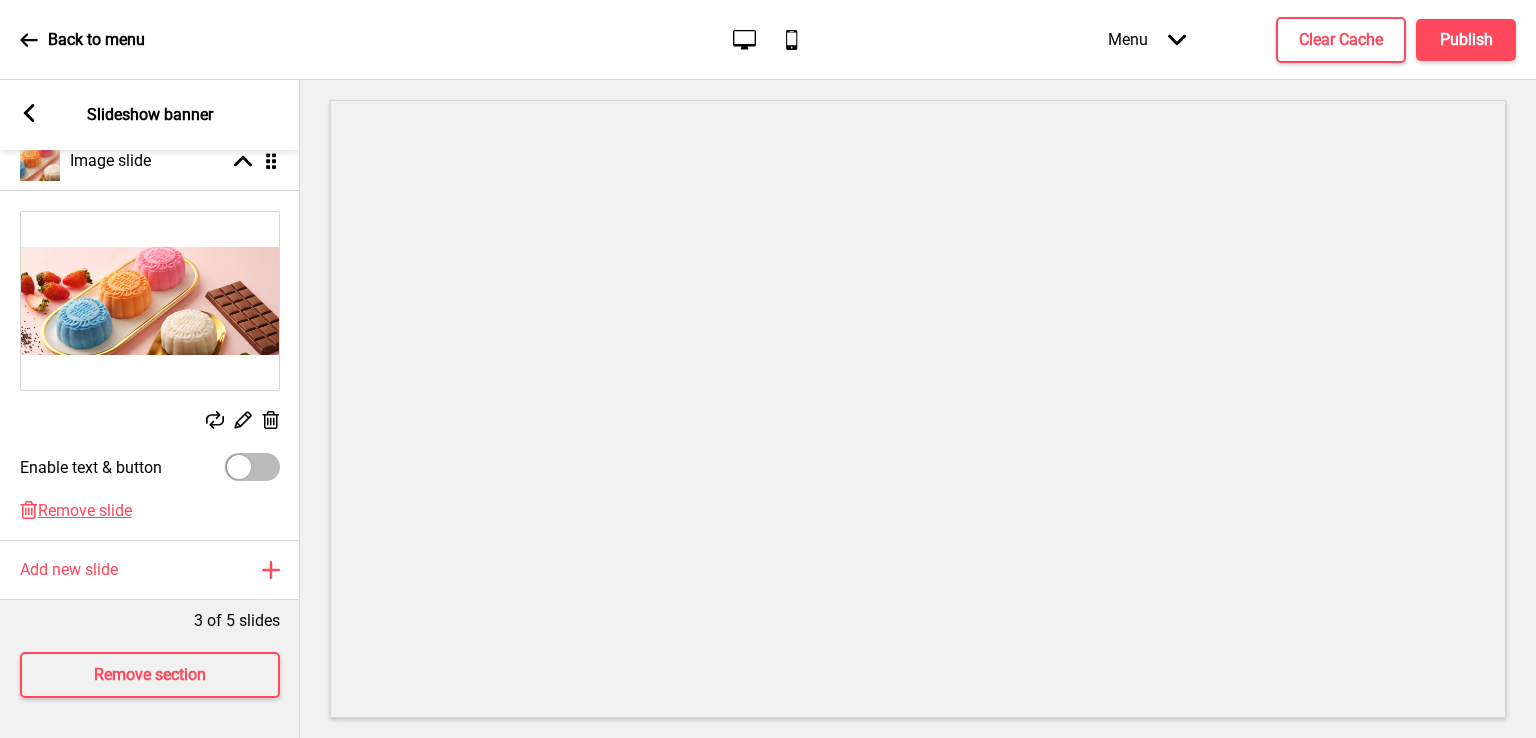 scroll, scrollTop: 431, scrollLeft: 0, axis: vertical 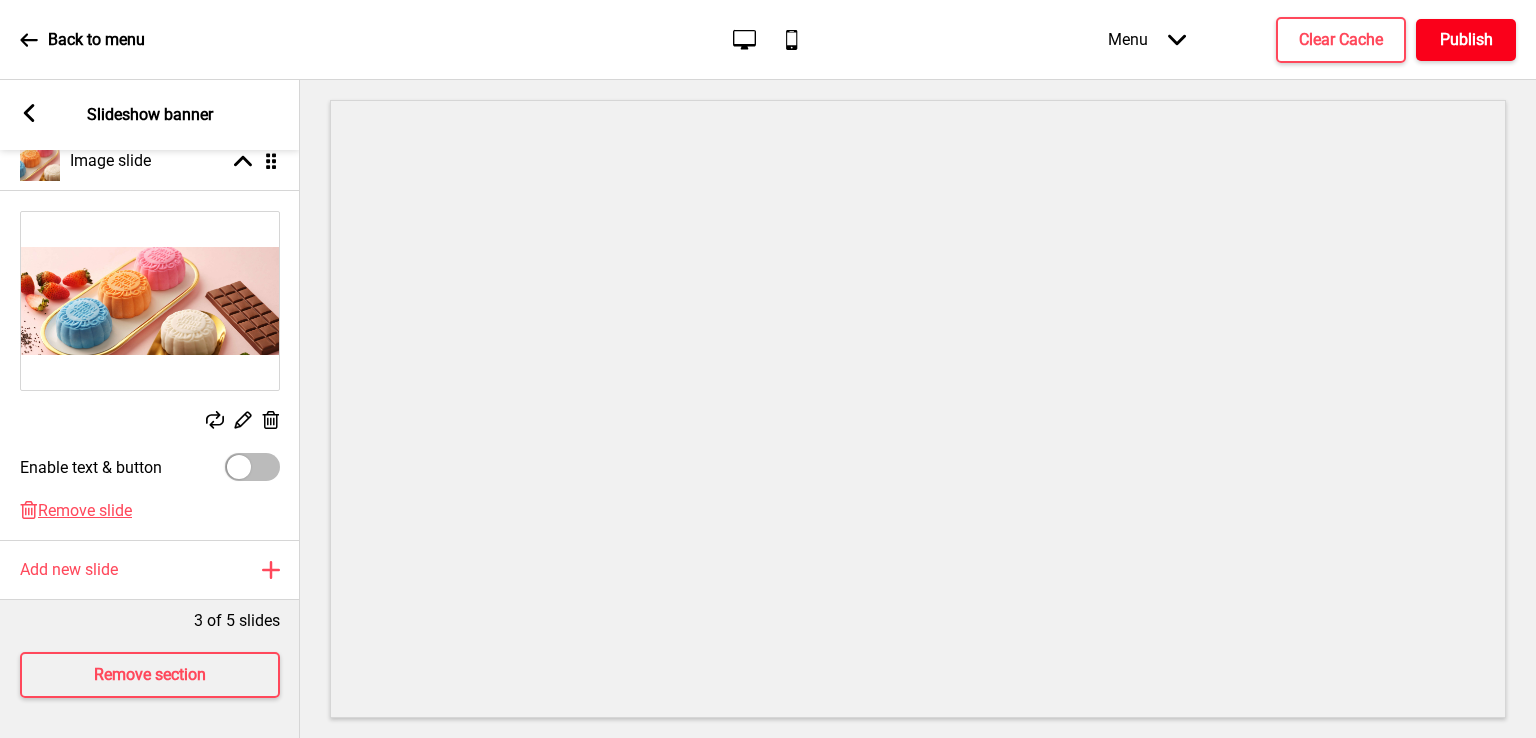 click on "Publish" at bounding box center (1466, 40) 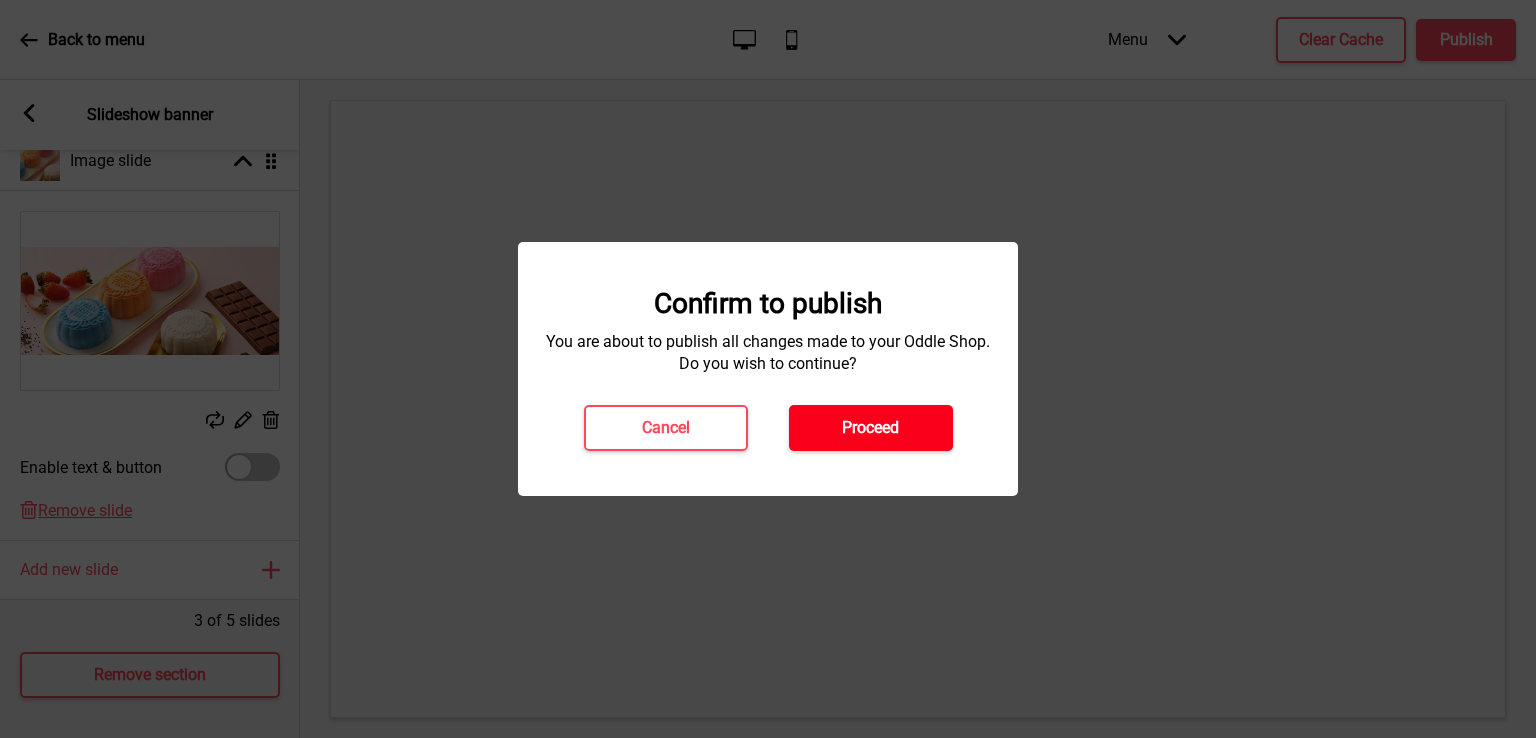 click on "Proceed" at bounding box center [871, 428] 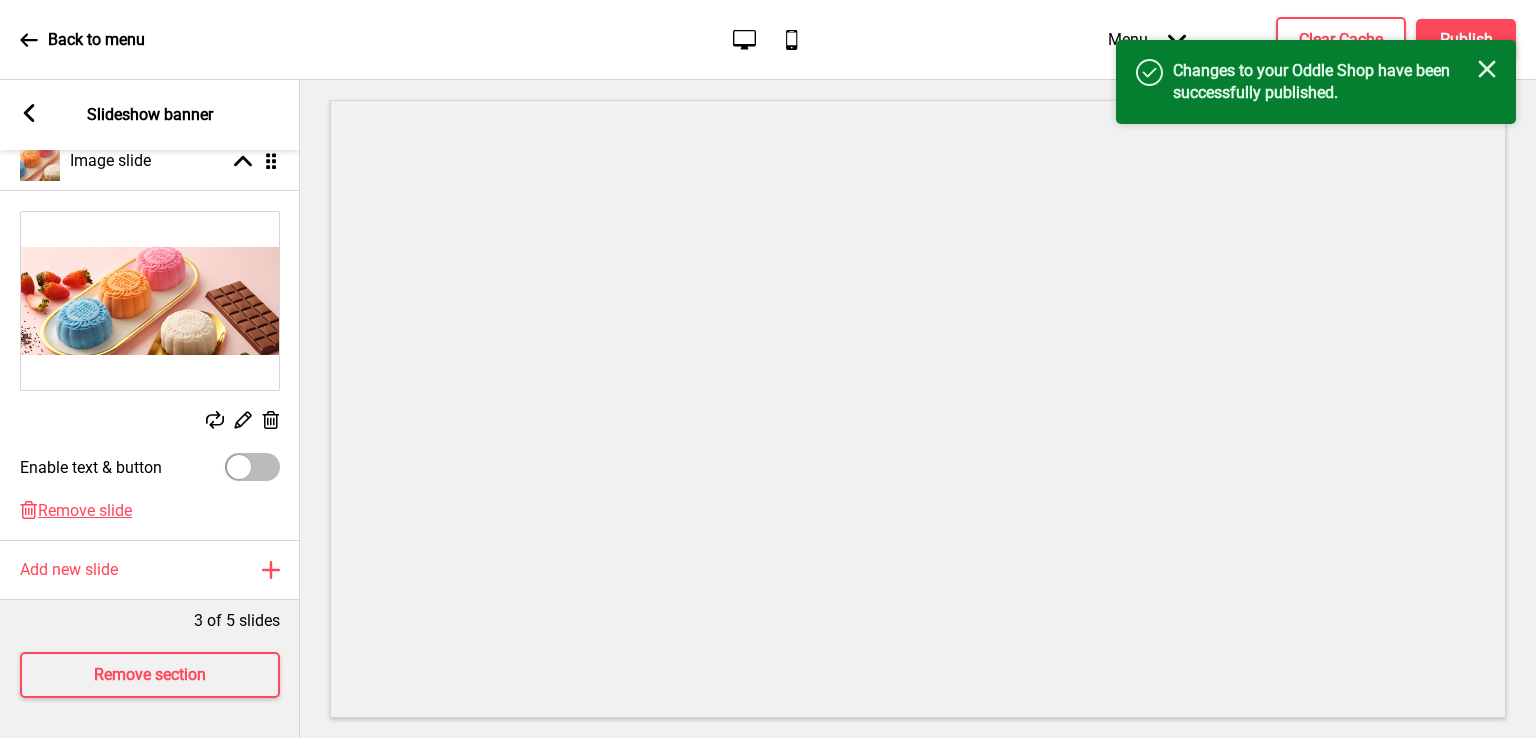 click at bounding box center (29, 40) 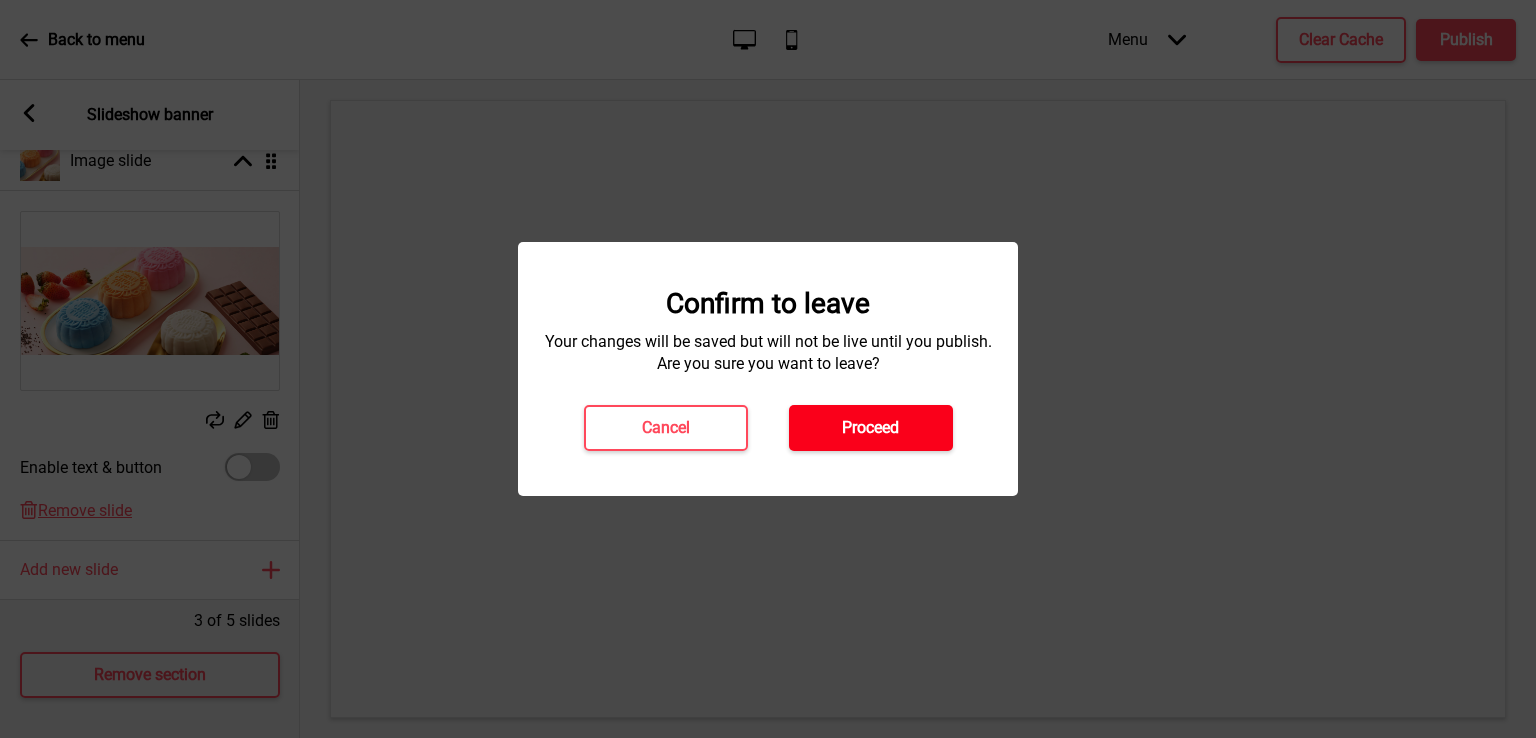click on "Proceed" at bounding box center (870, 428) 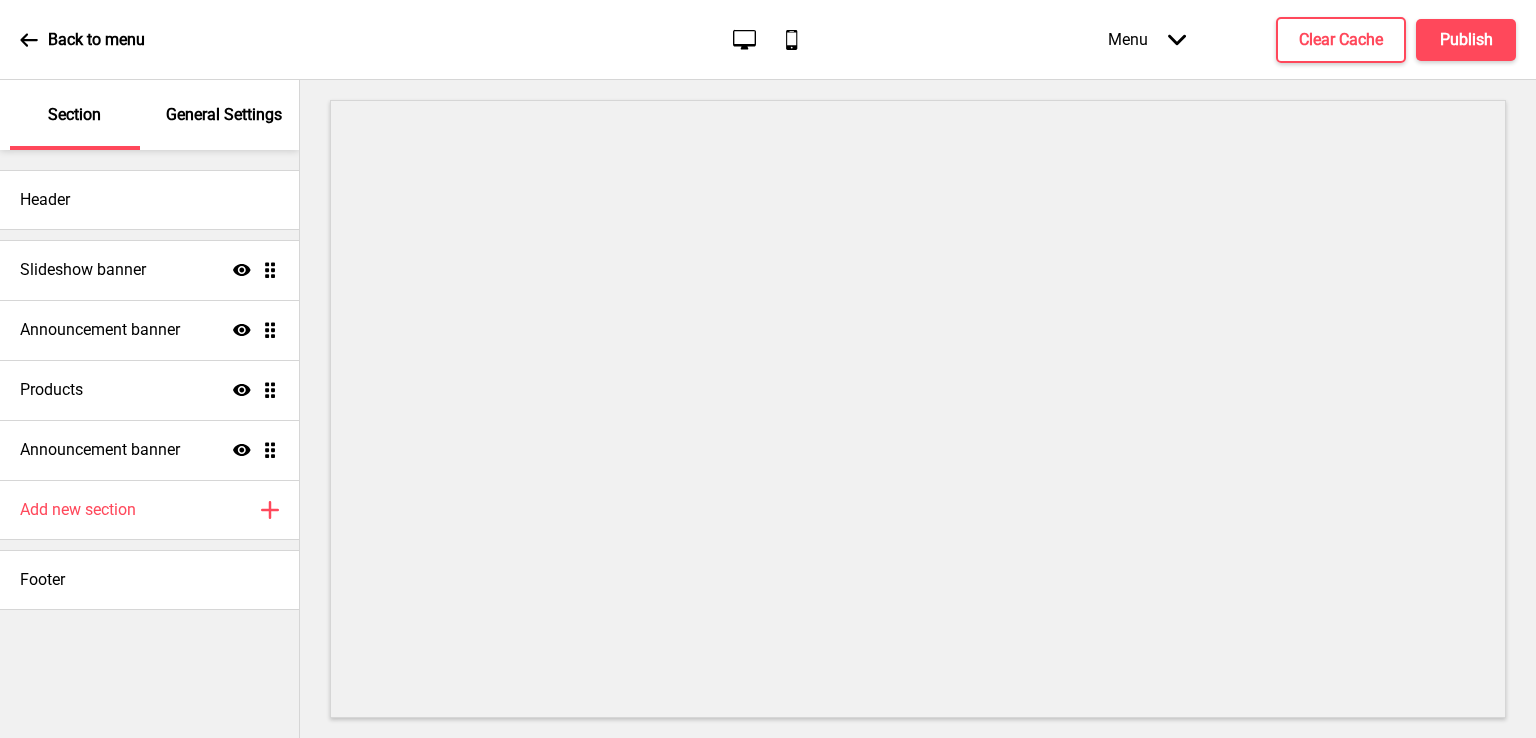scroll, scrollTop: 0, scrollLeft: 0, axis: both 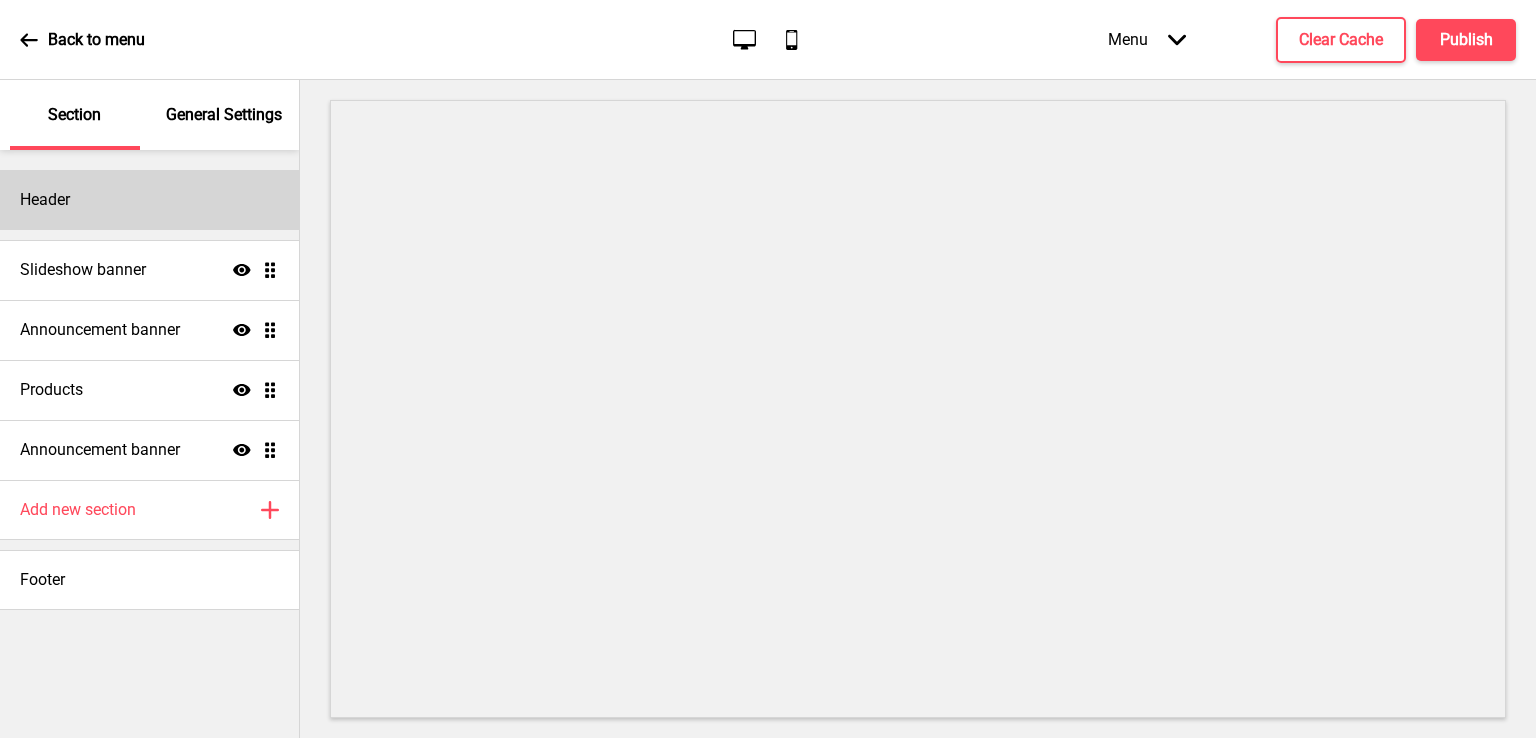 click on "Header" at bounding box center [149, 200] 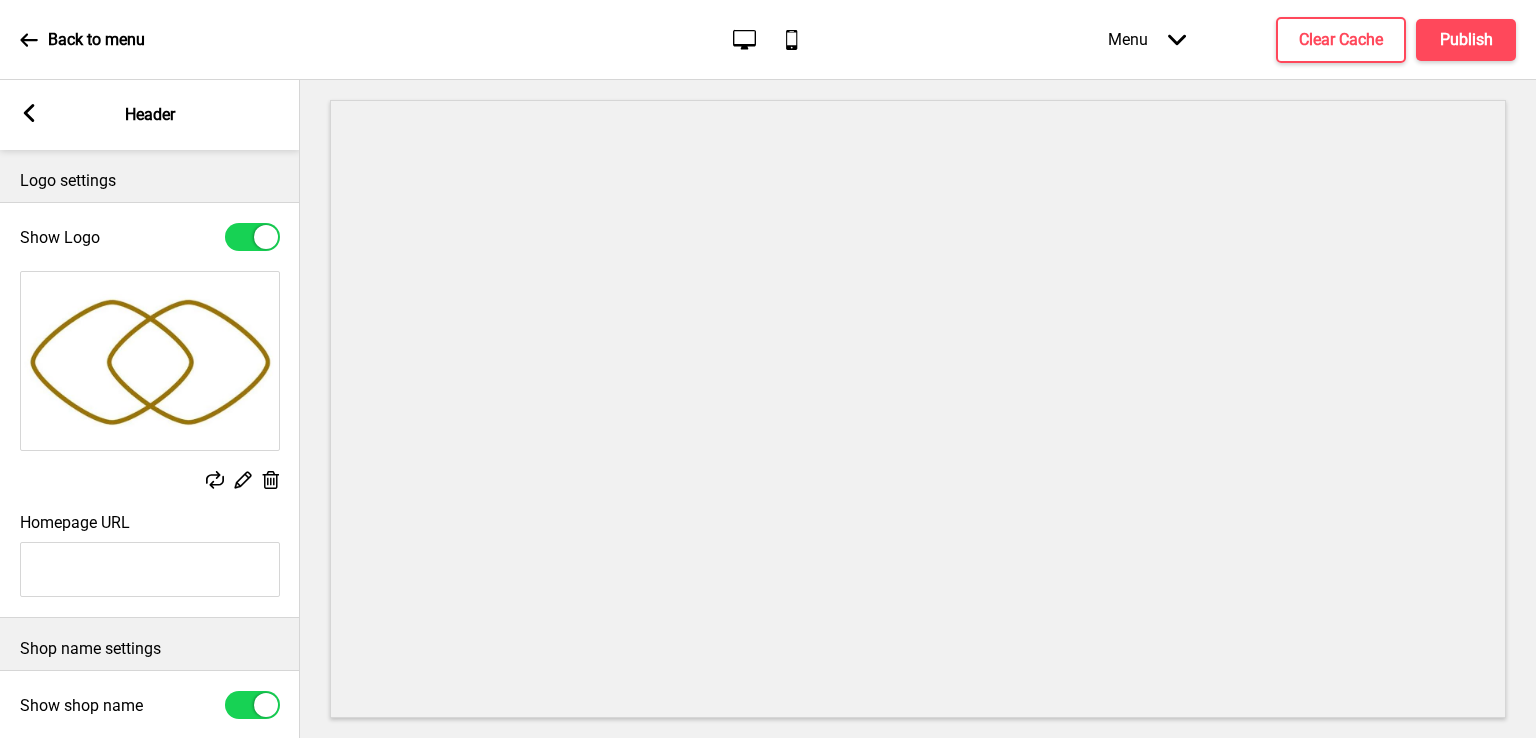 scroll, scrollTop: 419, scrollLeft: 0, axis: vertical 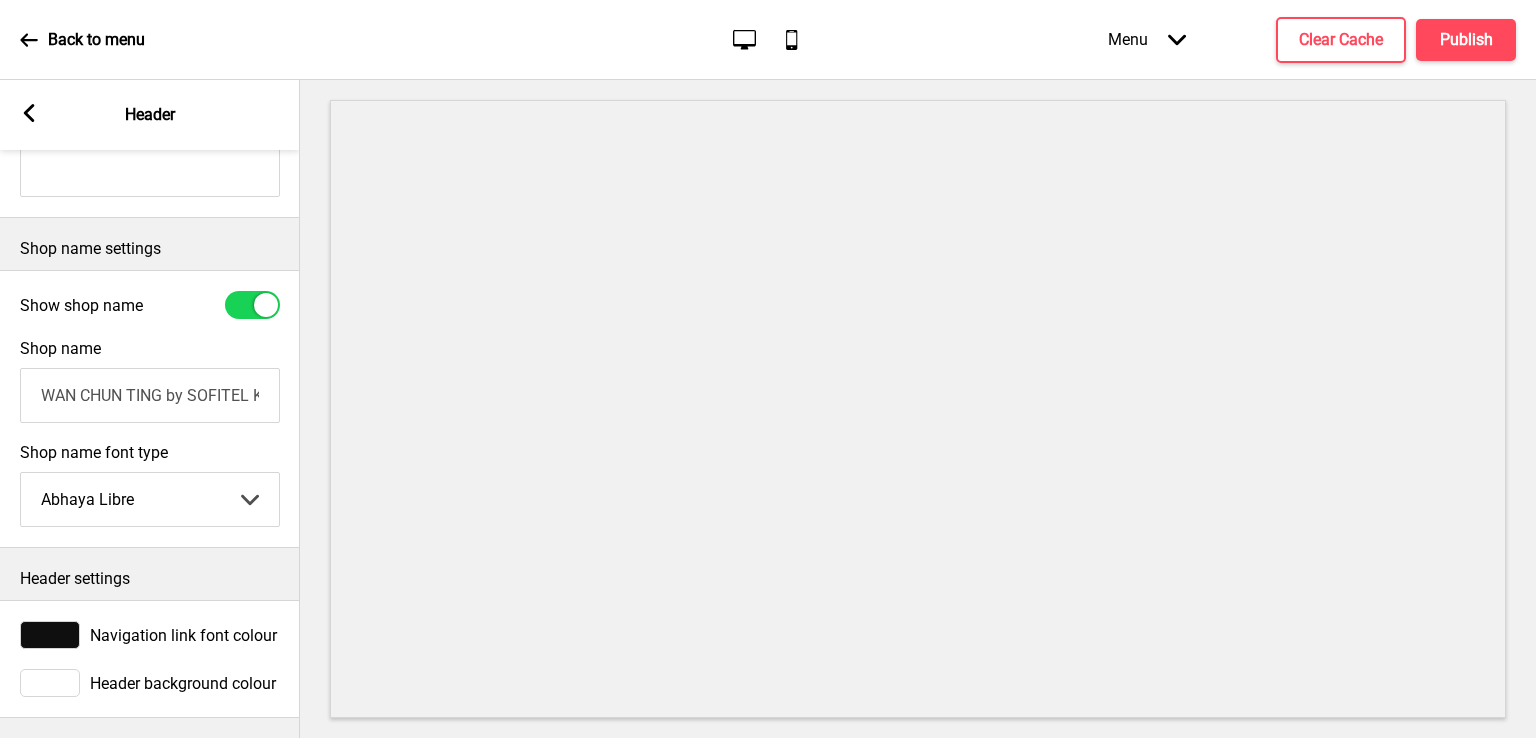 click on "WAN CHUN TING by SOFITEL KUALA LUMPUR DAMANSARA" at bounding box center (150, 395) 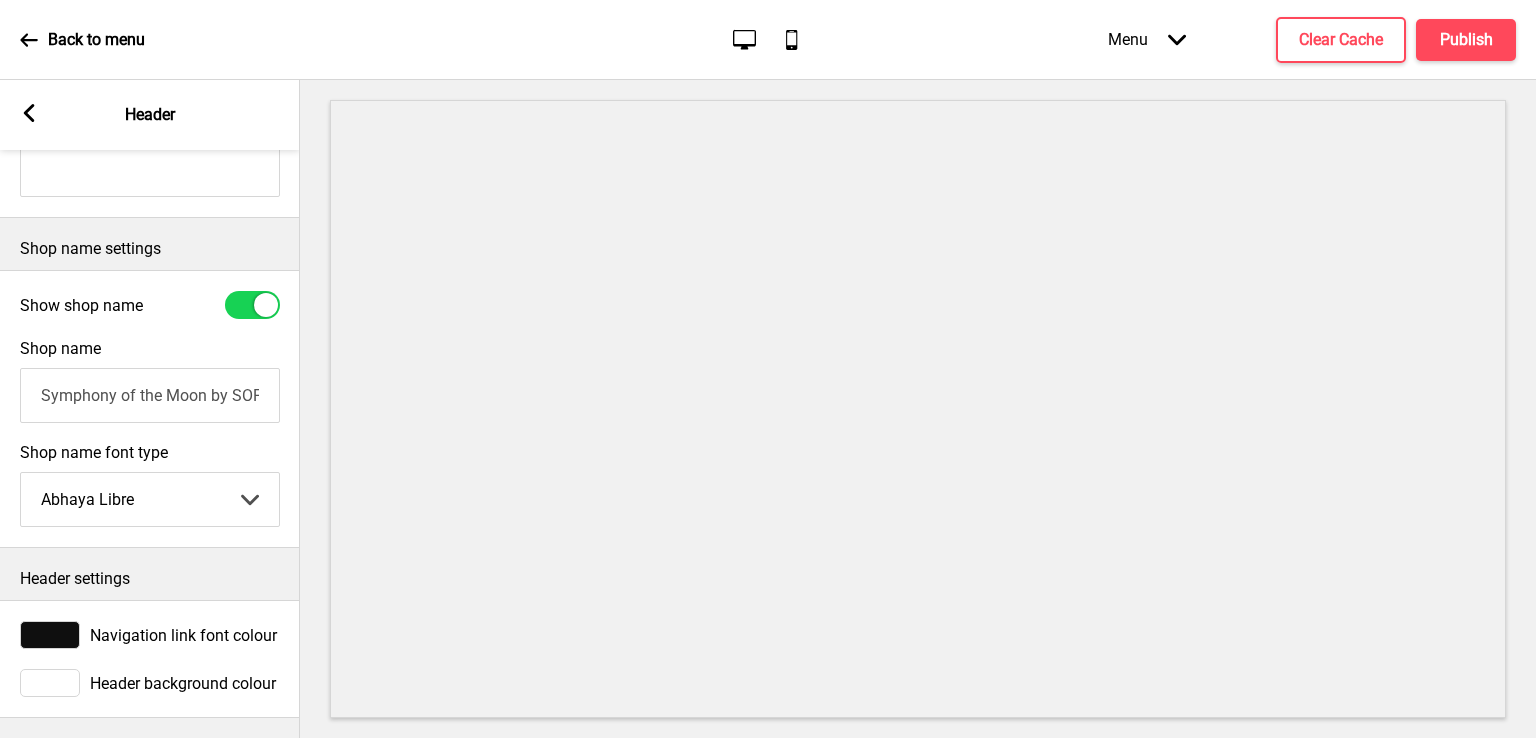 drag, startPoint x: 204, startPoint y: 379, endPoint x: 0, endPoint y: 383, distance: 204.03922 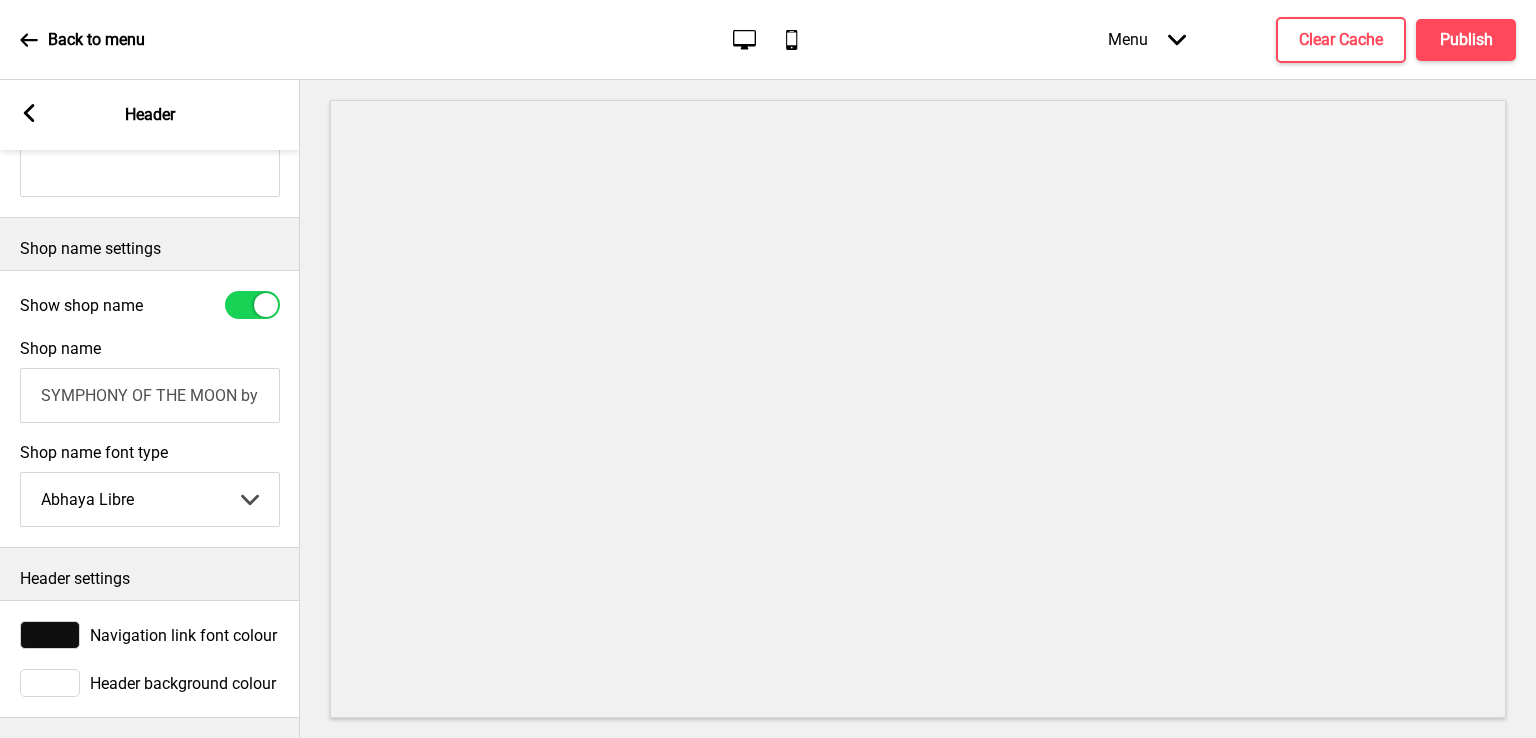 type on "SYMPHONY OF THE MOON by SOFITEL KUALA LUMPUR DAMANSARA" 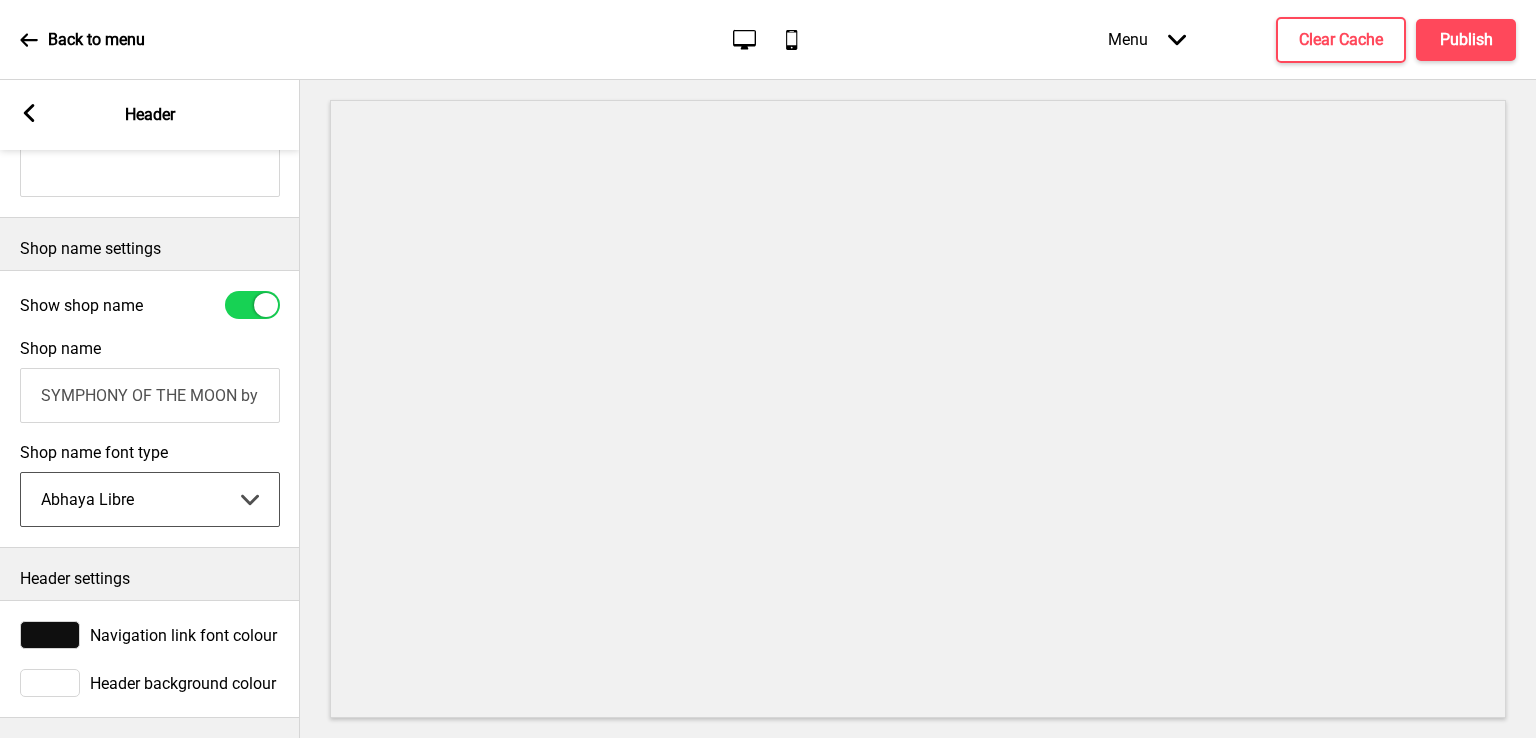 click on "Abhaya Libre Abril Fatface Adobe Garamond Pro Arimo Arsenal Arvo Berkshire Swash Be Vietnam Pro Bitter Bree Serif Cantora One Cabin Courgette Coustard Glegoo Hammersmith One Hind Guntur Josefin Sans Jost Kalam Lato Libre Baskerville Libre Franklin Lora Merriweather Nunito Sans Oregano Oswald Pacifico Playfair Display Prata Quattrocento Quicksand Roboto Roboto Slab Rye Sanchez Signika Trocchi Ubuntu Vollkorn Yeseva One 王漢宗細黑體繁 王漢宗細圓體繁 王漢宗粗明體繁 小米兰亭简 腾翔嘉丽细圆简 腾祥睿黑简 王漢宗波卡體繁一空陰 王漢宗粗圓體繁一雙空 瀨戶字體繁 田氏方筆刷體繁 田氏细笔刷體繁 站酷快乐简体 站酷酷黑 站酷小薇字体简体 Aa晚风 Aa荷包鼓鼓 中文 STSong" at bounding box center (150, 499) 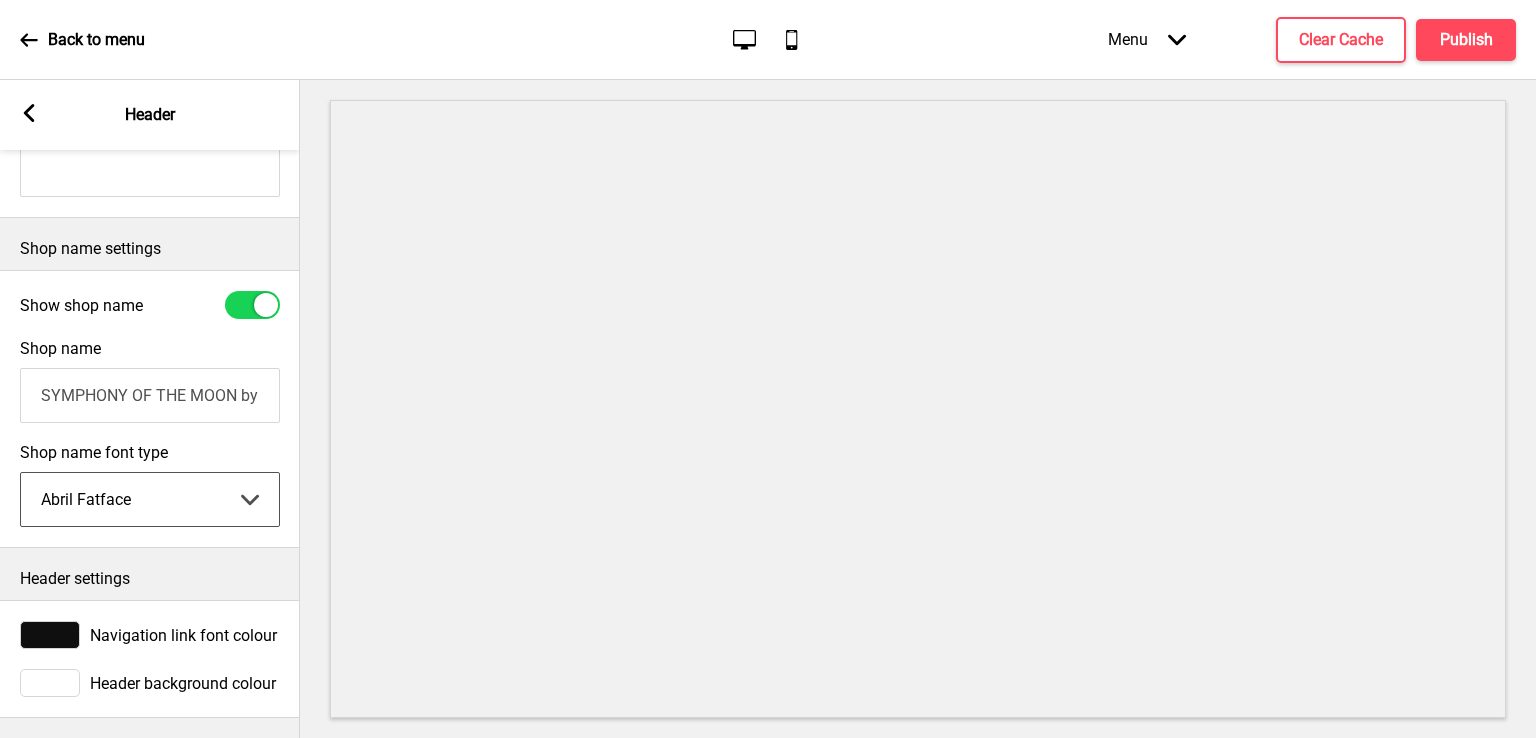 click on "Abhaya Libre Abril Fatface Adobe Garamond Pro Arimo Arsenal Arvo Berkshire Swash Be Vietnam Pro Bitter Bree Serif Cantora One Cabin Courgette Coustard Glegoo Hammersmith One Hind Guntur Josefin Sans Jost Kalam Lato Libre Baskerville Libre Franklin Lora Merriweather Nunito Sans Oregano Oswald Pacifico Playfair Display Prata Quattrocento Quicksand Roboto Roboto Slab Rye Sanchez Signika Trocchi Ubuntu Vollkorn Yeseva One 王漢宗細黑體繁 王漢宗細圓體繁 王漢宗粗明體繁 小米兰亭简 腾翔嘉丽细圆简 腾祥睿黑简 王漢宗波卡體繁一空陰 王漢宗粗圓體繁一雙空 瀨戶字體繁 田氏方筆刷體繁 田氏细笔刷體繁 站酷快乐简体 站酷酷黑 站酷小薇字体简体 Aa晚风 Aa荷包鼓鼓 中文 STSong" at bounding box center (150, 499) 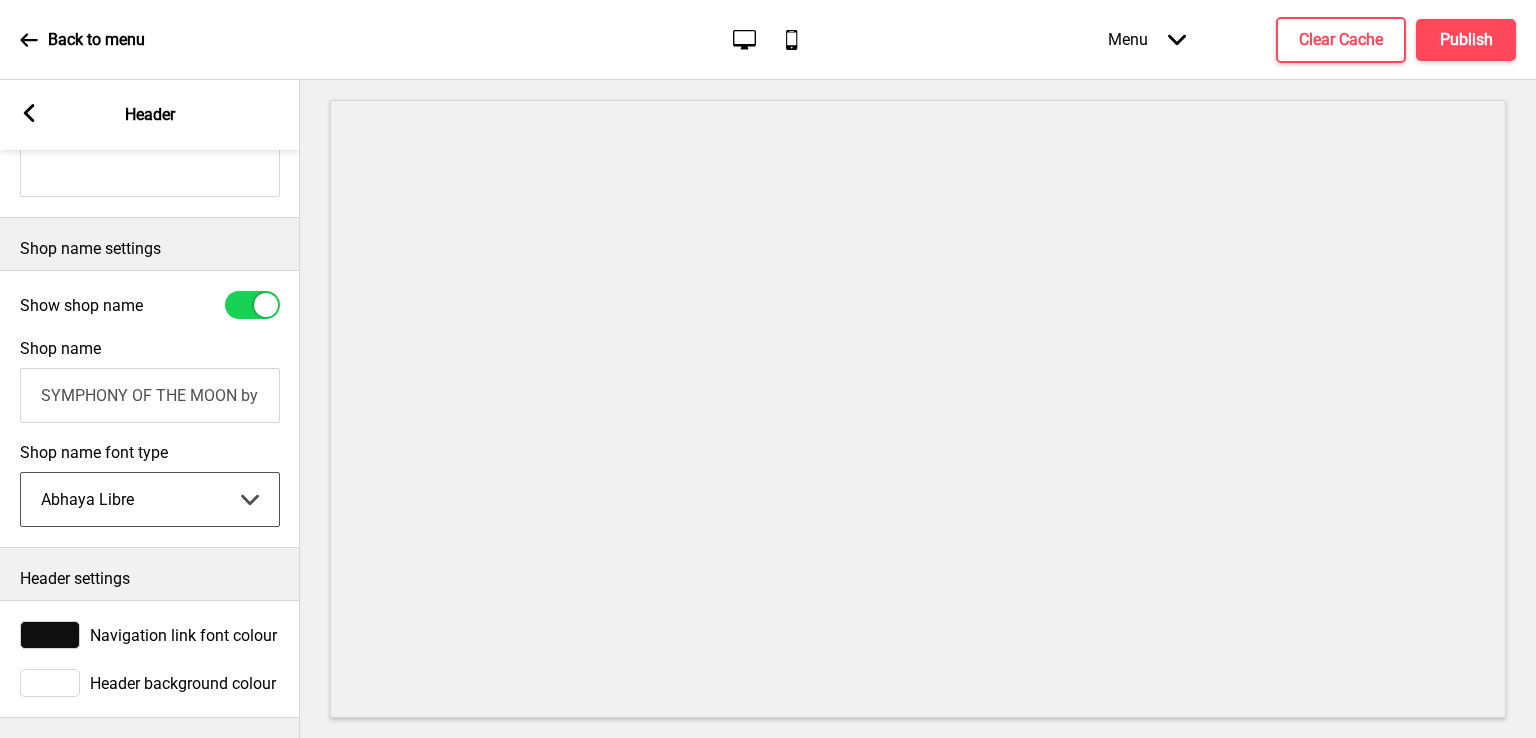click on "Abhaya Libre Abril Fatface Adobe Garamond Pro Arimo Arsenal Arvo Berkshire Swash Be Vietnam Pro Bitter Bree Serif Cantora One Cabin Courgette Coustard Glegoo Hammersmith One Hind Guntur Josefin Sans Jost Kalam Lato Libre Baskerville Libre Franklin Lora Merriweather Nunito Sans Oregano Oswald Pacifico Playfair Display Prata Quattrocento Quicksand Roboto Roboto Slab Rye Sanchez Signika Trocchi Ubuntu Vollkorn Yeseva One 王漢宗細黑體繁 王漢宗細圓體繁 王漢宗粗明體繁 小米兰亭简 腾翔嘉丽细圆简 腾祥睿黑简 王漢宗波卡體繁一空陰 王漢宗粗圓體繁一雙空 瀨戶字體繁 田氏方筆刷體繁 田氏细笔刷體繁 站酷快乐简体 站酷酷黑 站酷小薇字体简体 Aa晚风 Aa荷包鼓鼓 中文 STSong" at bounding box center (150, 499) 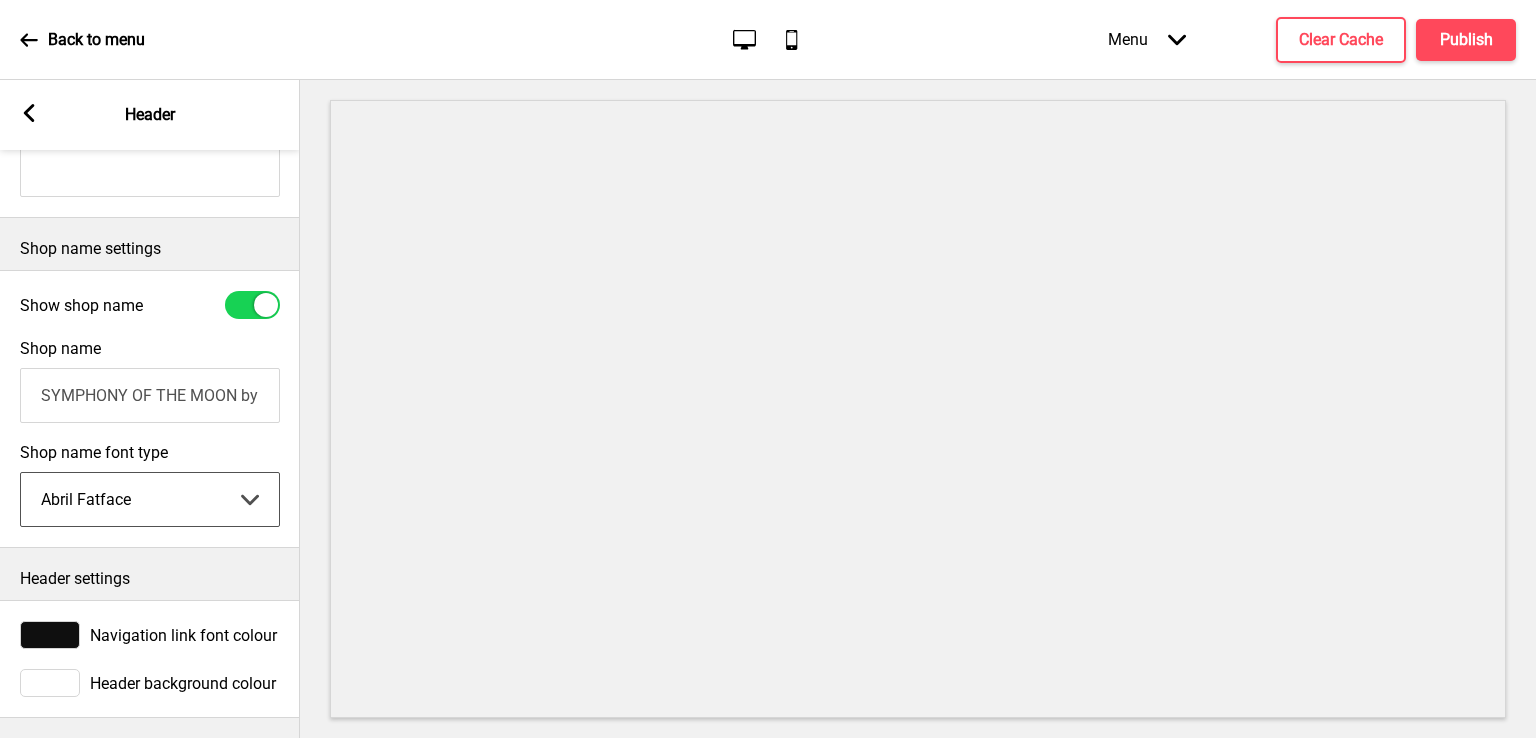 click on "Abhaya Libre Abril Fatface Adobe Garamond Pro Arimo Arsenal Arvo Berkshire Swash Be Vietnam Pro Bitter Bree Serif Cantora One Cabin Courgette Coustard Glegoo Hammersmith One Hind Guntur Josefin Sans Jost Kalam Lato Libre Baskerville Libre Franklin Lora Merriweather Nunito Sans Oregano Oswald Pacifico Playfair Display Prata Quattrocento Quicksand Roboto Roboto Slab Rye Sanchez Signika Trocchi Ubuntu Vollkorn Yeseva One 王漢宗細黑體繁 王漢宗細圓體繁 王漢宗粗明體繁 小米兰亭简 腾翔嘉丽细圆简 腾祥睿黑简 王漢宗波卡體繁一空陰 王漢宗粗圓體繁一雙空 瀨戶字體繁 田氏方筆刷體繁 田氏细笔刷體繁 站酷快乐简体 站酷酷黑 站酷小薇字体简体 Aa晚风 Aa荷包鼓鼓 中文 STSong" at bounding box center (150, 499) 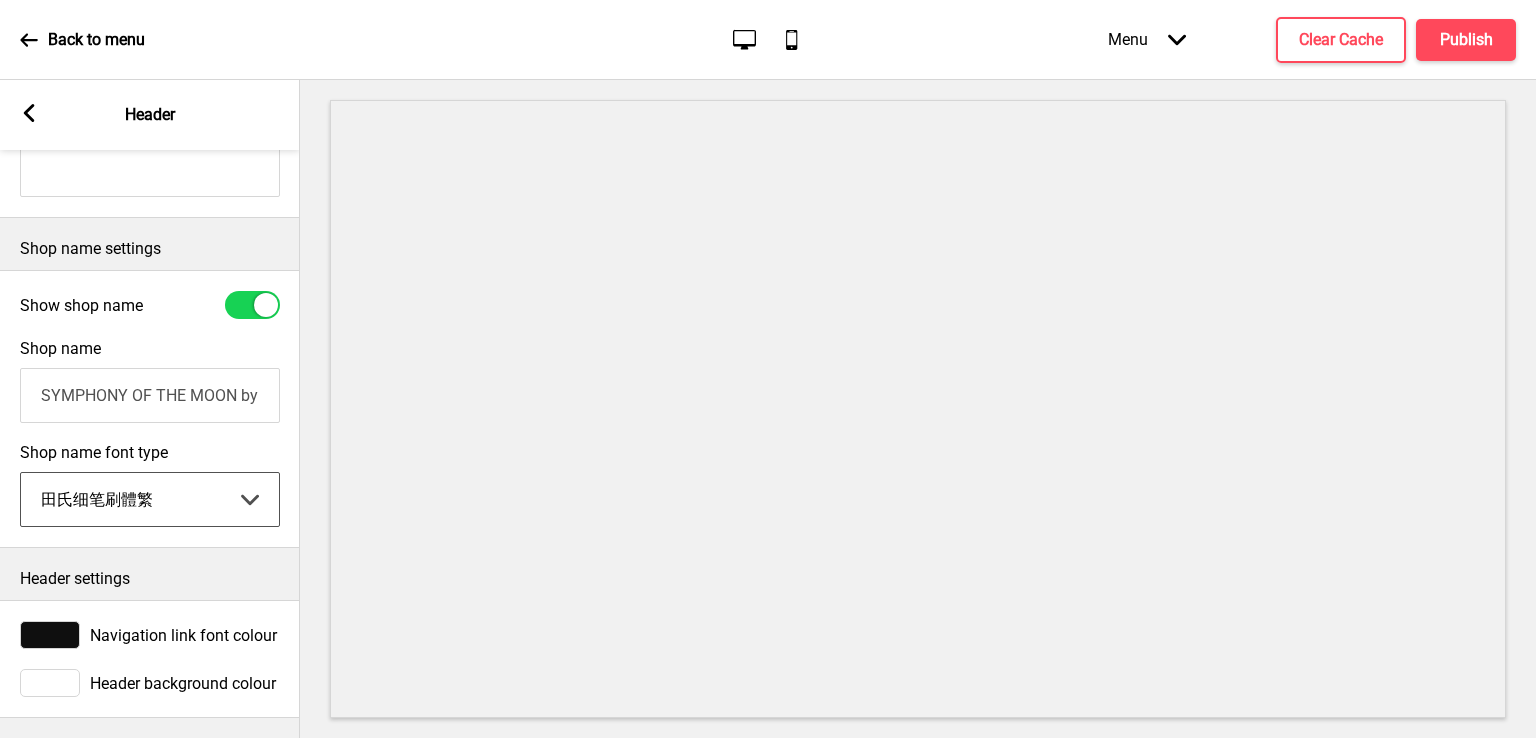 click on "Abhaya Libre Abril Fatface Adobe Garamond Pro Arimo Arsenal Arvo Berkshire Swash Be Vietnam Pro Bitter Bree Serif Cantora One Cabin Courgette Coustard Glegoo Hammersmith One Hind Guntur Josefin Sans Jost Kalam Lato Libre Baskerville Libre Franklin Lora Merriweather Nunito Sans Oregano Oswald Pacifico Playfair Display Prata Quattrocento Quicksand Roboto Roboto Slab Rye Sanchez Signika Trocchi Ubuntu Vollkorn Yeseva One 王漢宗細黑體繁 王漢宗細圓體繁 王漢宗粗明體繁 小米兰亭简 腾翔嘉丽细圆简 腾祥睿黑简 王漢宗波卡體繁一空陰 王漢宗粗圓體繁一雙空 瀨戶字體繁 田氏方筆刷體繁 田氏细笔刷體繁 站酷快乐简体 站酷酷黑 站酷小薇字体简体 Aa晚风 Aa荷包鼓鼓 中文 STSong" at bounding box center (150, 499) 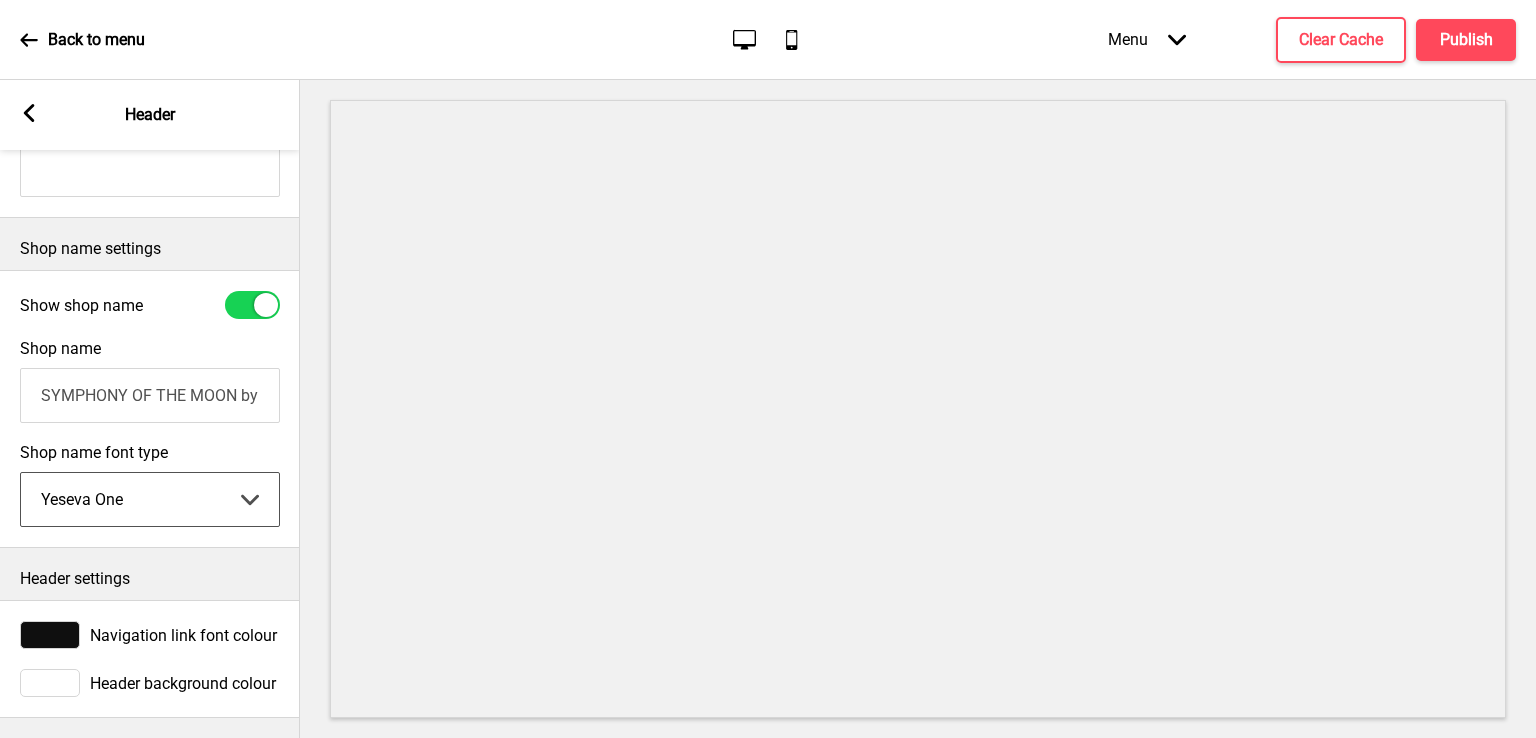 click on "Abhaya Libre Abril Fatface Adobe Garamond Pro Arimo Arsenal Arvo Berkshire Swash Be Vietnam Pro Bitter Bree Serif Cantora One Cabin Courgette Coustard Glegoo Hammersmith One Hind Guntur Josefin Sans Jost Kalam Lato Libre Baskerville Libre Franklin Lora Merriweather Nunito Sans Oregano Oswald Pacifico Playfair Display Prata Quattrocento Quicksand Roboto Roboto Slab Rye Sanchez Signika Trocchi Ubuntu Vollkorn Yeseva One 王漢宗細黑體繁 王漢宗細圓體繁 王漢宗粗明體繁 小米兰亭简 腾翔嘉丽细圆简 腾祥睿黑简 王漢宗波卡體繁一空陰 王漢宗粗圓體繁一雙空 瀨戶字體繁 田氏方筆刷體繁 田氏细笔刷體繁 站酷快乐简体 站酷酷黑 站酷小薇字体简体 Aa晚风 Aa荷包鼓鼓 中文 STSong" at bounding box center (150, 499) 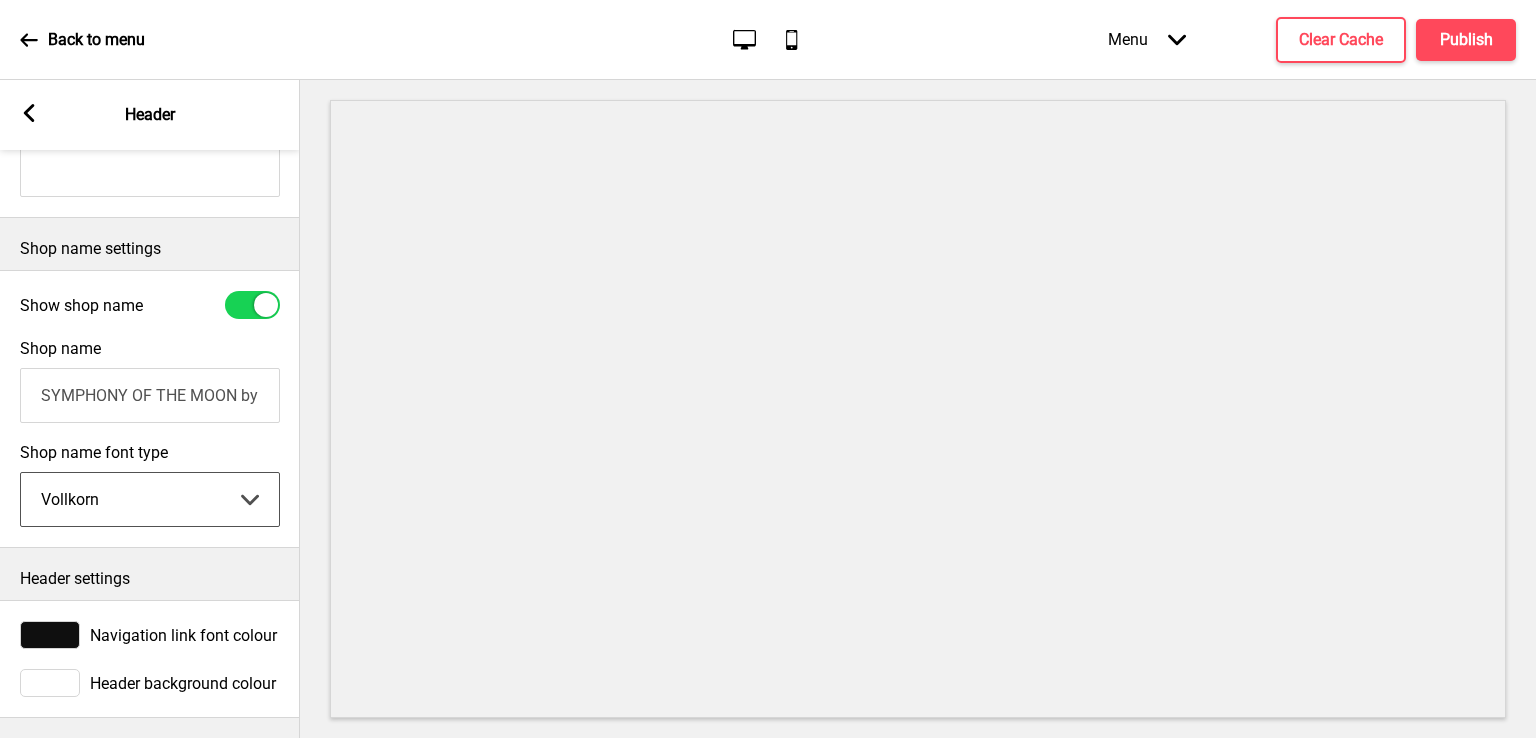 click on "Abhaya Libre Abril Fatface Adobe Garamond Pro Arimo Arsenal Arvo Berkshire Swash Be Vietnam Pro Bitter Bree Serif Cantora One Cabin Courgette Coustard Glegoo Hammersmith One Hind Guntur Josefin Sans Jost Kalam Lato Libre Baskerville Libre Franklin Lora Merriweather Nunito Sans Oregano Oswald Pacifico Playfair Display Prata Quattrocento Quicksand Roboto Roboto Slab Rye Sanchez Signika Trocchi Ubuntu Vollkorn Yeseva One 王漢宗細黑體繁 王漢宗細圓體繁 王漢宗粗明體繁 小米兰亭简 腾翔嘉丽细圆简 腾祥睿黑简 王漢宗波卡體繁一空陰 王漢宗粗圓體繁一雙空 瀨戶字體繁 田氏方筆刷體繁 田氏细笔刷體繁 站酷快乐简体 站酷酷黑 站酷小薇字体简体 Aa晚风 Aa荷包鼓鼓 中文 STSong" at bounding box center (150, 499) 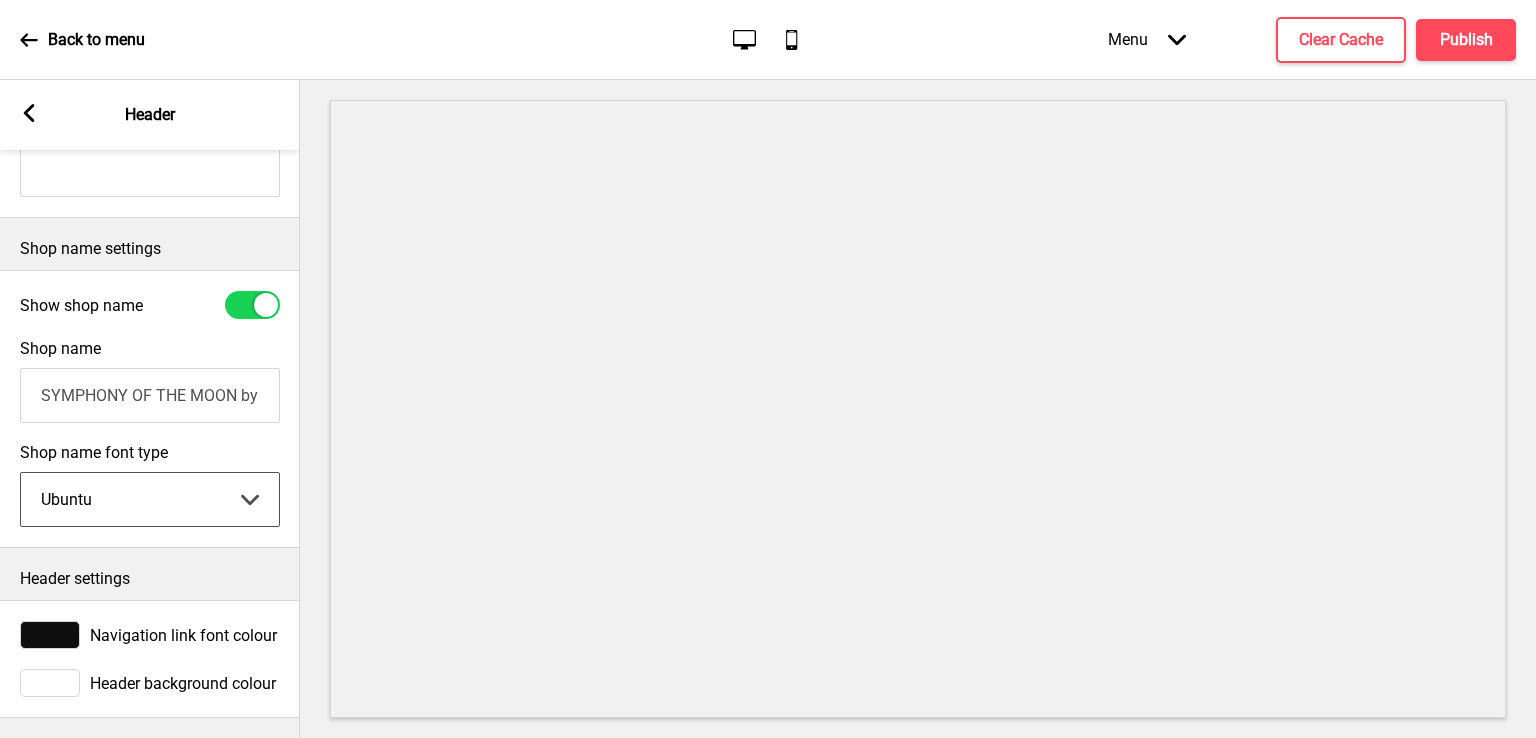 drag, startPoint x: 244, startPoint y: 481, endPoint x: 241, endPoint y: 469, distance: 12.369317 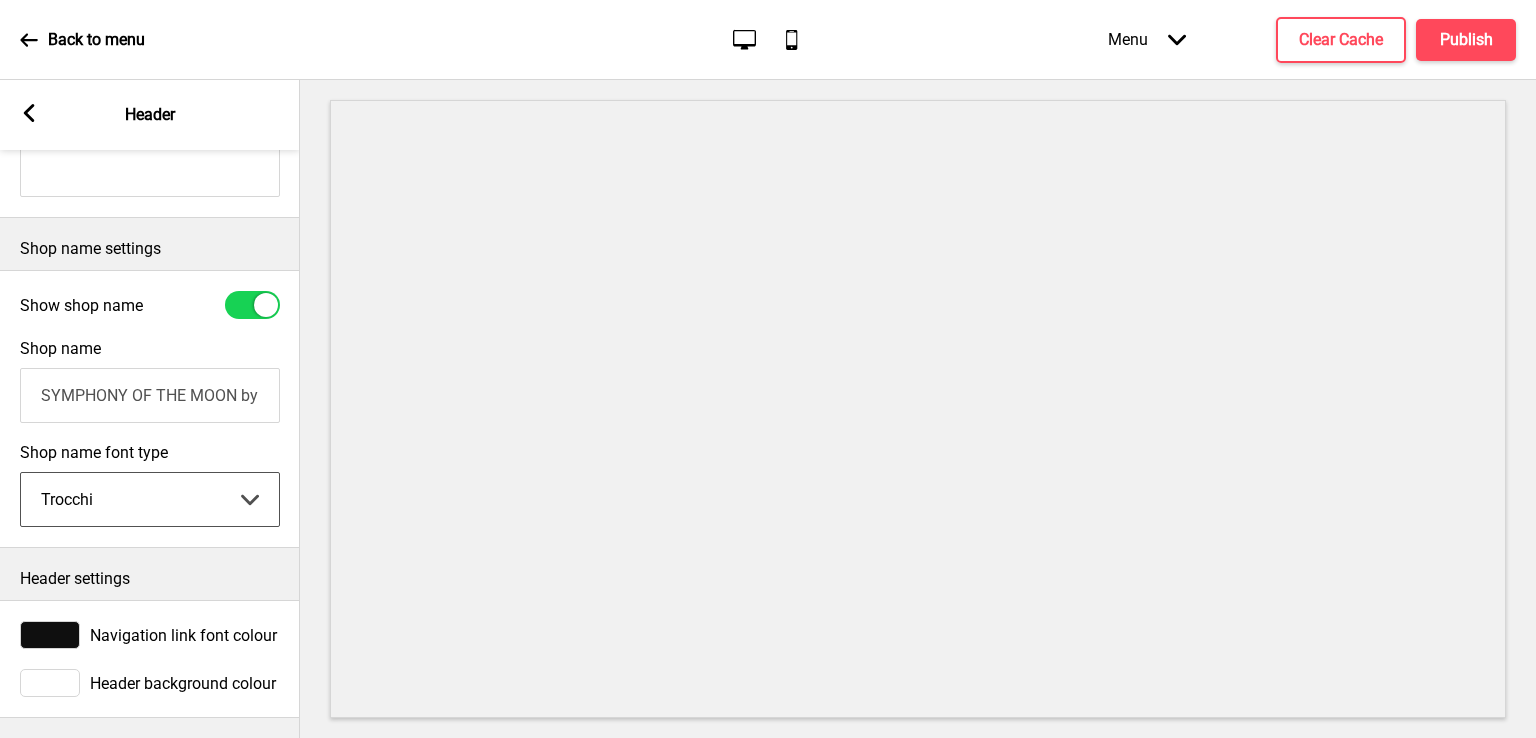 click on "Abhaya Libre Abril Fatface Adobe Garamond Pro Arimo Arsenal Arvo Berkshire Swash Be Vietnam Pro Bitter Bree Serif Cantora One Cabin Courgette Coustard Glegoo Hammersmith One Hind Guntur Josefin Sans Jost Kalam Lato Libre Baskerville Libre Franklin Lora Merriweather Nunito Sans Oregano Oswald Pacifico Playfair Display Prata Quattrocento Quicksand Roboto Roboto Slab Rye Sanchez Signika Trocchi Ubuntu Vollkorn Yeseva One 王漢宗細黑體繁 王漢宗細圓體繁 王漢宗粗明體繁 小米兰亭简 腾翔嘉丽细圆简 腾祥睿黑简 王漢宗波卡體繁一空陰 王漢宗粗圓體繁一雙空 瀨戶字體繁 田氏方筆刷體繁 田氏细笔刷體繁 站酷快乐简体 站酷酷黑 站酷小薇字体简体 Aa晚风 Aa荷包鼓鼓 中文 STSong" at bounding box center [150, 499] 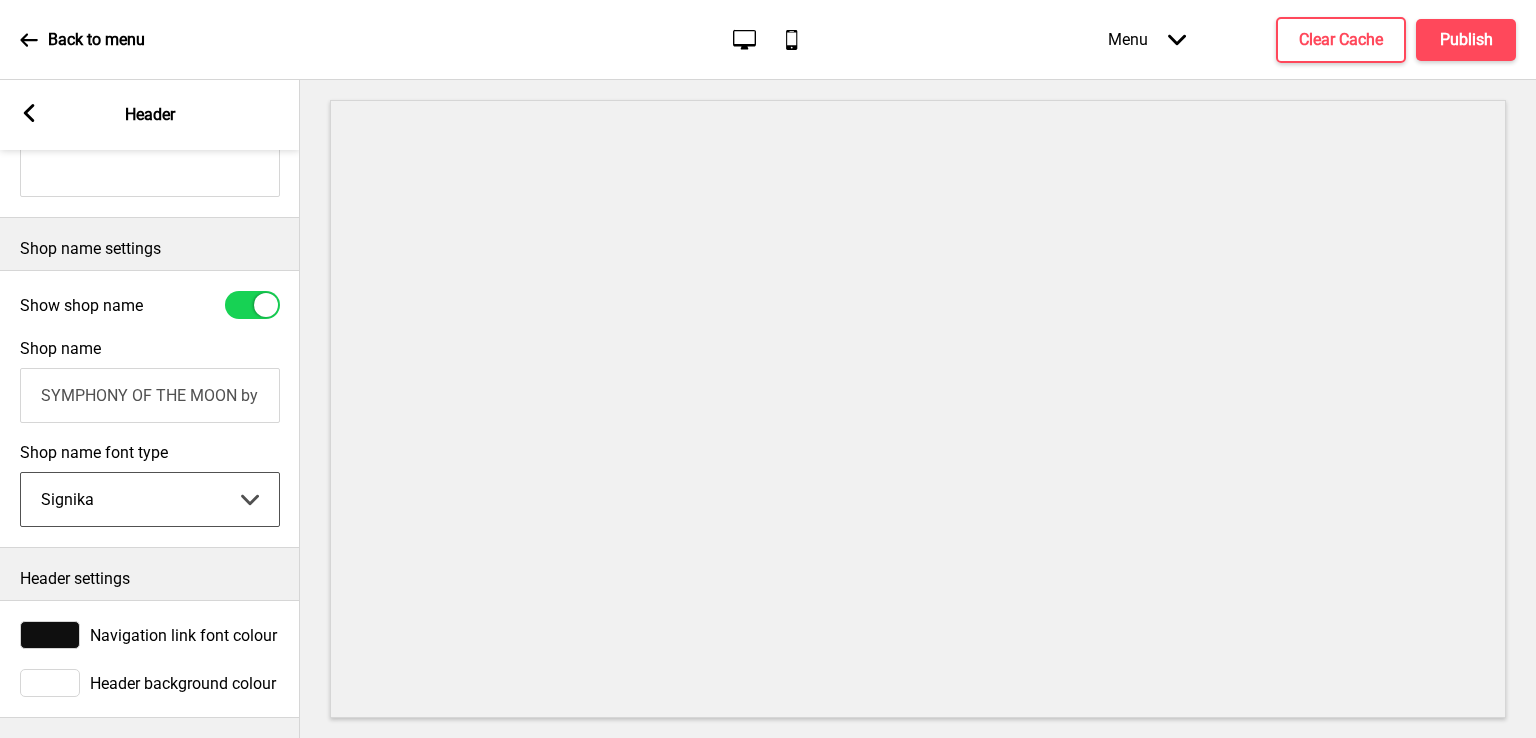 click on "Abhaya Libre Abril Fatface Adobe Garamond Pro Arimo Arsenal Arvo Berkshire Swash Be Vietnam Pro Bitter Bree Serif Cantora One Cabin Courgette Coustard Glegoo Hammersmith One Hind Guntur Josefin Sans Jost Kalam Lato Libre Baskerville Libre Franklin Lora Merriweather Nunito Sans Oregano Oswald Pacifico Playfair Display Prata Quattrocento Quicksand Roboto Roboto Slab Rye Sanchez Signika Trocchi Ubuntu Vollkorn Yeseva One 王漢宗細黑體繁 王漢宗細圓體繁 王漢宗粗明體繁 小米兰亭简 腾翔嘉丽细圆简 腾祥睿黑简 王漢宗波卡體繁一空陰 王漢宗粗圓體繁一雙空 瀨戶字體繁 田氏方筆刷體繁 田氏细笔刷體繁 站酷快乐简体 站酷酷黑 站酷小薇字体简体 Aa晚风 Aa荷包鼓鼓 中文 STSong" at bounding box center [150, 499] 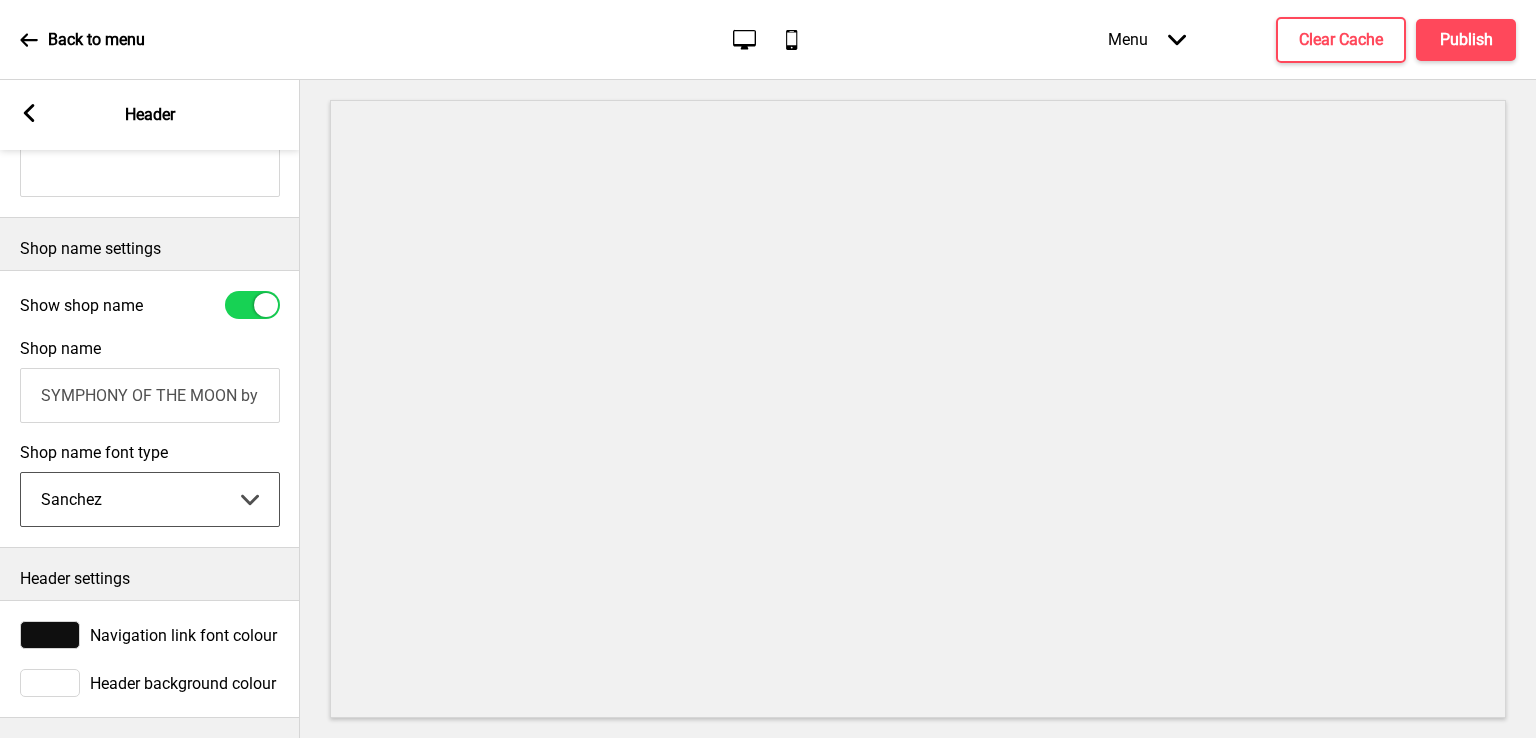 click on "Abhaya Libre Abril Fatface Adobe Garamond Pro Arimo Arsenal Arvo Berkshire Swash Be Vietnam Pro Bitter Bree Serif Cantora One Cabin Courgette Coustard Glegoo Hammersmith One Hind Guntur Josefin Sans Jost Kalam Lato Libre Baskerville Libre Franklin Lora Merriweather Nunito Sans Oregano Oswald Pacifico Playfair Display Prata Quattrocento Quicksand Roboto Roboto Slab Rye Sanchez Signika Trocchi Ubuntu Vollkorn Yeseva One 王漢宗細黑體繁 王漢宗細圓體繁 王漢宗粗明體繁 小米兰亭简 腾翔嘉丽细圆简 腾祥睿黑简 王漢宗波卡體繁一空陰 王漢宗粗圓體繁一雙空 瀨戶字體繁 田氏方筆刷體繁 田氏细笔刷體繁 站酷快乐简体 站酷酷黑 站酷小薇字体简体 Aa晚风 Aa荷包鼓鼓 中文 STSong" at bounding box center [150, 499] 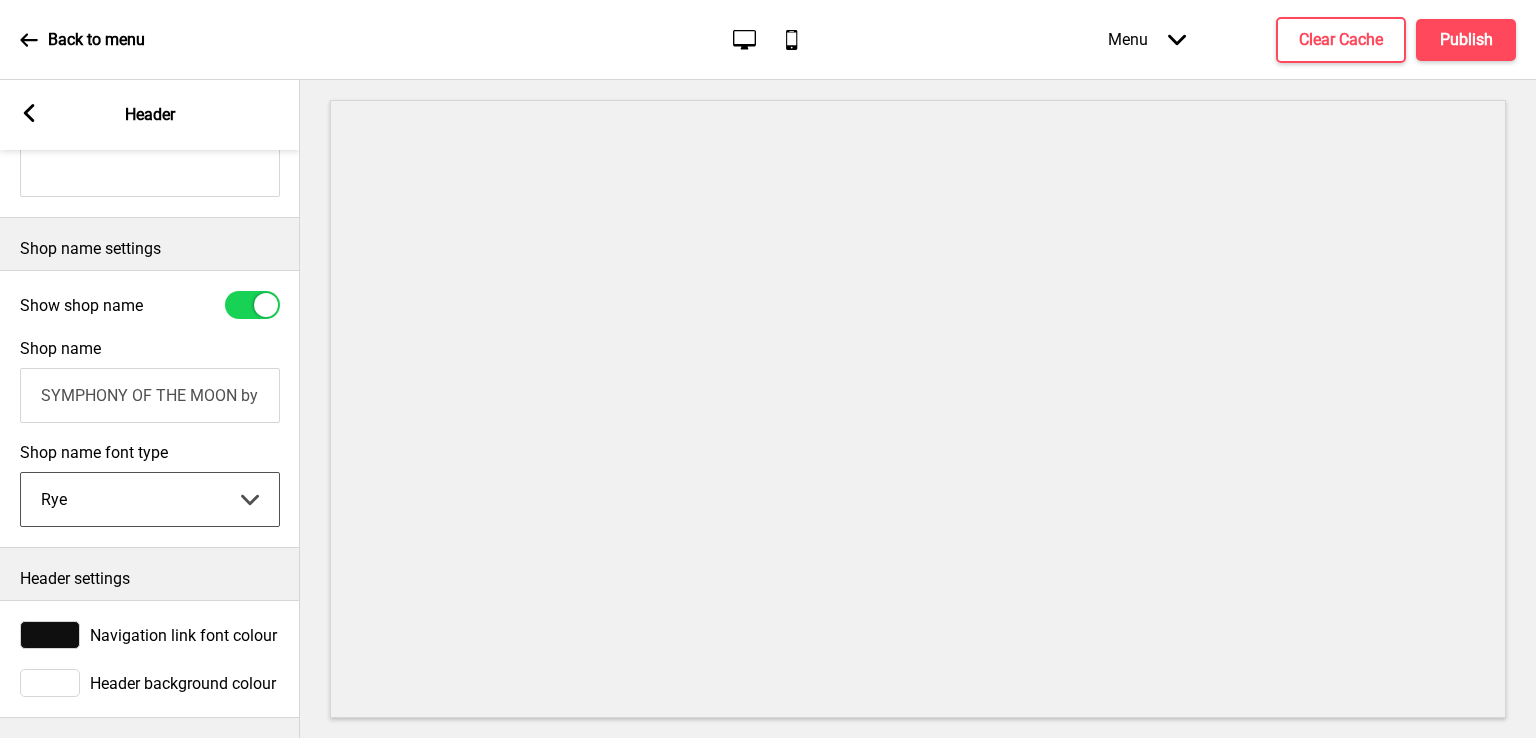 click on "Abhaya Libre Abril Fatface Adobe Garamond Pro Arimo Arsenal Arvo Berkshire Swash Be Vietnam Pro Bitter Bree Serif Cantora One Cabin Courgette Coustard Glegoo Hammersmith One Hind Guntur Josefin Sans Jost Kalam Lato Libre Baskerville Libre Franklin Lora Merriweather Nunito Sans Oregano Oswald Pacifico Playfair Display Prata Quattrocento Quicksand Roboto Roboto Slab Rye Sanchez Signika Trocchi Ubuntu Vollkorn Yeseva One 王漢宗細黑體繁 王漢宗細圓體繁 王漢宗粗明體繁 小米兰亭简 腾翔嘉丽细圆简 腾祥睿黑简 王漢宗波卡體繁一空陰 王漢宗粗圓體繁一雙空 瀨戶字體繁 田氏方筆刷體繁 田氏细笔刷體繁 站酷快乐简体 站酷酷黑 站酷小薇字体简体 Aa晚风 Aa荷包鼓鼓 中文 STSong" at bounding box center [150, 499] 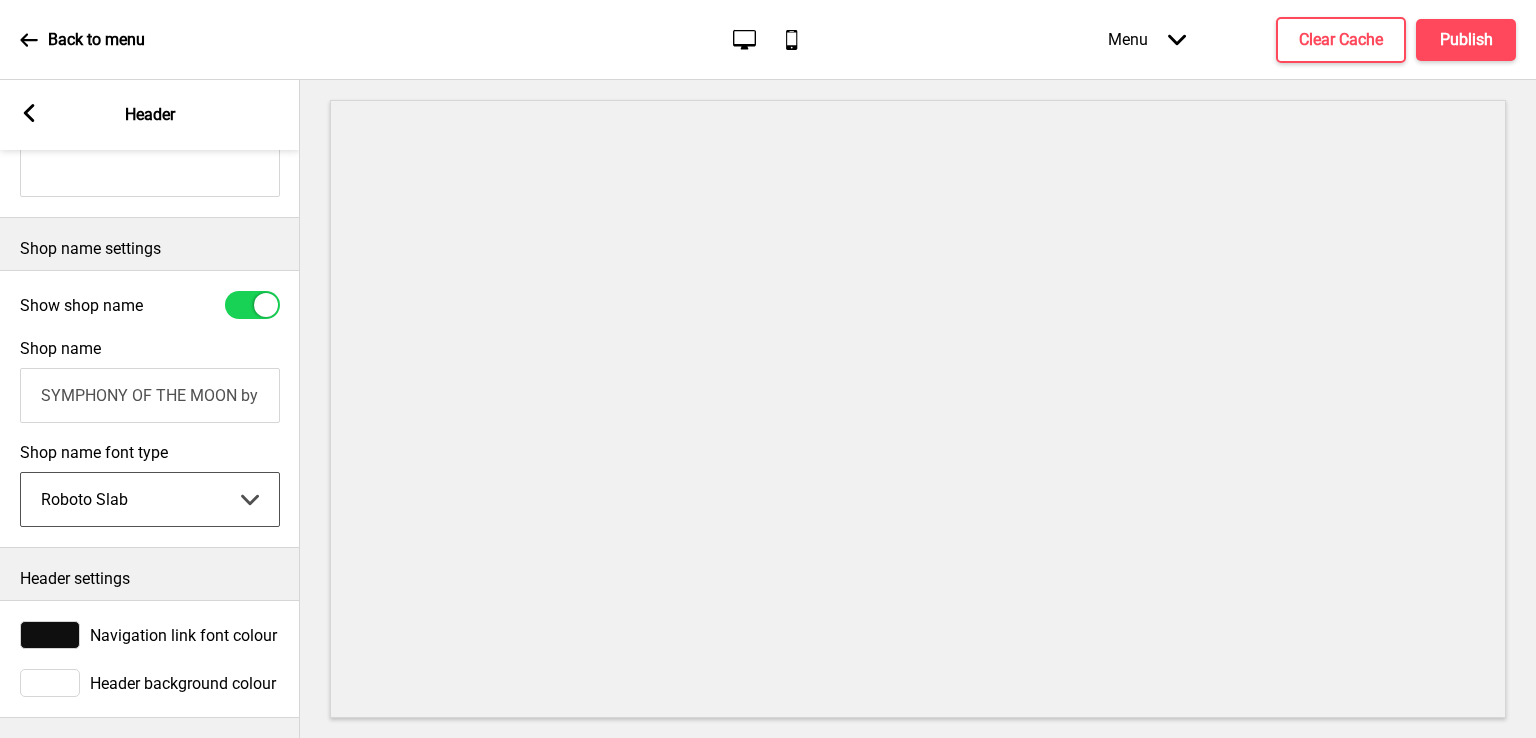 click on "Abhaya Libre Abril Fatface Adobe Garamond Pro Arimo Arsenal Arvo Berkshire Swash Be Vietnam Pro Bitter Bree Serif Cantora One Cabin Courgette Coustard Glegoo Hammersmith One Hind Guntur Josefin Sans Jost Kalam Lato Libre Baskerville Libre Franklin Lora Merriweather Nunito Sans Oregano Oswald Pacifico Playfair Display Prata Quattrocento Quicksand Roboto Roboto Slab Rye Sanchez Signika Trocchi Ubuntu Vollkorn Yeseva One 王漢宗細黑體繁 王漢宗細圓體繁 王漢宗粗明體繁 小米兰亭简 腾翔嘉丽细圆简 腾祥睿黑简 王漢宗波卡體繁一空陰 王漢宗粗圓體繁一雙空 瀨戶字體繁 田氏方筆刷體繁 田氏细笔刷體繁 站酷快乐简体 站酷酷黑 站酷小薇字体简体 Aa晚风 Aa荷包鼓鼓 中文 STSong" at bounding box center (150, 499) 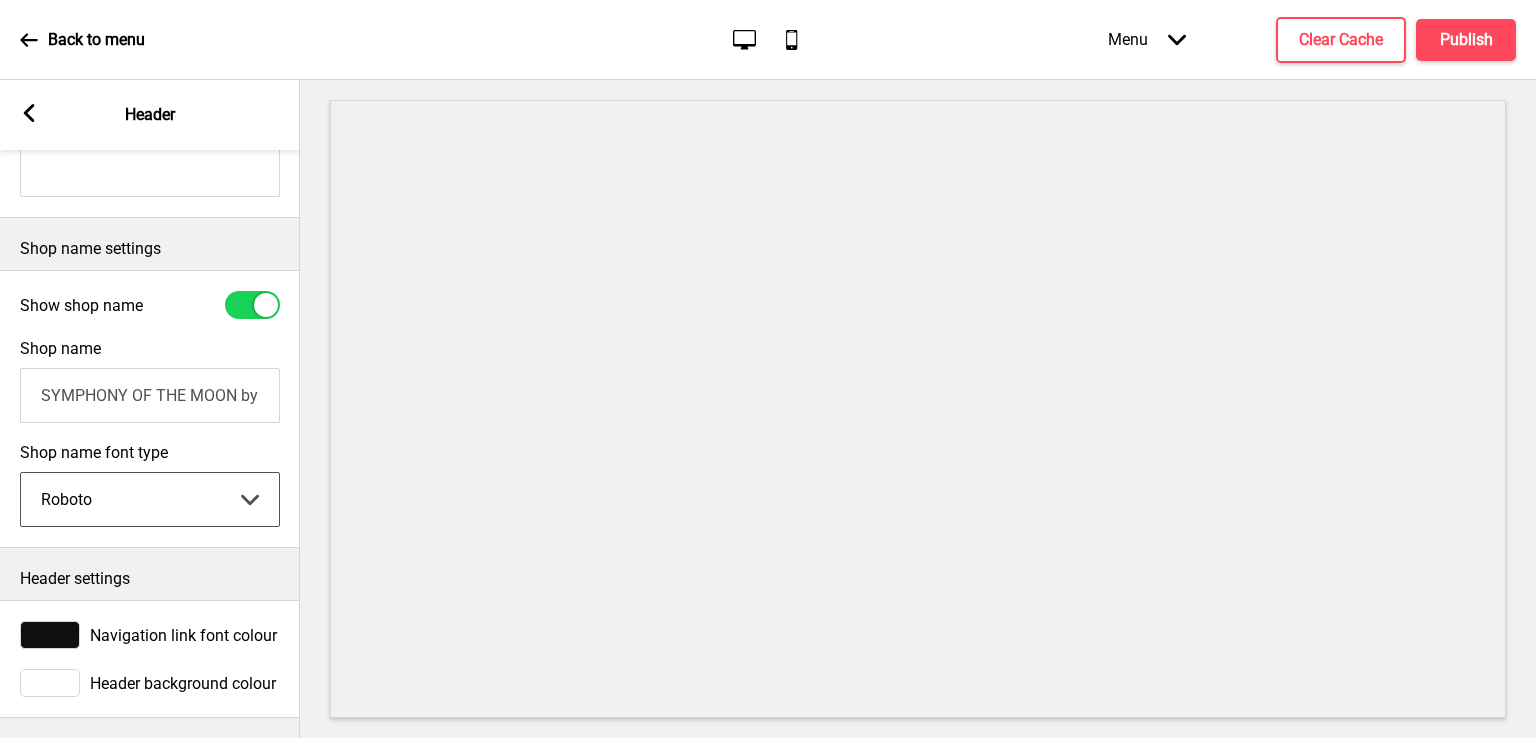click on "Abhaya Libre Abril Fatface Adobe Garamond Pro Arimo Arsenal Arvo Berkshire Swash Be Vietnam Pro Bitter Bree Serif Cantora One Cabin Courgette Coustard Glegoo Hammersmith One Hind Guntur Josefin Sans Jost Kalam Lato Libre Baskerville Libre Franklin Lora Merriweather Nunito Sans Oregano Oswald Pacifico Playfair Display Prata Quattrocento Quicksand Roboto Roboto Slab Rye Sanchez Signika Trocchi Ubuntu Vollkorn Yeseva One 王漢宗細黑體繁 王漢宗細圓體繁 王漢宗粗明體繁 小米兰亭简 腾翔嘉丽细圆简 腾祥睿黑简 王漢宗波卡體繁一空陰 王漢宗粗圓體繁一雙空 瀨戶字體繁 田氏方筆刷體繁 田氏细笔刷體繁 站酷快乐简体 站酷酷黑 站酷小薇字体简体 Aa晚风 Aa荷包鼓鼓 中文 STSong" at bounding box center (150, 499) 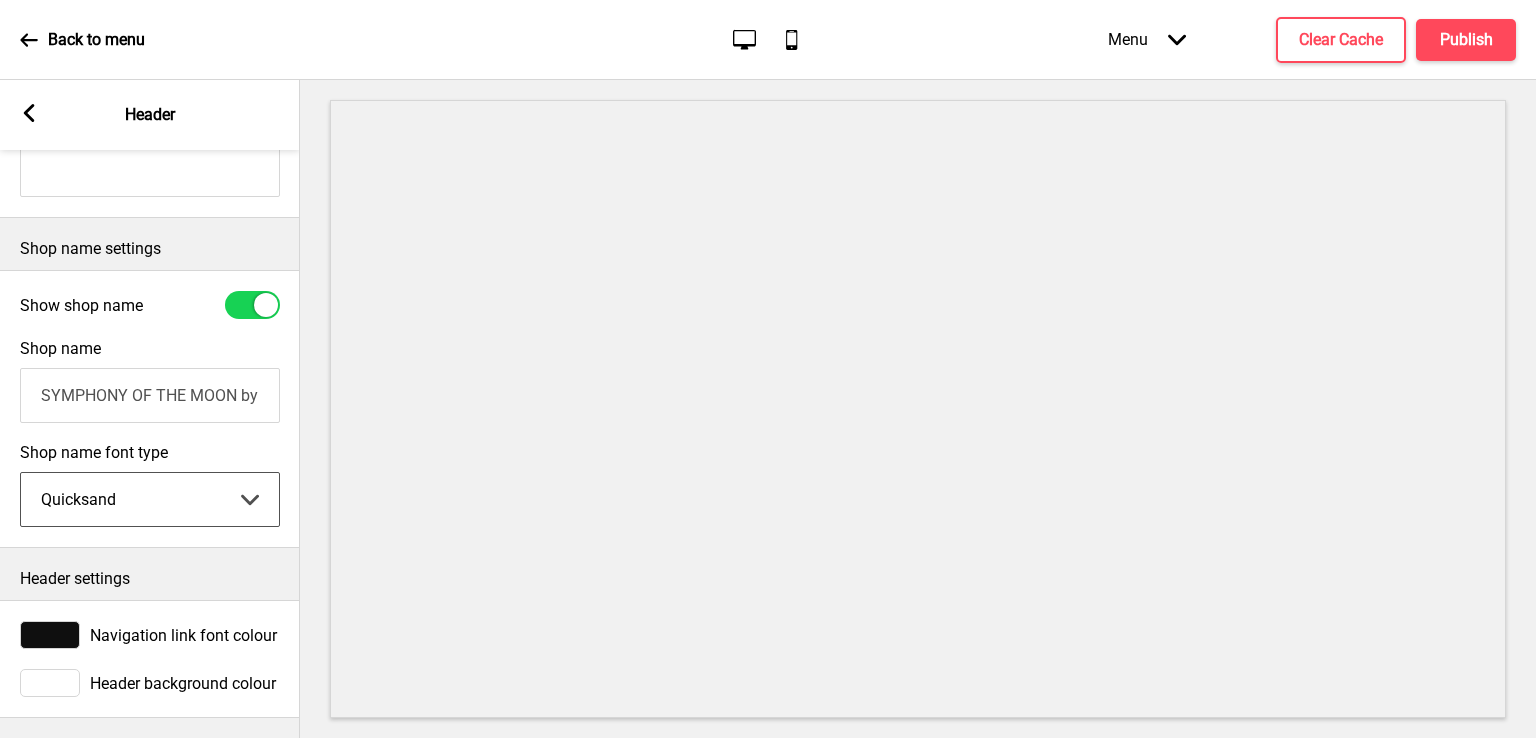 click on "Abhaya Libre Abril Fatface Adobe Garamond Pro Arimo Arsenal Arvo Berkshire Swash Be Vietnam Pro Bitter Bree Serif Cantora One Cabin Courgette Coustard Glegoo Hammersmith One Hind Guntur Josefin Sans Jost Kalam Lato Libre Baskerville Libre Franklin Lora Merriweather Nunito Sans Oregano Oswald Pacifico Playfair Display Prata Quattrocento Quicksand Roboto Roboto Slab Rye Sanchez Signika Trocchi Ubuntu Vollkorn Yeseva One 王漢宗細黑體繁 王漢宗細圓體繁 王漢宗粗明體繁 小米兰亭简 腾翔嘉丽细圆简 腾祥睿黑简 王漢宗波卡體繁一空陰 王漢宗粗圓體繁一雙空 瀨戶字體繁 田氏方筆刷體繁 田氏细笔刷體繁 站酷快乐简体 站酷酷黑 站酷小薇字体简体 Aa晚风 Aa荷包鼓鼓 中文 STSong" at bounding box center (150, 499) 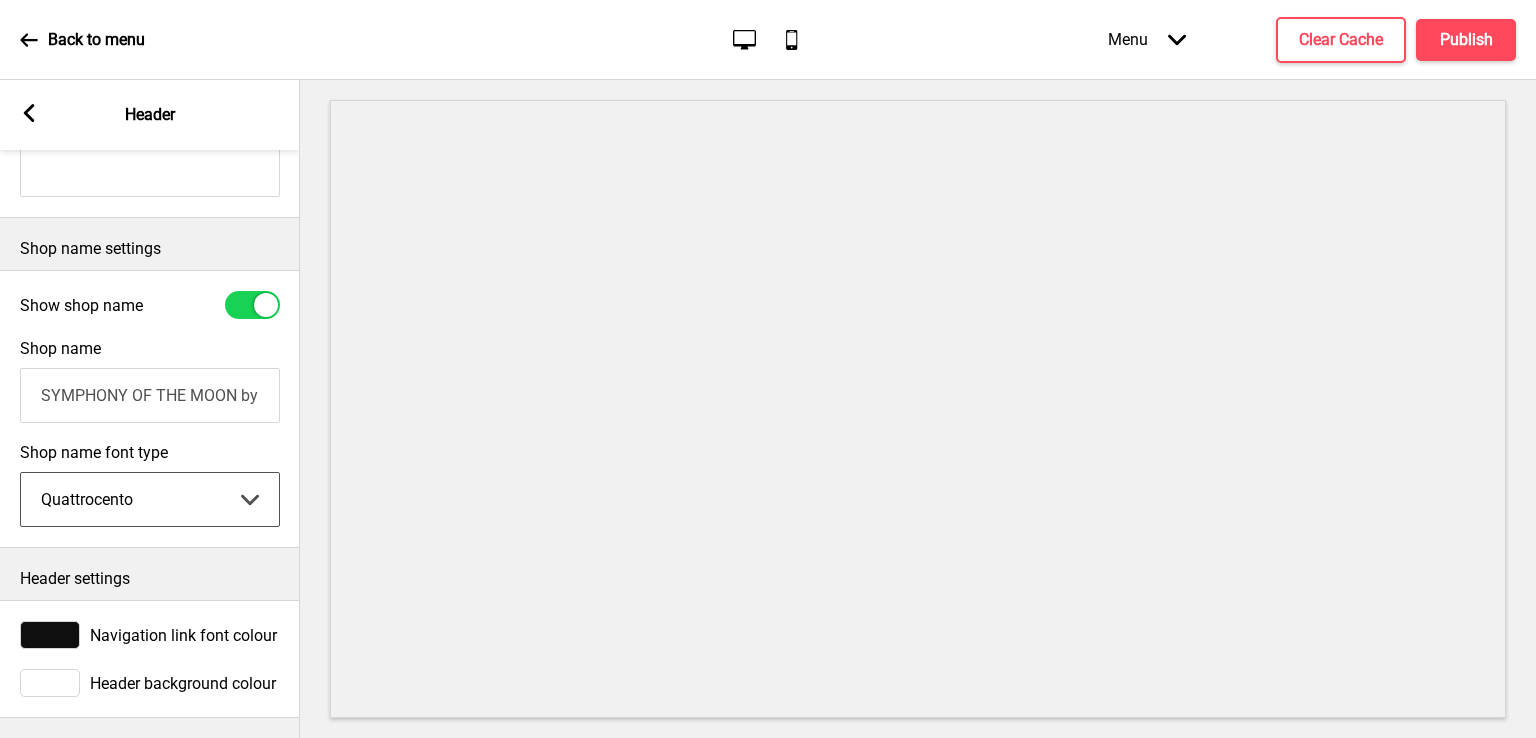 click on "Abhaya Libre Abril Fatface Adobe Garamond Pro Arimo Arsenal Arvo Berkshire Swash Be Vietnam Pro Bitter Bree Serif Cantora One Cabin Courgette Coustard Glegoo Hammersmith One Hind Guntur Josefin Sans Jost Kalam Lato Libre Baskerville Libre Franklin Lora Merriweather Nunito Sans Oregano Oswald Pacifico Playfair Display Prata Quattrocento Quicksand Roboto Roboto Slab Rye Sanchez Signika Trocchi Ubuntu Vollkorn Yeseva One 王漢宗細黑體繁 王漢宗細圓體繁 王漢宗粗明體繁 小米兰亭简 腾翔嘉丽细圆简 腾祥睿黑简 王漢宗波卡體繁一空陰 王漢宗粗圓體繁一雙空 瀨戶字體繁 田氏方筆刷體繁 田氏细笔刷體繁 站酷快乐简体 站酷酷黑 站酷小薇字体简体 Aa晚风 Aa荷包鼓鼓 中文 STSong" at bounding box center [150, 499] 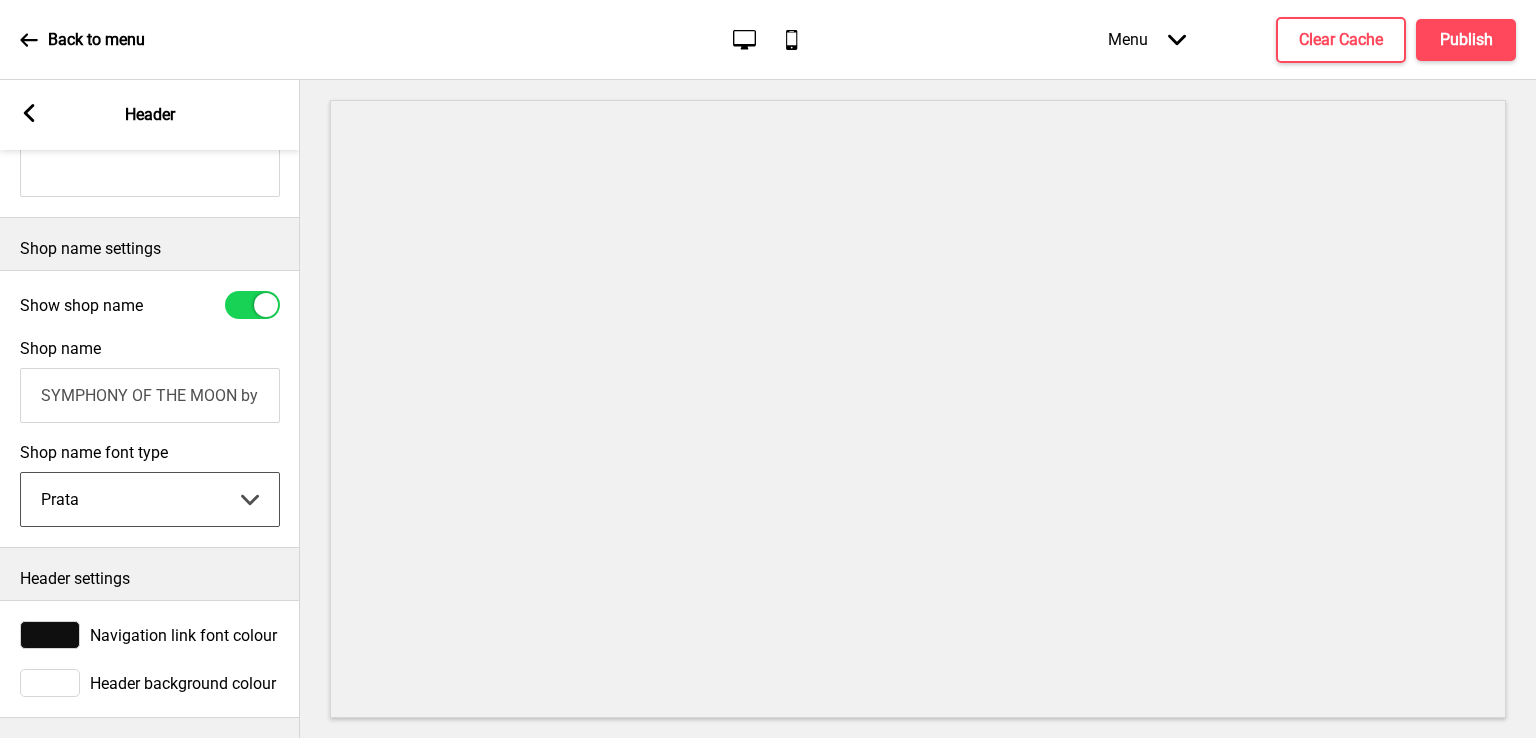 click on "Abhaya Libre Abril Fatface Adobe Garamond Pro Arimo Arsenal Arvo Berkshire Swash Be Vietnam Pro Bitter Bree Serif Cantora One Cabin Courgette Coustard Glegoo Hammersmith One Hind Guntur Josefin Sans Jost Kalam Lato Libre Baskerville Libre Franklin Lora Merriweather Nunito Sans Oregano Oswald Pacifico Playfair Display Prata Quattrocento Quicksand Roboto Roboto Slab Rye Sanchez Signika Trocchi Ubuntu Vollkorn Yeseva One 王漢宗細黑體繁 王漢宗細圓體繁 王漢宗粗明體繁 小米兰亭简 腾翔嘉丽细圆简 腾祥睿黑简 王漢宗波卡體繁一空陰 王漢宗粗圓體繁一雙空 瀨戶字體繁 田氏方筆刷體繁 田氏细笔刷體繁 站酷快乐简体 站酷酷黑 站酷小薇字体简体 Aa晚风 Aa荷包鼓鼓 中文 STSong" at bounding box center [150, 499] 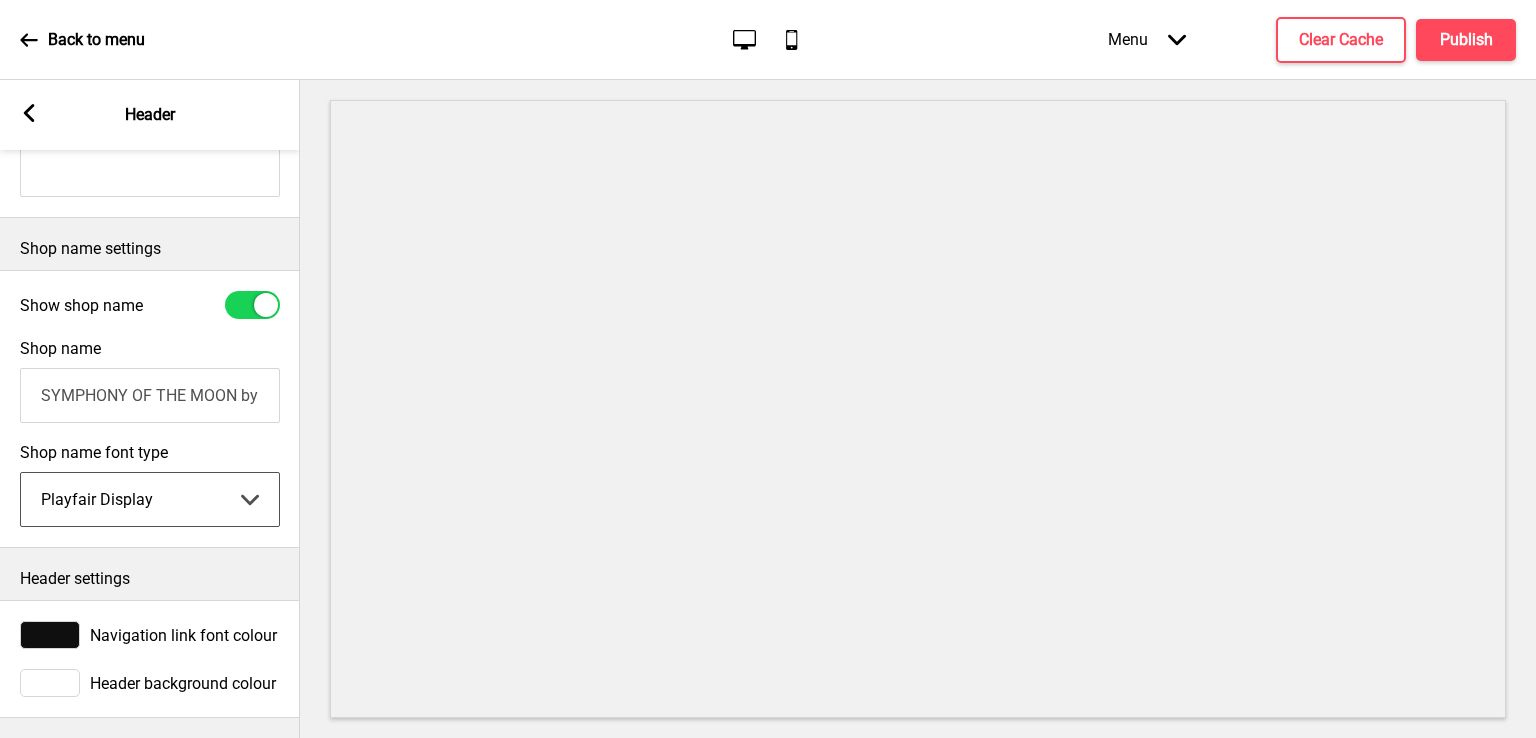 click on "Abhaya Libre Abril Fatface Adobe Garamond Pro Arimo Arsenal Arvo Berkshire Swash Be Vietnam Pro Bitter Bree Serif Cantora One Cabin Courgette Coustard Glegoo Hammersmith One Hind Guntur Josefin Sans Jost Kalam Lato Libre Baskerville Libre Franklin Lora Merriweather Nunito Sans Oregano Oswald Pacifico Playfair Display Prata Quattrocento Quicksand Roboto Roboto Slab Rye Sanchez Signika Trocchi Ubuntu Vollkorn Yeseva One 王漢宗細黑體繁 王漢宗細圓體繁 王漢宗粗明體繁 小米兰亭简 腾翔嘉丽细圆简 腾祥睿黑简 王漢宗波卡體繁一空陰 王漢宗粗圓體繁一雙空 瀨戶字體繁 田氏方筆刷體繁 田氏细笔刷體繁 站酷快乐简体 站酷酷黑 站酷小薇字体简体 Aa晚风 Aa荷包鼓鼓 中文 STSong" at bounding box center (150, 499) 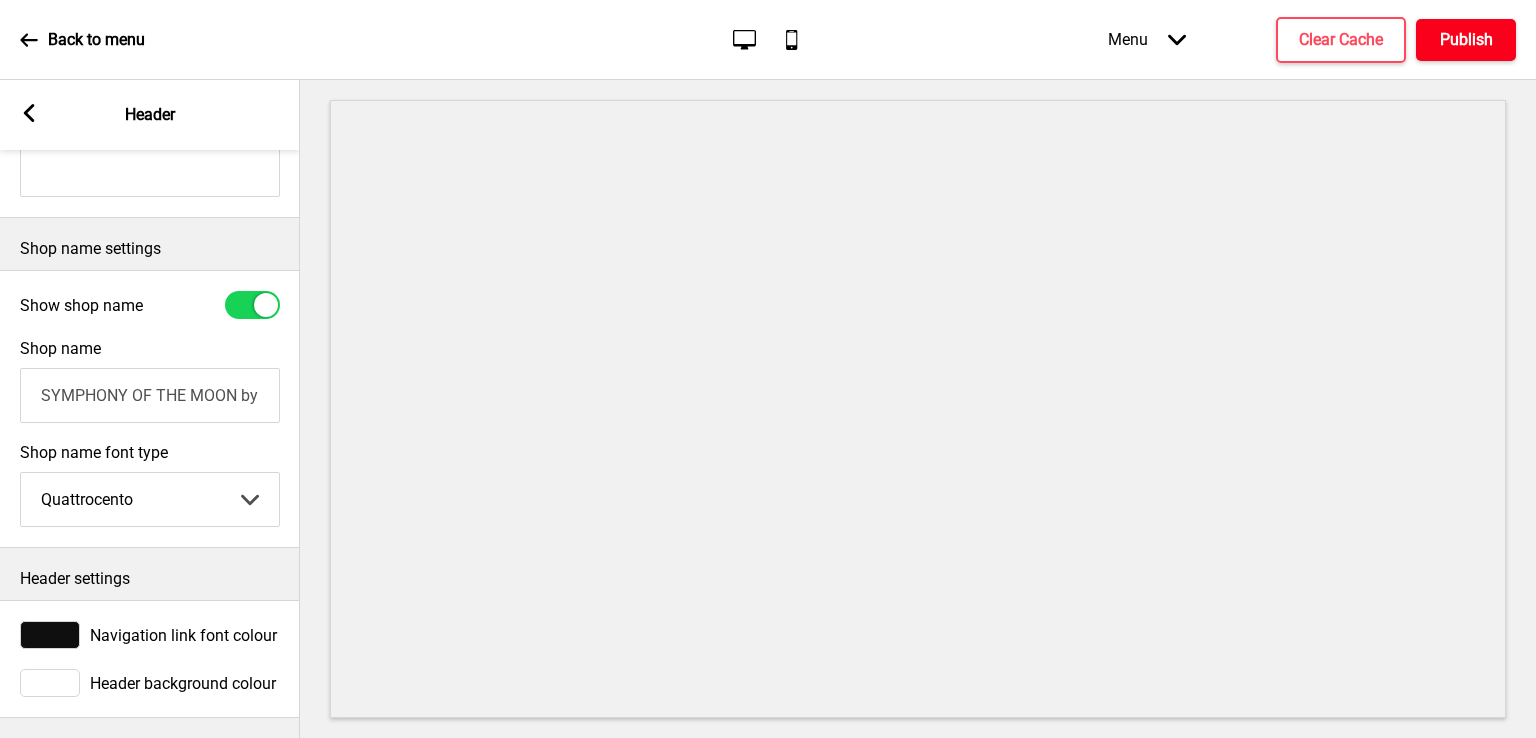 click on "Publish" at bounding box center [1466, 40] 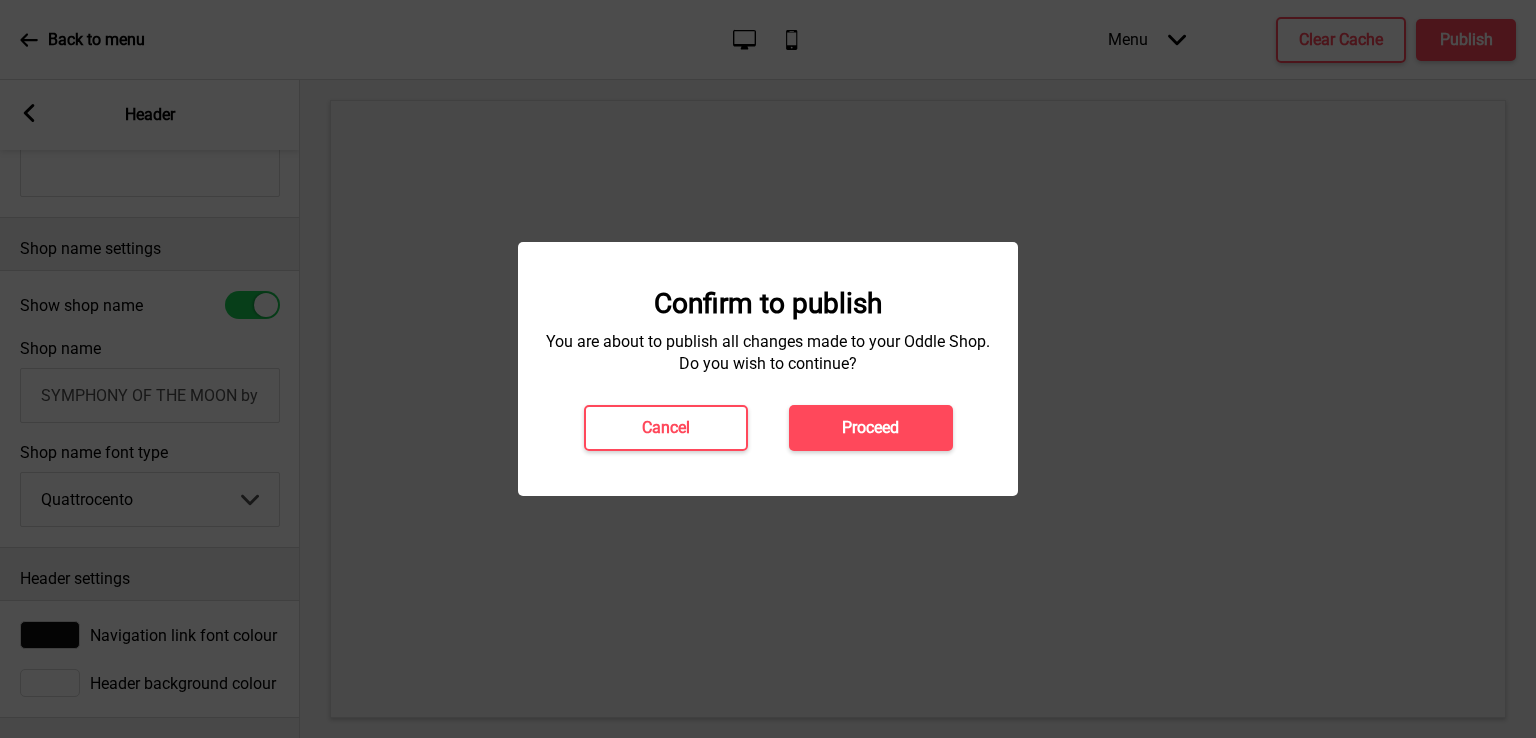 click on "Proceed" at bounding box center [870, 428] 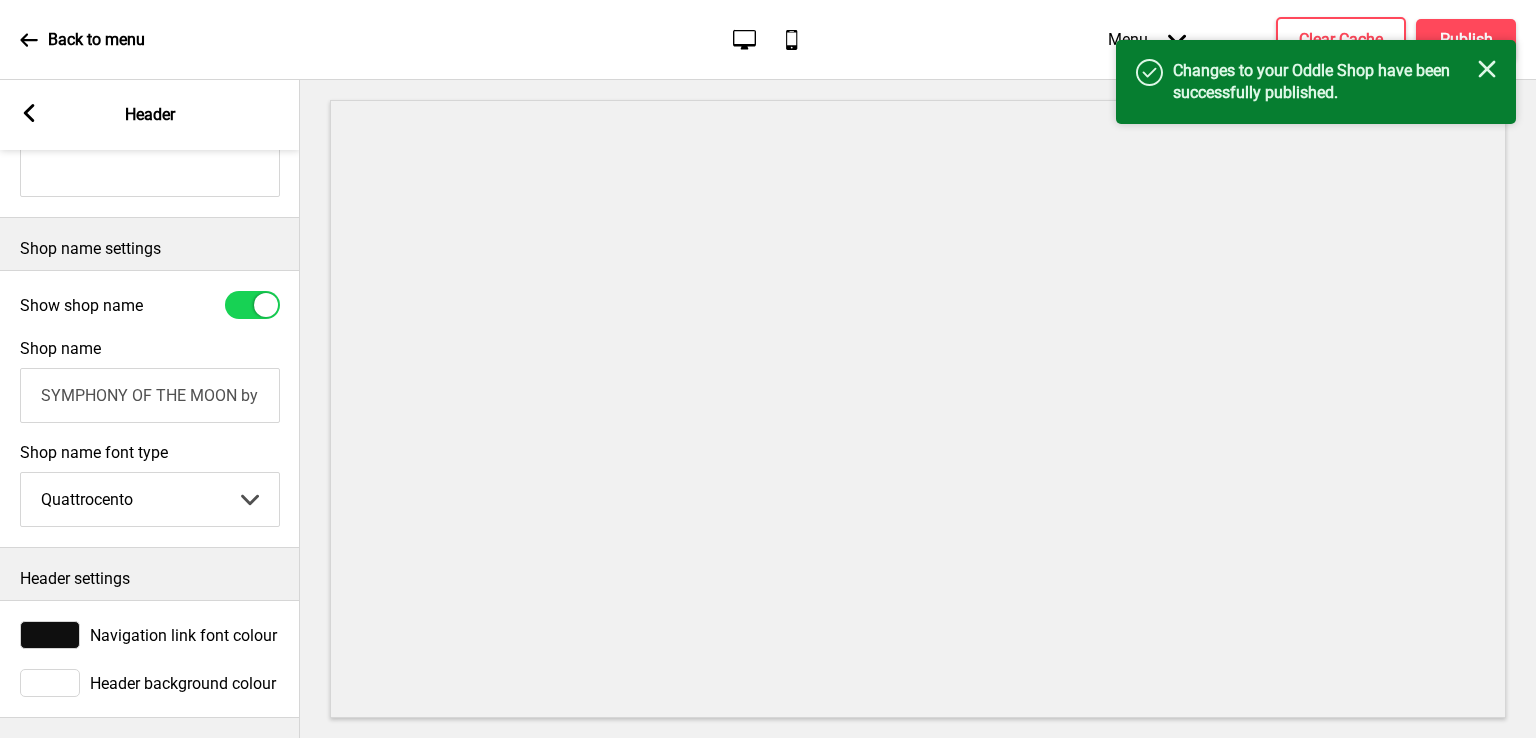 click at bounding box center [29, 40] 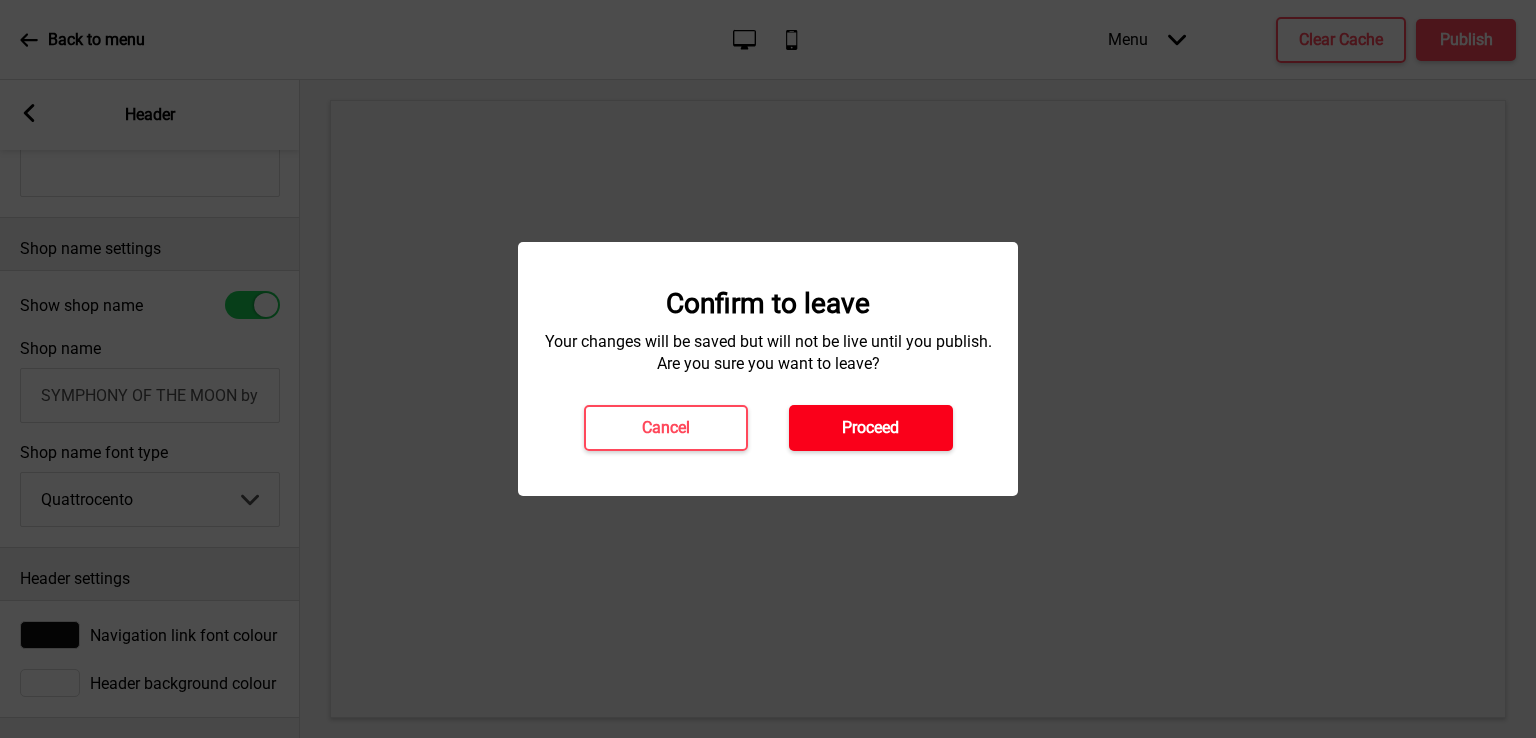click on "Proceed" at bounding box center (871, 428) 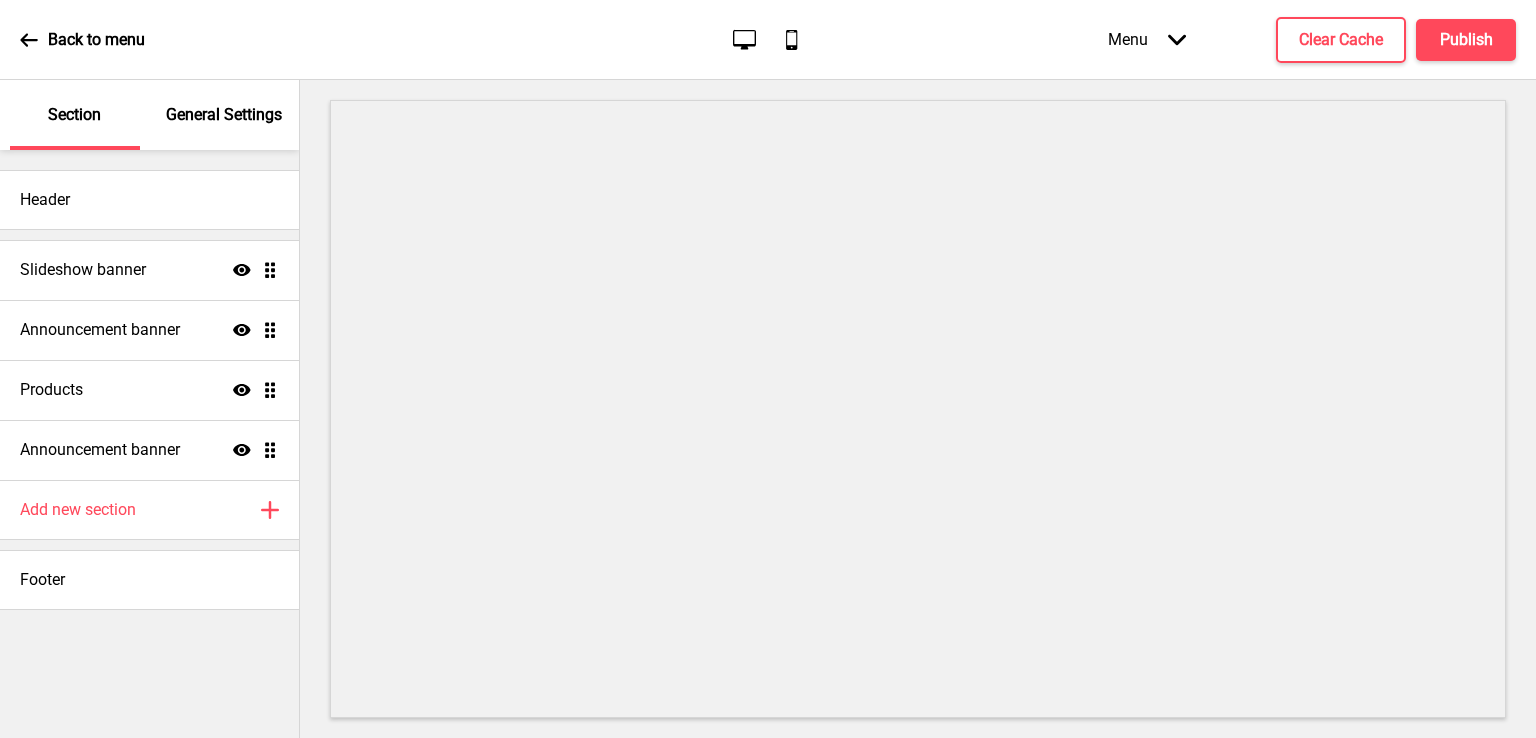 scroll, scrollTop: 0, scrollLeft: 0, axis: both 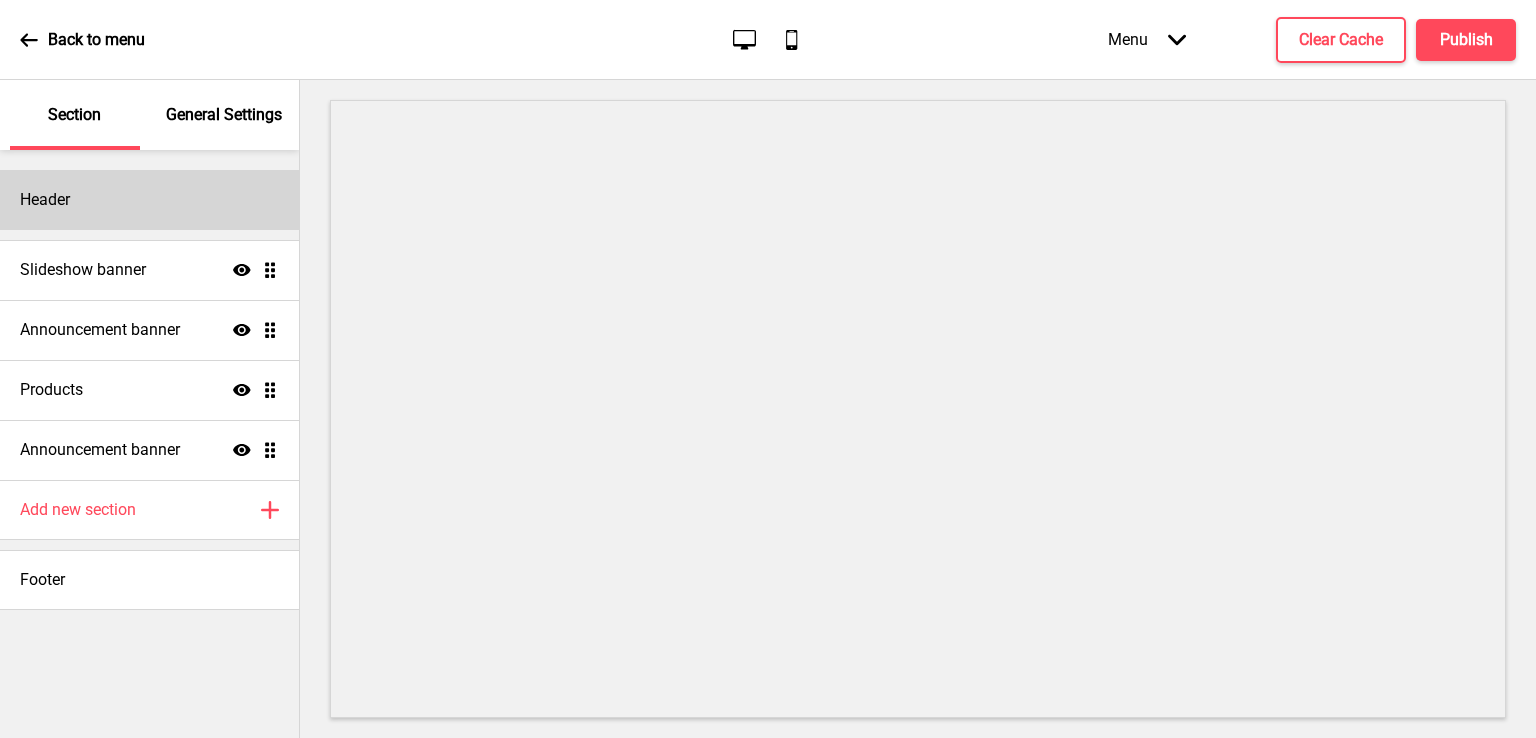 click on "Header" at bounding box center (149, 200) 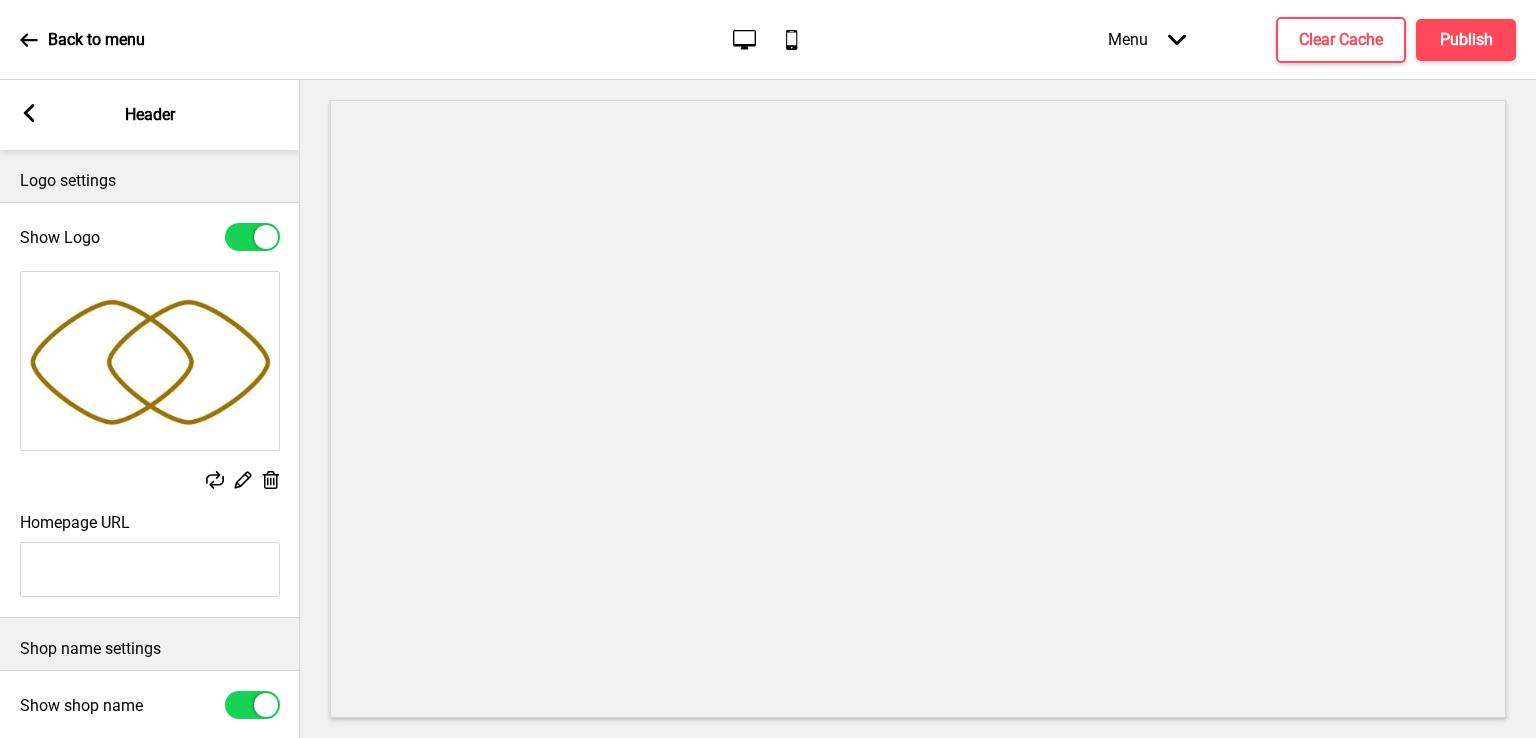 scroll, scrollTop: 419, scrollLeft: 0, axis: vertical 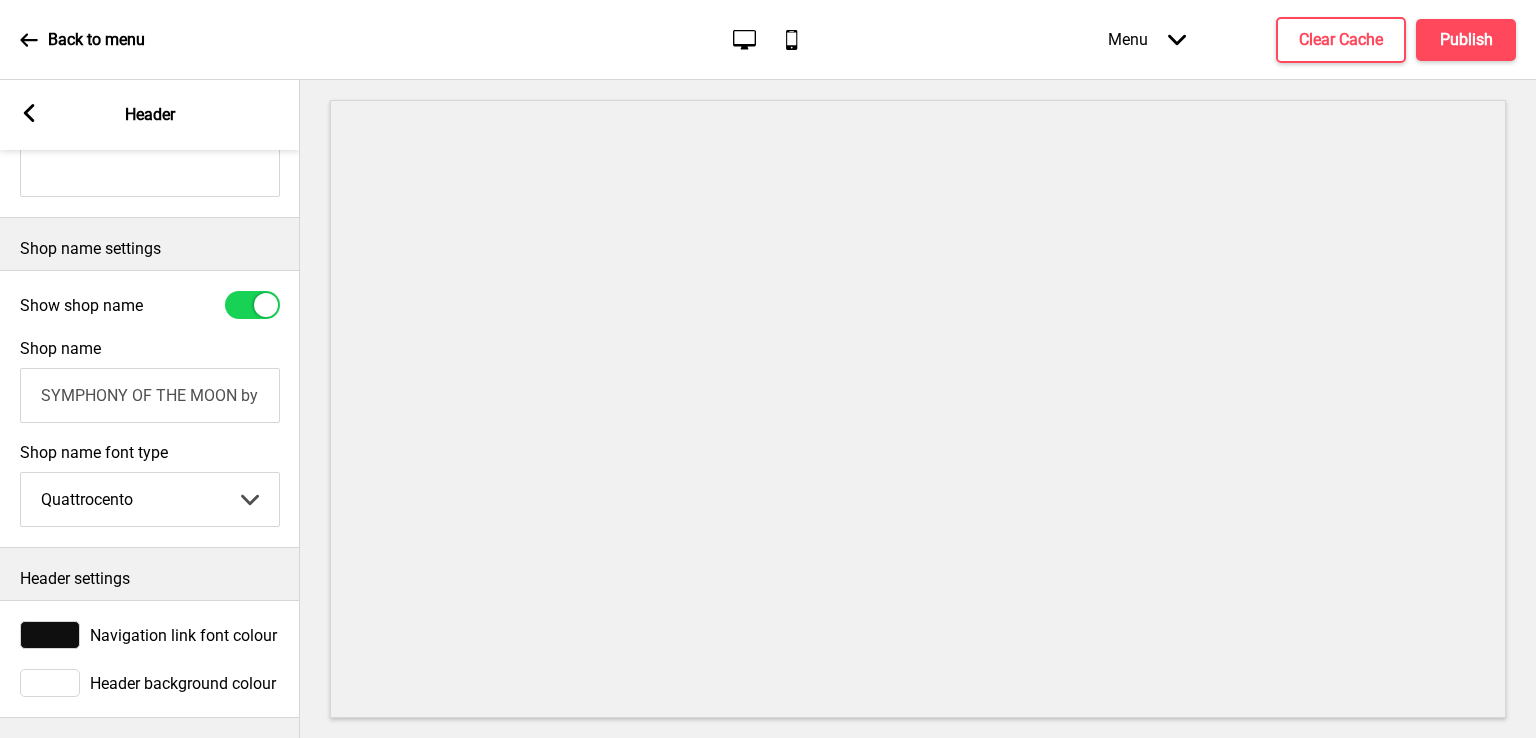 click on "Abhaya Libre Abril Fatface Adobe Garamond Pro Arimo Arsenal Arvo Berkshire Swash Be Vietnam Pro Bitter Bree Serif Cantora One Cabin Courgette Coustard Glegoo Hammersmith One Hind Guntur Josefin Sans Jost Kalam Lato Libre Baskerville Libre Franklin Lora Merriweather Nunito Sans Oregano Oswald Pacifico Playfair Display Prata Quattrocento Quicksand Roboto Roboto Slab Rye Sanchez Signika Trocchi Ubuntu Vollkorn Yeseva One 王漢宗細黑體繁 王漢宗細圓體繁 王漢宗粗明體繁 小米兰亭简 腾翔嘉丽细圆简 腾祥睿黑简 王漢宗波卡體繁一空陰 王漢宗粗圓體繁一雙空 瀨戶字體繁 田氏方筆刷體繁 田氏细笔刷體繁 站酷快乐简体 站酷酷黑 站酷小薇字体简体 Aa晚风 Aa荷包鼓鼓 中文 STSong" at bounding box center [150, 499] 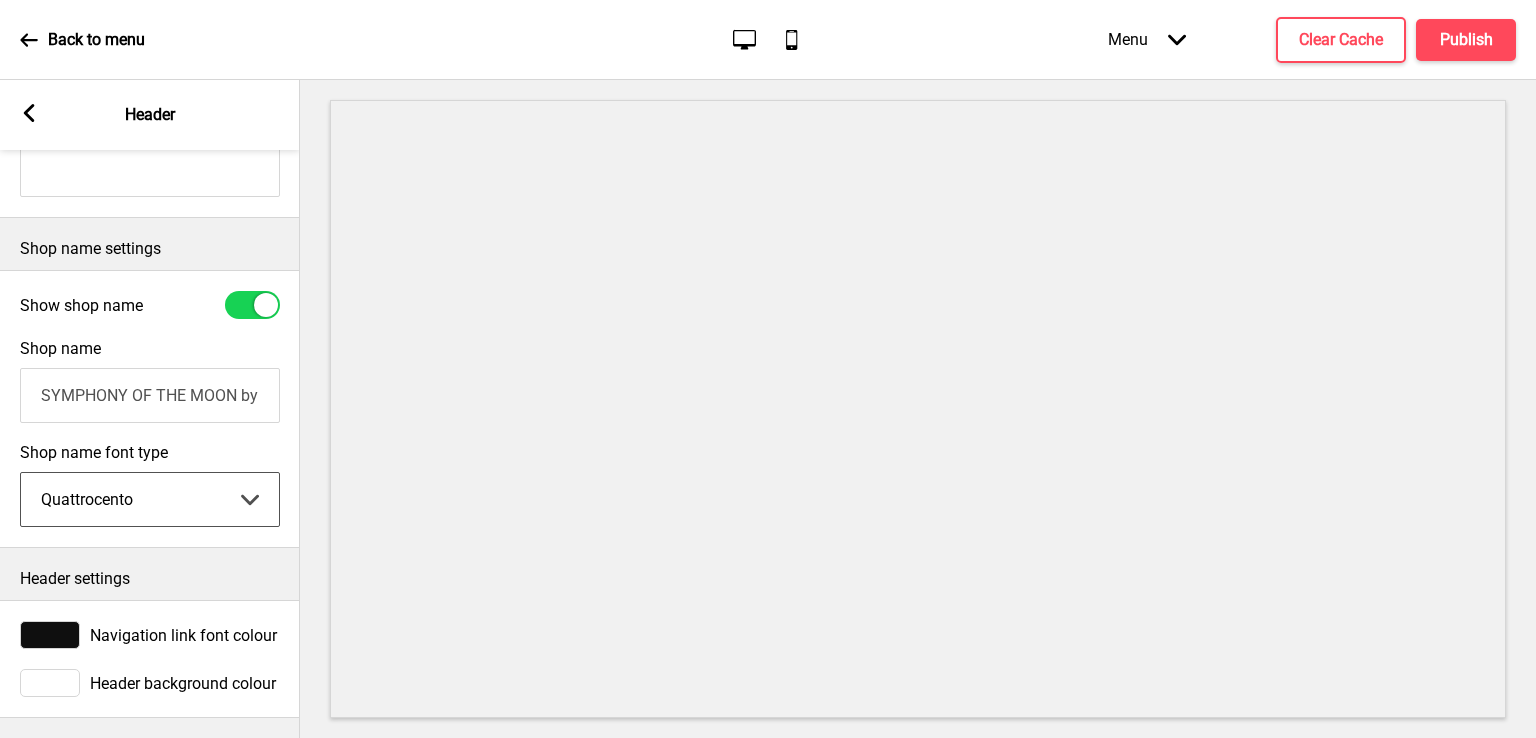click on "Abhaya Libre Abril Fatface Adobe Garamond Pro Arimo Arsenal Arvo Berkshire Swash Be Vietnam Pro Bitter Bree Serif Cantora One Cabin Courgette Coustard Glegoo Hammersmith One Hind Guntur Josefin Sans Jost Kalam Lato Libre Baskerville Libre Franklin Lora Merriweather Nunito Sans Oregano Oswald Pacifico Playfair Display Prata Quattrocento Quicksand Roboto Roboto Slab Rye Sanchez Signika Trocchi Ubuntu Vollkorn Yeseva One 王漢宗細黑體繁 王漢宗細圓體繁 王漢宗粗明體繁 小米兰亭简 腾翔嘉丽细圆简 腾祥睿黑简 王漢宗波卡體繁一空陰 王漢宗粗圓體繁一雙空 瀨戶字體繁 田氏方筆刷體繁 田氏细笔刷體繁 站酷快乐简体 站酷酷黑 站酷小薇字体简体 Aa晚风 Aa荷包鼓鼓 中文 STSong" at bounding box center [150, 499] 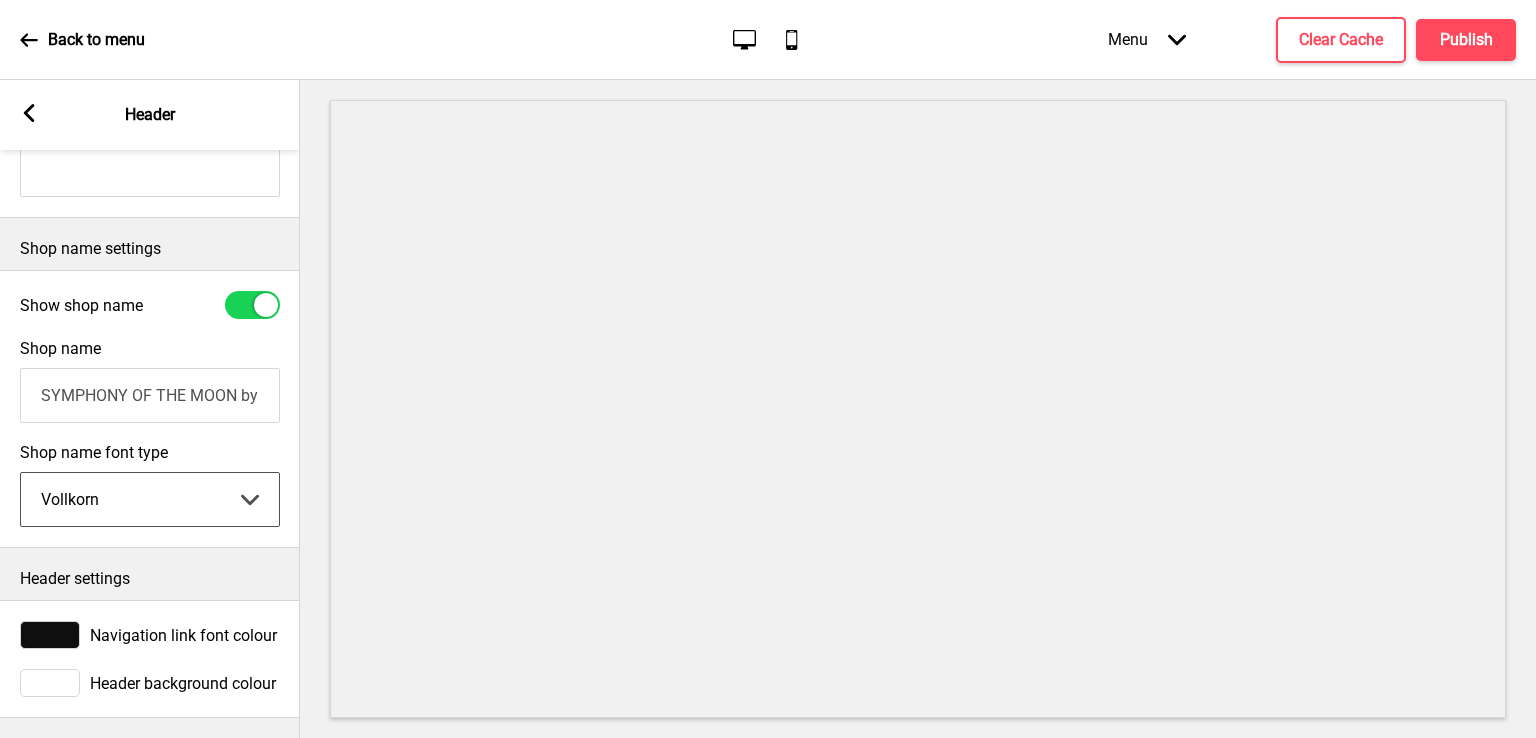click on "Abhaya Libre Abril Fatface Adobe Garamond Pro Arimo Arsenal Arvo Berkshire Swash Be Vietnam Pro Bitter Bree Serif Cantora One Cabin Courgette Coustard Glegoo Hammersmith One Hind Guntur Josefin Sans Jost Kalam Lato Libre Baskerville Libre Franklin Lora Merriweather Nunito Sans Oregano Oswald Pacifico Playfair Display Prata Quattrocento Quicksand Roboto Roboto Slab Rye Sanchez Signika Trocchi Ubuntu Vollkorn Yeseva One 王漢宗細黑體繁 王漢宗細圓體繁 王漢宗粗明體繁 小米兰亭简 腾翔嘉丽细圆简 腾祥睿黑简 王漢宗波卡體繁一空陰 王漢宗粗圓體繁一雙空 瀨戶字體繁 田氏方筆刷體繁 田氏细笔刷體繁 站酷快乐简体 站酷酷黑 站酷小薇字体简体 Aa晚风 Aa荷包鼓鼓 中文 STSong" at bounding box center [150, 499] 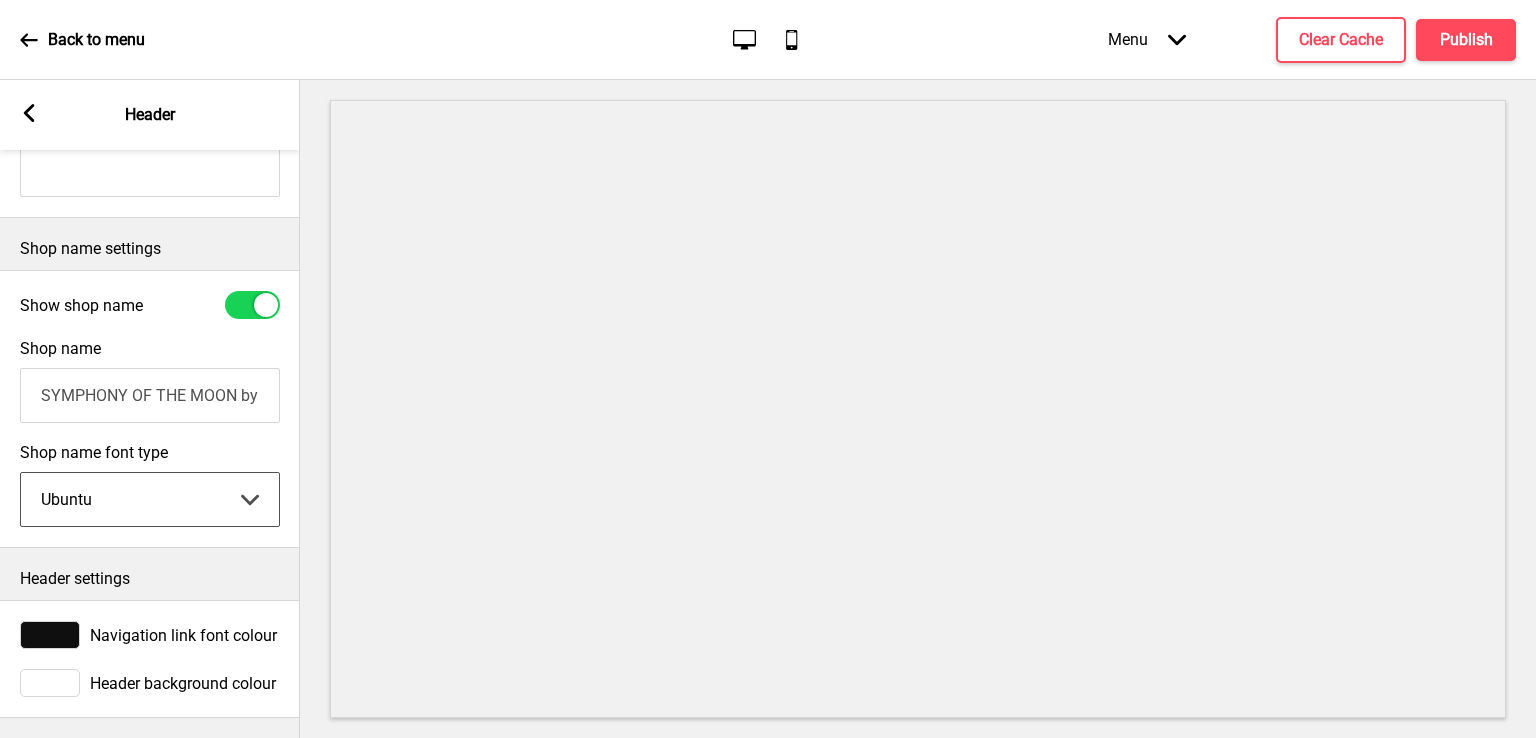 click on "Abhaya Libre Abril Fatface Adobe Garamond Pro Arimo Arsenal Arvo Berkshire Swash Be Vietnam Pro Bitter Bree Serif Cantora One Cabin Courgette Coustard Glegoo Hammersmith One Hind Guntur Josefin Sans Jost Kalam Lato Libre Baskerville Libre Franklin Lora Merriweather Nunito Sans Oregano Oswald Pacifico Playfair Display Prata Quattrocento Quicksand Roboto Roboto Slab Rye Sanchez Signika Trocchi Ubuntu Vollkorn Yeseva One 王漢宗細黑體繁 王漢宗細圓體繁 王漢宗粗明體繁 小米兰亭简 腾翔嘉丽细圆简 腾祥睿黑简 王漢宗波卡體繁一空陰 王漢宗粗圓體繁一雙空 瀨戶字體繁 田氏方筆刷體繁 田氏细笔刷體繁 站酷快乐简体 站酷酷黑 站酷小薇字体简体 Aa晚风 Aa荷包鼓鼓 中文 STSong" at bounding box center (150, 499) 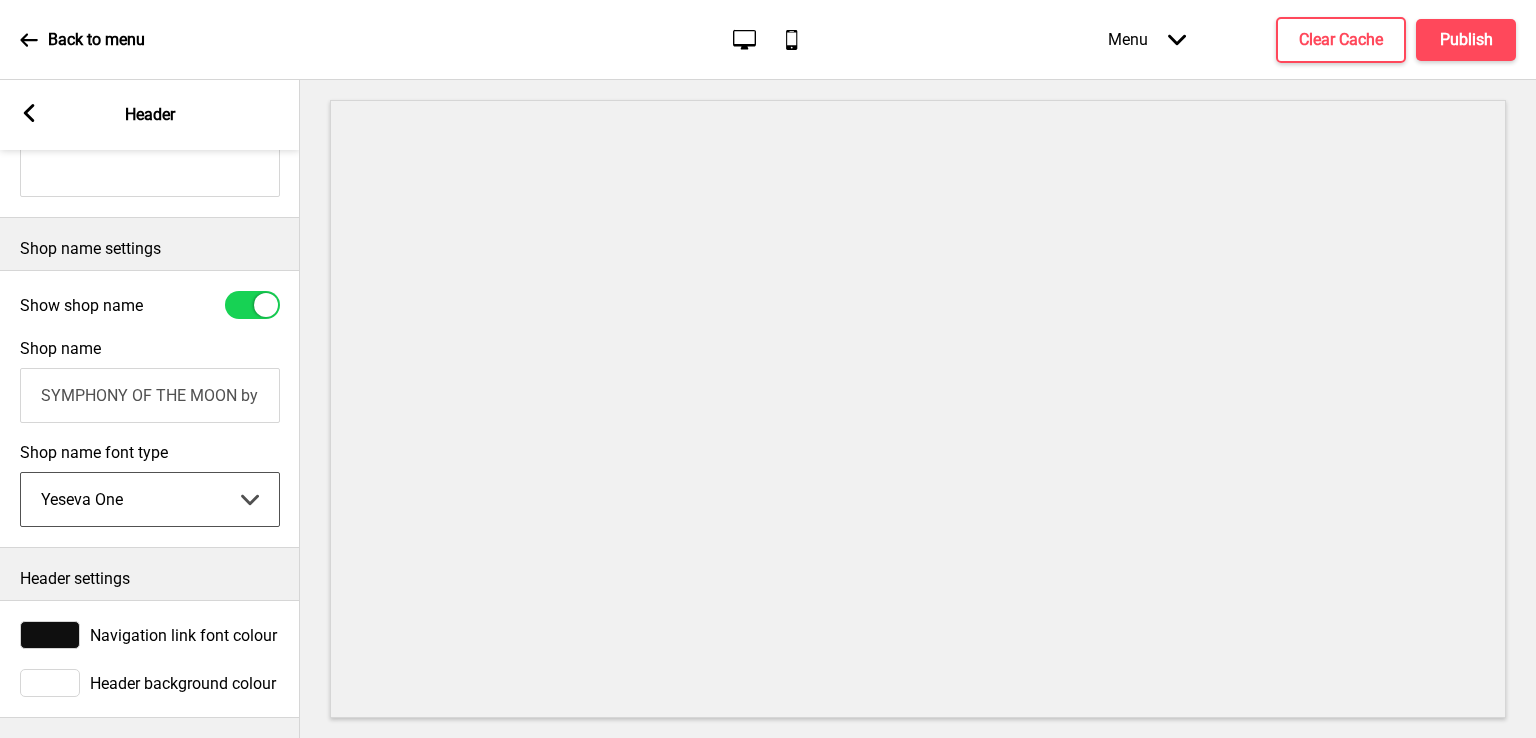 click on "Abhaya Libre Abril Fatface Adobe Garamond Pro Arimo Arsenal Arvo Berkshire Swash Be Vietnam Pro Bitter Bree Serif Cantora One Cabin Courgette Coustard Glegoo Hammersmith One Hind Guntur Josefin Sans Jost Kalam Lato Libre Baskerville Libre Franklin Lora Merriweather Nunito Sans Oregano Oswald Pacifico Playfair Display Prata Quattrocento Quicksand Roboto Roboto Slab Rye Sanchez Signika Trocchi Ubuntu Vollkorn Yeseva One 王漢宗細黑體繁 王漢宗細圓體繁 王漢宗粗明體繁 小米兰亭简 腾翔嘉丽细圆简 腾祥睿黑简 王漢宗波卡體繁一空陰 王漢宗粗圓體繁一雙空 瀨戶字體繁 田氏方筆刷體繁 田氏细笔刷體繁 站酷快乐简体 站酷酷黑 站酷小薇字体简体 Aa晚风 Aa荷包鼓鼓 中文 STSong" at bounding box center [150, 499] 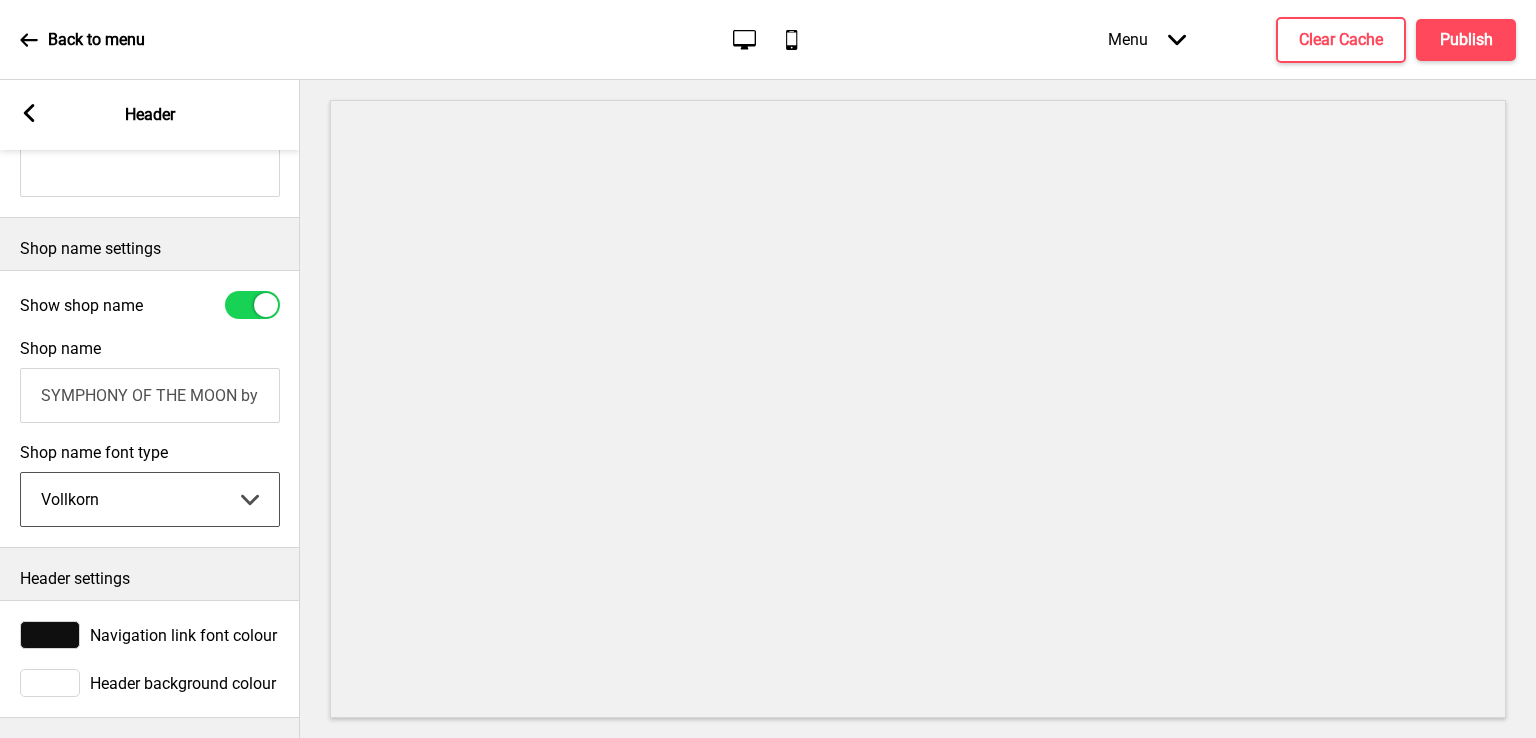 click on "Abhaya Libre Abril Fatface Adobe Garamond Pro Arimo Arsenal Arvo Berkshire Swash Be Vietnam Pro Bitter Bree Serif Cantora One Cabin Courgette Coustard Glegoo Hammersmith One Hind Guntur Josefin Sans Jost Kalam Lato Libre Baskerville Libre Franklin Lora Merriweather Nunito Sans Oregano Oswald Pacifico Playfair Display Prata Quattrocento Quicksand Roboto Roboto Slab Rye Sanchez Signika Trocchi Ubuntu Vollkorn Yeseva One 王漢宗細黑體繁 王漢宗細圓體繁 王漢宗粗明體繁 小米兰亭简 腾翔嘉丽细圆简 腾祥睿黑简 王漢宗波卡體繁一空陰 王漢宗粗圓體繁一雙空 瀨戶字體繁 田氏方筆刷體繁 田氏细笔刷體繁 站酷快乐简体 站酷酷黑 站酷小薇字体简体 Aa晚风 Aa荷包鼓鼓 中文 STSong" at bounding box center [150, 499] 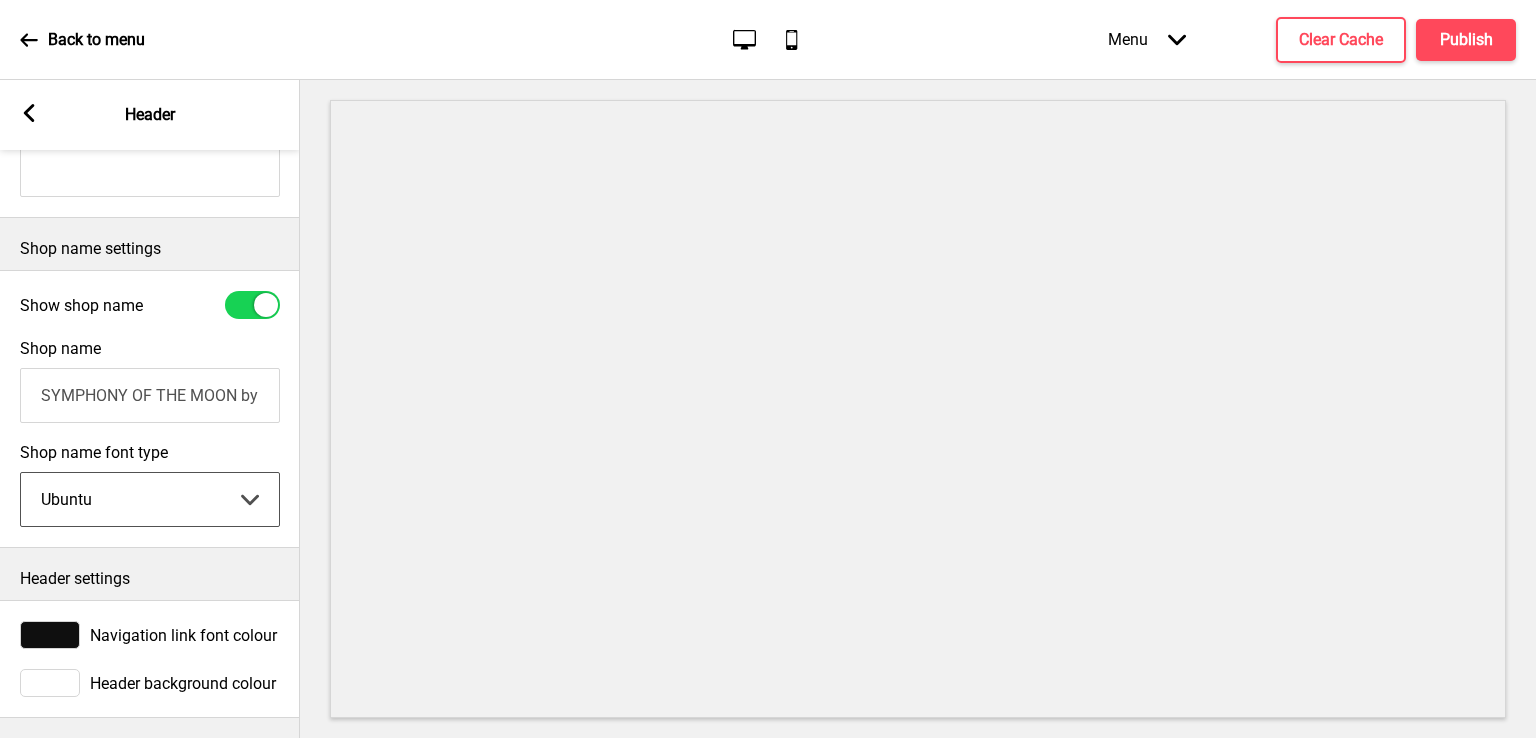 click on "Abhaya Libre Abril Fatface Adobe Garamond Pro Arimo Arsenal Arvo Berkshire Swash Be Vietnam Pro Bitter Bree Serif Cantora One Cabin Courgette Coustard Glegoo Hammersmith One Hind Guntur Josefin Sans Jost Kalam Lato Libre Baskerville Libre Franklin Lora Merriweather Nunito Sans Oregano Oswald Pacifico Playfair Display Prata Quattrocento Quicksand Roboto Roboto Slab Rye Sanchez Signika Trocchi Ubuntu Vollkorn Yeseva One 王漢宗細黑體繁 王漢宗細圓體繁 王漢宗粗明體繁 小米兰亭简 腾翔嘉丽细圆简 腾祥睿黑简 王漢宗波卡體繁一空陰 王漢宗粗圓體繁一雙空 瀨戶字體繁 田氏方筆刷體繁 田氏细笔刷體繁 站酷快乐简体 站酷酷黑 站酷小薇字体简体 Aa晚风 Aa荷包鼓鼓 中文 STSong" at bounding box center [150, 499] 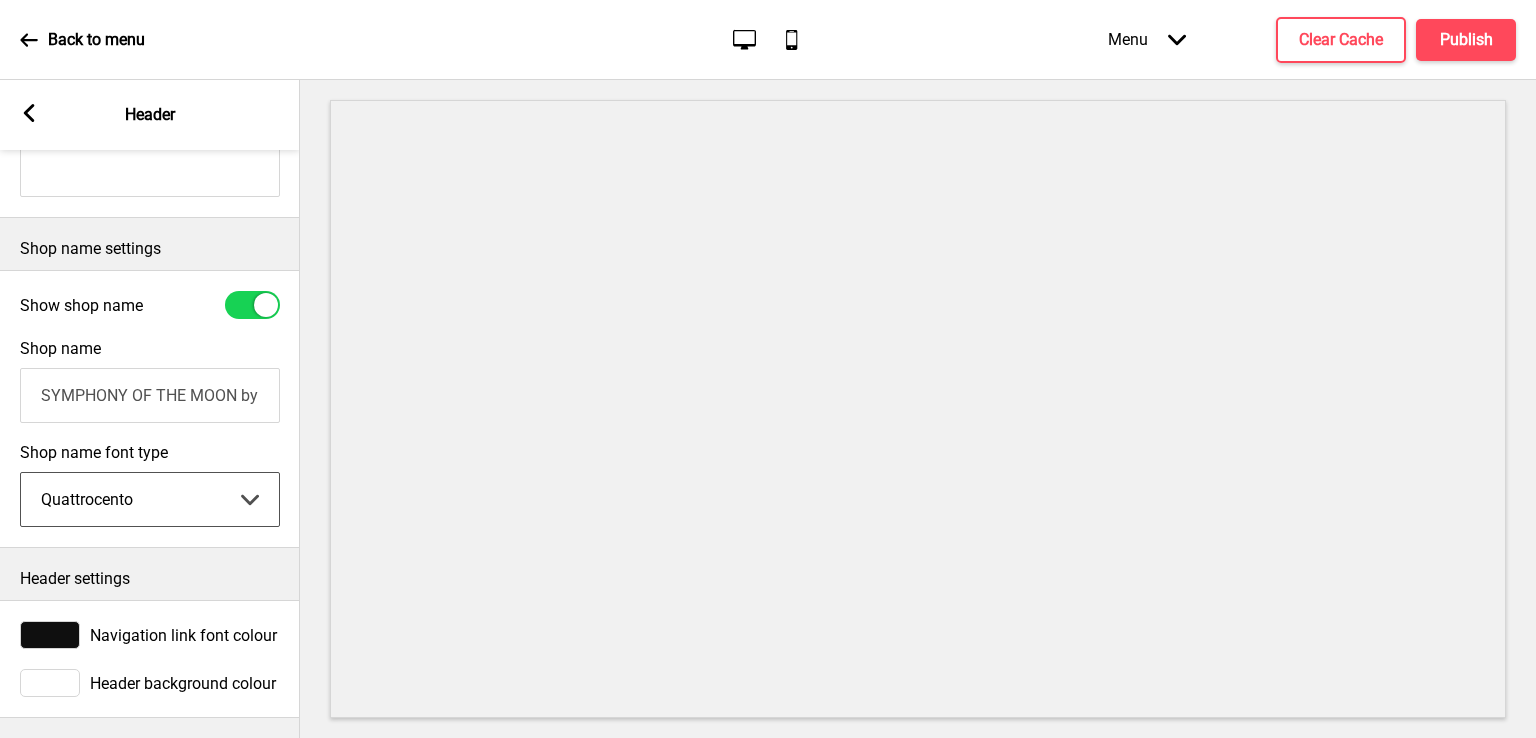 click on "Abhaya Libre Abril Fatface Adobe Garamond Pro Arimo Arsenal Arvo Berkshire Swash Be Vietnam Pro Bitter Bree Serif Cantora One Cabin Courgette Coustard Glegoo Hammersmith One Hind Guntur Josefin Sans Jost Kalam Lato Libre Baskerville Libre Franklin Lora Merriweather Nunito Sans Oregano Oswald Pacifico Playfair Display Prata Quattrocento Quicksand Roboto Roboto Slab Rye Sanchez Signika Trocchi Ubuntu Vollkorn Yeseva One 王漢宗細黑體繁 王漢宗細圓體繁 王漢宗粗明體繁 小米兰亭简 腾翔嘉丽细圆简 腾祥睿黑简 王漢宗波卡體繁一空陰 王漢宗粗圓體繁一雙空 瀨戶字體繁 田氏方筆刷體繁 田氏细笔刷體繁 站酷快乐简体 站酷酷黑 站酷小薇字体简体 Aa晚风 Aa荷包鼓鼓 中文 STSong" at bounding box center (150, 499) 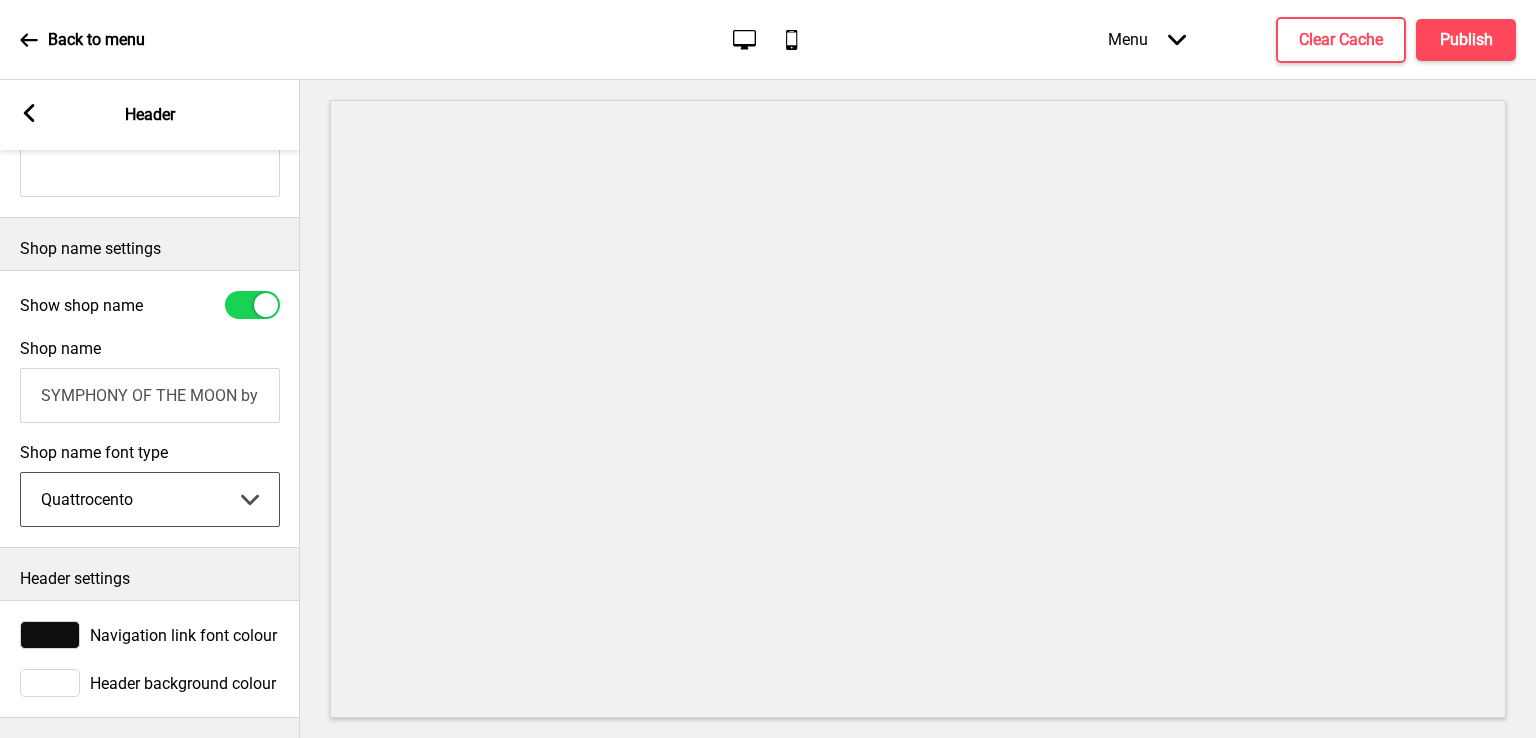 click on "Abhaya Libre Abril Fatface Adobe Garamond Pro Arimo Arsenal Arvo Berkshire Swash Be Vietnam Pro Bitter Bree Serif Cantora One Cabin Courgette Coustard Glegoo Hammersmith One Hind Guntur Josefin Sans Jost Kalam Lato Libre Baskerville Libre Franklin Lora Merriweather Nunito Sans Oregano Oswald Pacifico Playfair Display Prata Quattrocento Quicksand Roboto Roboto Slab Rye Sanchez Signika Trocchi Ubuntu Vollkorn Yeseva One 王漢宗細黑體繁 王漢宗細圓體繁 王漢宗粗明體繁 小米兰亭简 腾翔嘉丽细圆简 腾祥睿黑简 王漢宗波卡體繁一空陰 王漢宗粗圓體繁一雙空 瀨戶字體繁 田氏方筆刷體繁 田氏细笔刷體繁 站酷快乐简体 站酷酷黑 站酷小薇字体简体 Aa晚风 Aa荷包鼓鼓 中文 STSong" at bounding box center (150, 499) 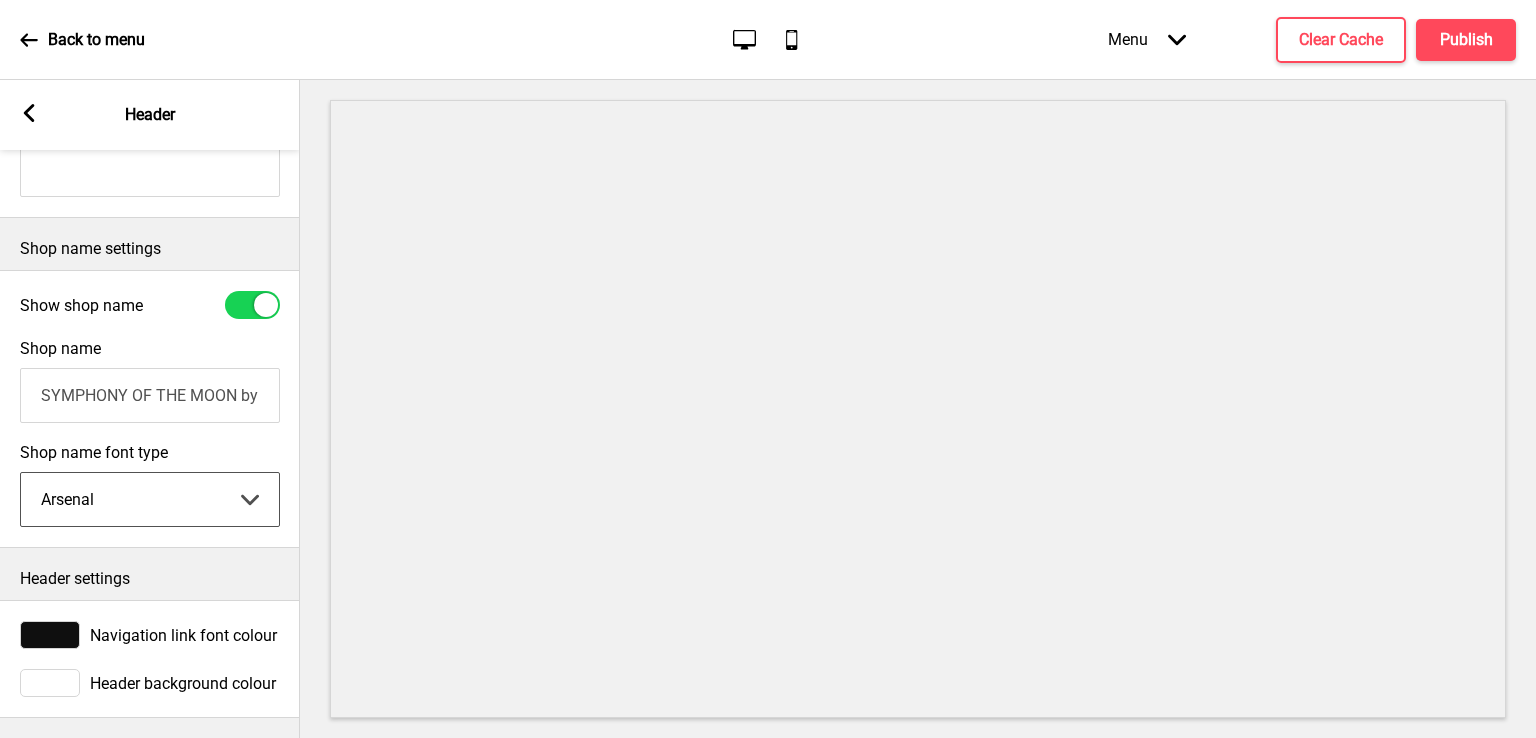 click on "Abhaya Libre Abril Fatface Adobe Garamond Pro Arimo Arsenal Arvo Berkshire Swash Be Vietnam Pro Bitter Bree Serif Cantora One Cabin Courgette Coustard Glegoo Hammersmith One Hind Guntur Josefin Sans Jost Kalam Lato Libre Baskerville Libre Franklin Lora Merriweather Nunito Sans Oregano Oswald Pacifico Playfair Display Prata Quattrocento Quicksand Roboto Roboto Slab Rye Sanchez Signika Trocchi Ubuntu Vollkorn Yeseva One 王漢宗細黑體繁 王漢宗細圓體繁 王漢宗粗明體繁 小米兰亭简 腾翔嘉丽细圆简 腾祥睿黑简 王漢宗波卡體繁一空陰 王漢宗粗圓體繁一雙空 瀨戶字體繁 田氏方筆刷體繁 田氏细笔刷體繁 站酷快乐简体 站酷酷黑 站酷小薇字体简体 Aa晚风 Aa荷包鼓鼓 中文 STSong" at bounding box center (150, 499) 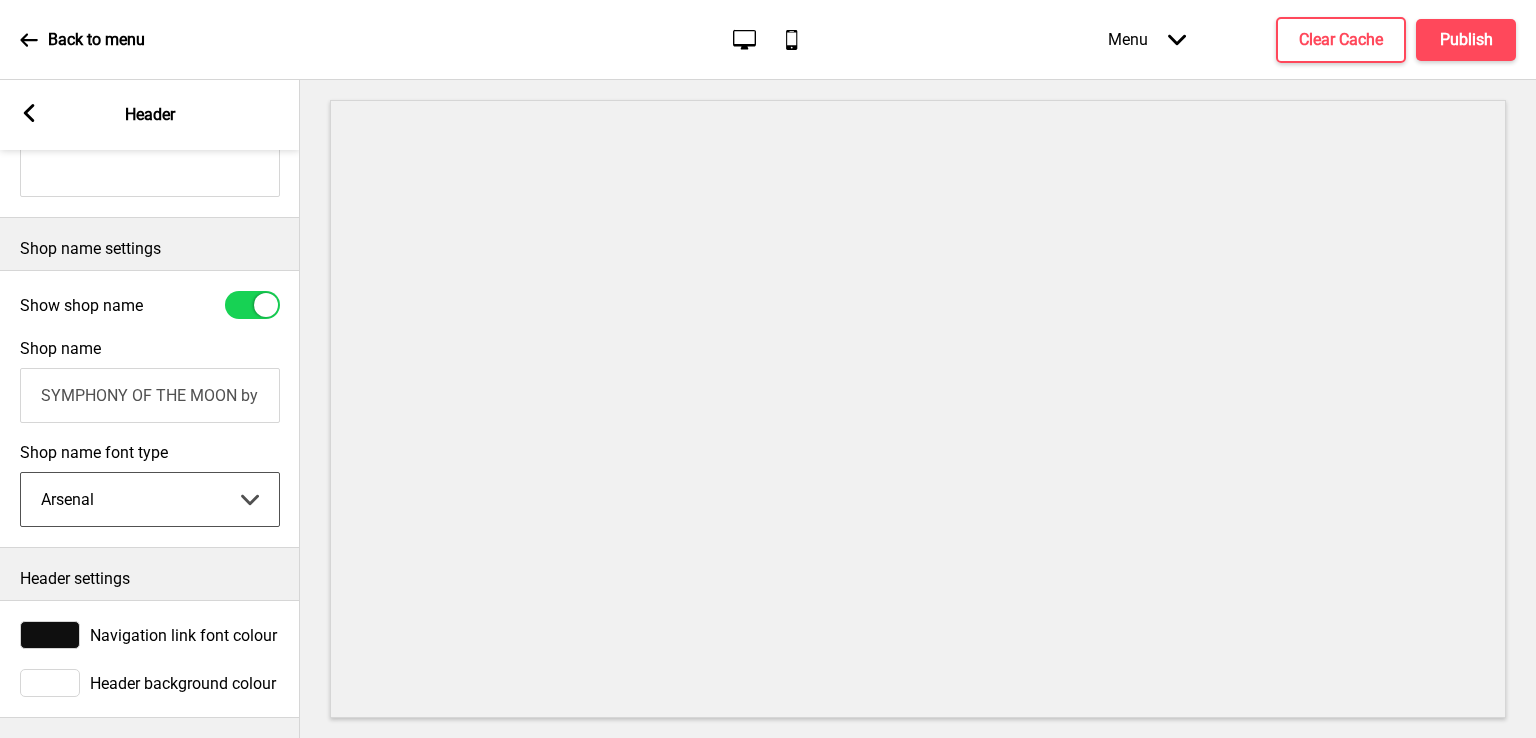 click on "Abhaya Libre Abril Fatface Adobe Garamond Pro Arimo Arsenal Arvo Berkshire Swash Be Vietnam Pro Bitter Bree Serif Cantora One Cabin Courgette Coustard Glegoo Hammersmith One Hind Guntur Josefin Sans Jost Kalam Lato Libre Baskerville Libre Franklin Lora Merriweather Nunito Sans Oregano Oswald Pacifico Playfair Display Prata Quattrocento Quicksand Roboto Roboto Slab Rye Sanchez Signika Trocchi Ubuntu Vollkorn Yeseva One 王漢宗細黑體繁 王漢宗細圓體繁 王漢宗粗明體繁 小米兰亭简 腾翔嘉丽细圆简 腾祥睿黑简 王漢宗波卡體繁一空陰 王漢宗粗圓體繁一雙空 瀨戶字體繁 田氏方筆刷體繁 田氏细笔刷體繁 站酷快乐简体 站酷酷黑 站酷小薇字体简体 Aa晚风 Aa荷包鼓鼓 中文 STSong" at bounding box center (150, 499) 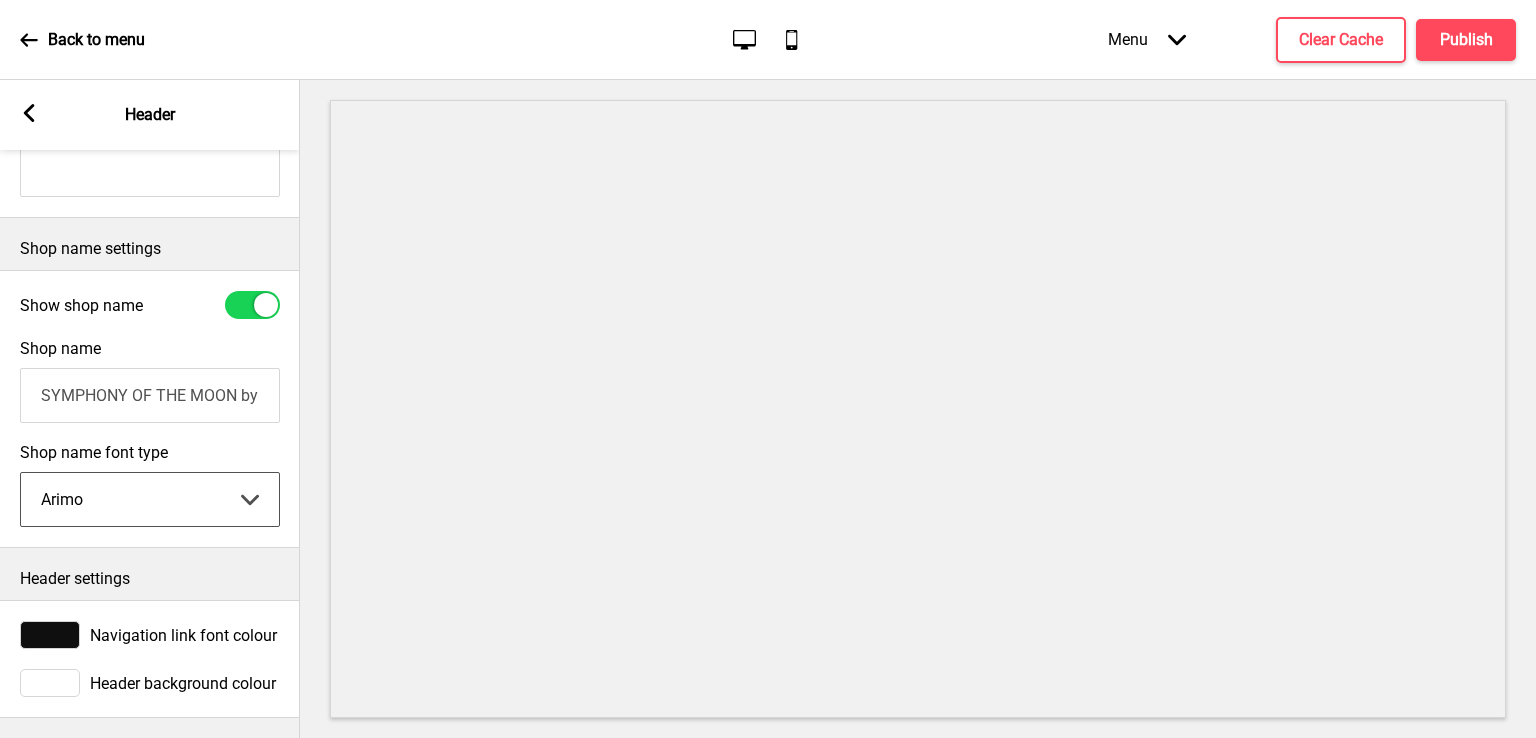 click on "Abhaya Libre Abril Fatface Adobe Garamond Pro Arimo Arsenal Arvo Berkshire Swash Be Vietnam Pro Bitter Bree Serif Cantora One Cabin Courgette Coustard Glegoo Hammersmith One Hind Guntur Josefin Sans Jost Kalam Lato Libre Baskerville Libre Franklin Lora Merriweather Nunito Sans Oregano Oswald Pacifico Playfair Display Prata Quattrocento Quicksand Roboto Roboto Slab Rye Sanchez Signika Trocchi Ubuntu Vollkorn Yeseva One 王漢宗細黑體繁 王漢宗細圓體繁 王漢宗粗明體繁 小米兰亭简 腾翔嘉丽细圆简 腾祥睿黑简 王漢宗波卡體繁一空陰 王漢宗粗圓體繁一雙空 瀨戶字體繁 田氏方筆刷體繁 田氏细笔刷體繁 站酷快乐简体 站酷酷黑 站酷小薇字体简体 Aa晚风 Aa荷包鼓鼓 中文 STSong" at bounding box center (150, 499) 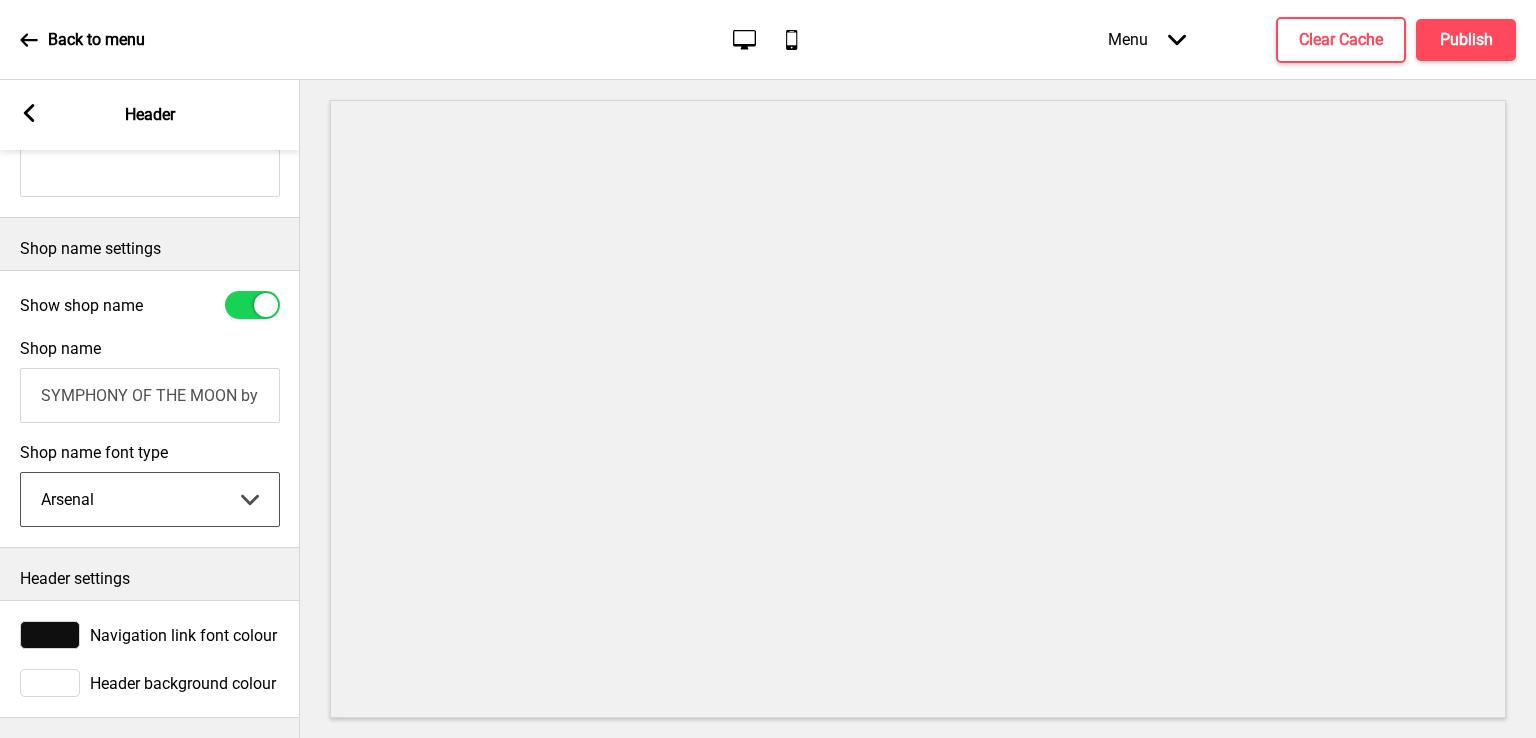 click on "Abhaya Libre Abril Fatface Adobe Garamond Pro Arimo Arsenal Arvo Berkshire Swash Be Vietnam Pro Bitter Bree Serif Cantora One Cabin Courgette Coustard Glegoo Hammersmith One Hind Guntur Josefin Sans Jost Kalam Lato Libre Baskerville Libre Franklin Lora Merriweather Nunito Sans Oregano Oswald Pacifico Playfair Display Prata Quattrocento Quicksand Roboto Roboto Slab Rye Sanchez Signika Trocchi Ubuntu Vollkorn Yeseva One 王漢宗細黑體繁 王漢宗細圓體繁 王漢宗粗明體繁 小米兰亭简 腾翔嘉丽细圆简 腾祥睿黑简 王漢宗波卡體繁一空陰 王漢宗粗圓體繁一雙空 瀨戶字體繁 田氏方筆刷體繁 田氏细笔刷體繁 站酷快乐简体 站酷酷黑 站酷小薇字体简体 Aa晚风 Aa荷包鼓鼓 中文 STSong" at bounding box center [150, 499] 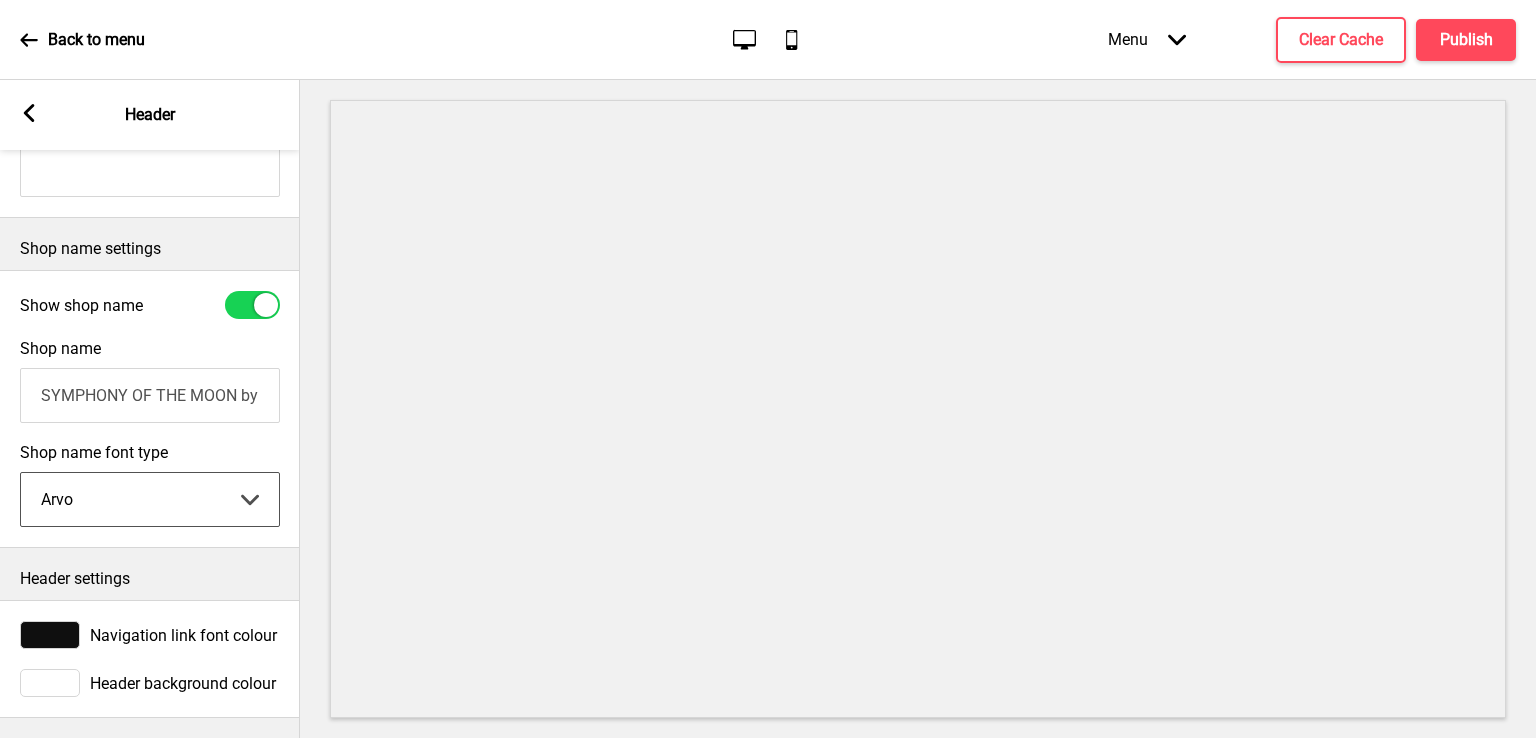 click on "Abhaya Libre Abril Fatface Adobe Garamond Pro Arimo Arsenal Arvo Berkshire Swash Be Vietnam Pro Bitter Bree Serif Cantora One Cabin Courgette Coustard Glegoo Hammersmith One Hind Guntur Josefin Sans Jost Kalam Lato Libre Baskerville Libre Franklin Lora Merriweather Nunito Sans Oregano Oswald Pacifico Playfair Display Prata Quattrocento Quicksand Roboto Roboto Slab Rye Sanchez Signika Trocchi Ubuntu Vollkorn Yeseva One 王漢宗細黑體繁 王漢宗細圓體繁 王漢宗粗明體繁 小米兰亭简 腾翔嘉丽细圆简 腾祥睿黑简 王漢宗波卡體繁一空陰 王漢宗粗圓體繁一雙空 瀨戶字體繁 田氏方筆刷體繁 田氏细笔刷體繁 站酷快乐简体 站酷酷黑 站酷小薇字体简体 Aa晚风 Aa荷包鼓鼓 中文 STSong" at bounding box center [150, 499] 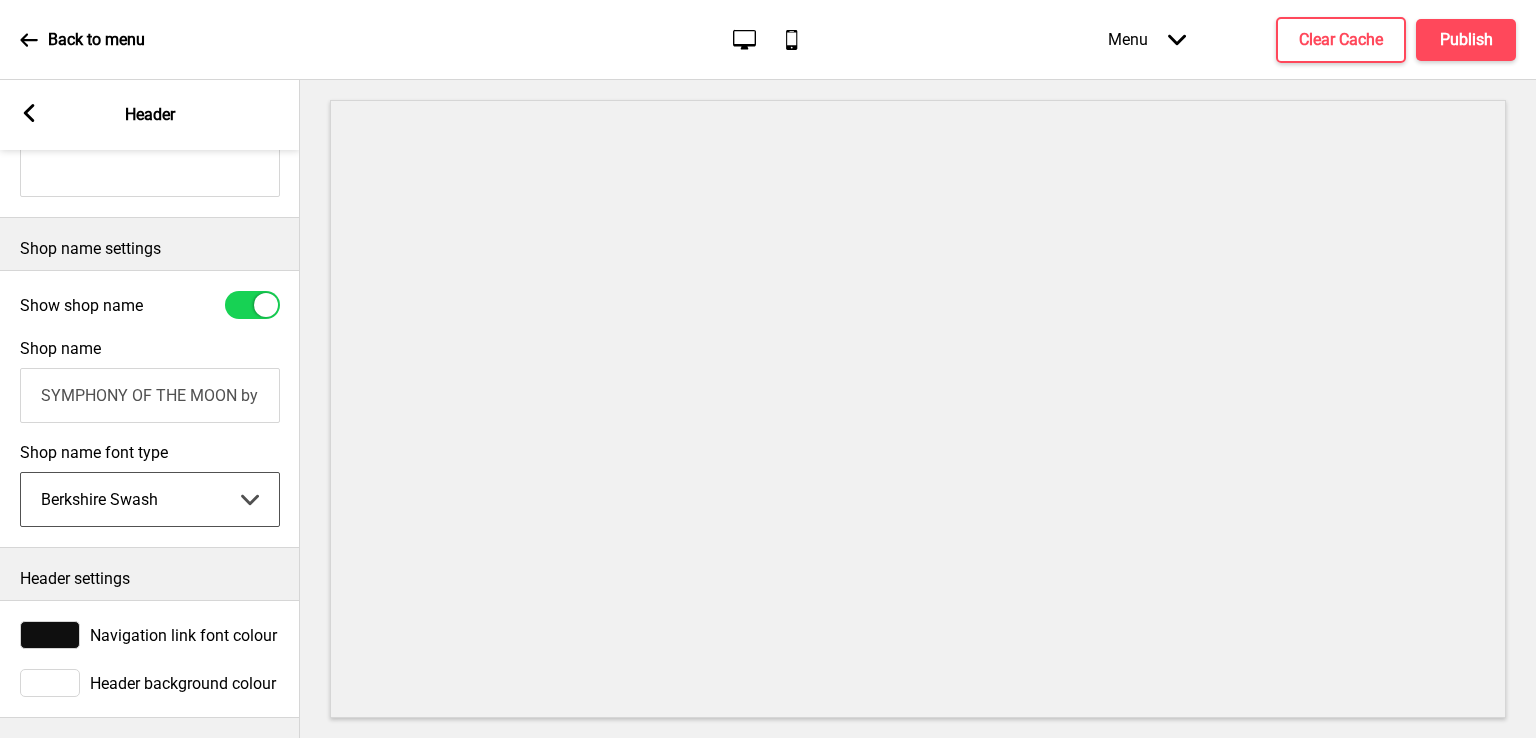 click on "Abhaya Libre Abril Fatface Adobe Garamond Pro Arimo Arsenal Arvo Berkshire Swash Be Vietnam Pro Bitter Bree Serif Cantora One Cabin Courgette Coustard Glegoo Hammersmith One Hind Guntur Josefin Sans Jost Kalam Lato Libre Baskerville Libre Franklin Lora Merriweather Nunito Sans Oregano Oswald Pacifico Playfair Display Prata Quattrocento Quicksand Roboto Roboto Slab Rye Sanchez Signika Trocchi Ubuntu Vollkorn Yeseva One 王漢宗細黑體繁 王漢宗細圓體繁 王漢宗粗明體繁 小米兰亭简 腾翔嘉丽细圆简 腾祥睿黑简 王漢宗波卡體繁一空陰 王漢宗粗圓體繁一雙空 瀨戶字體繁 田氏方筆刷體繁 田氏细笔刷體繁 站酷快乐简体 站酷酷黑 站酷小薇字体简体 Aa晚风 Aa荷包鼓鼓 中文 STSong" at bounding box center [150, 499] 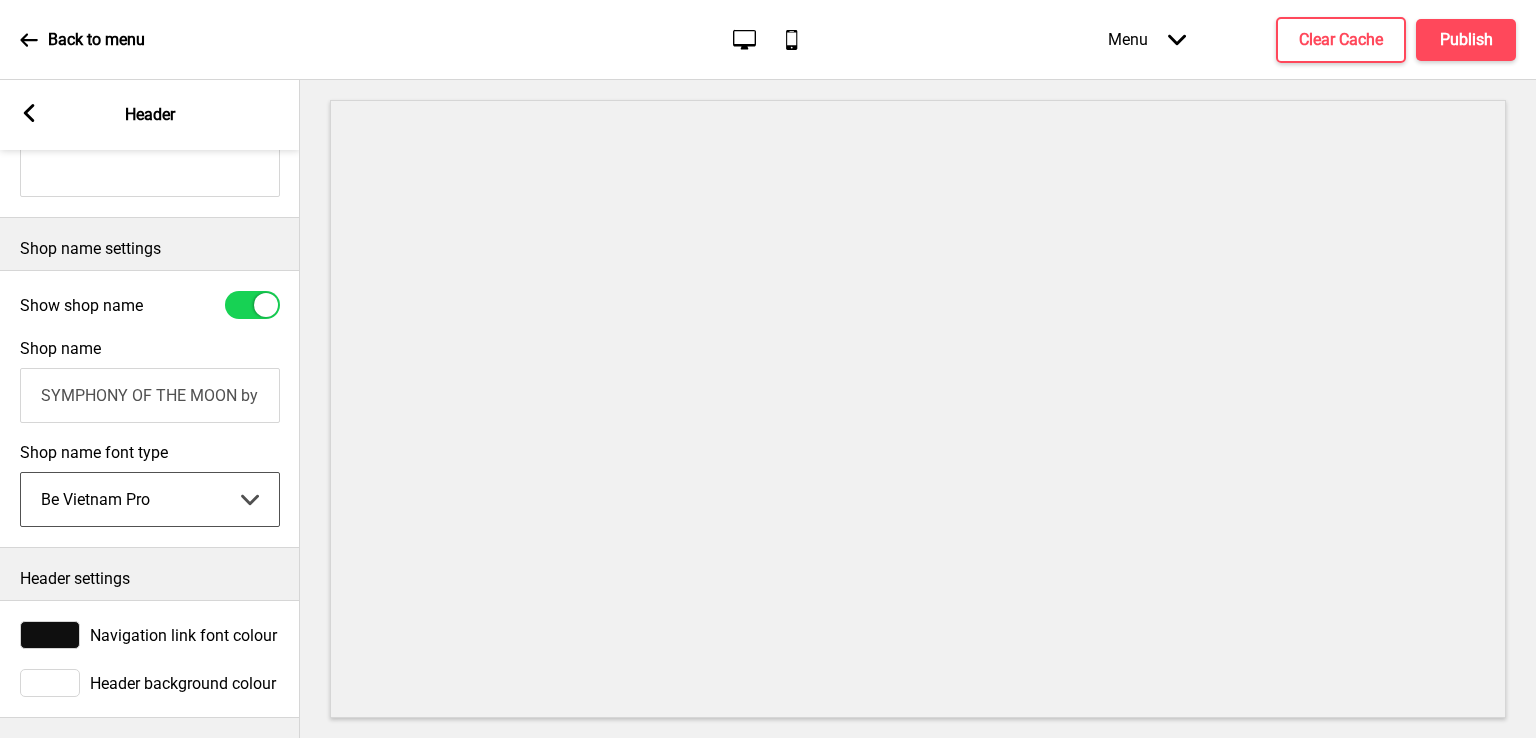 click on "Abhaya Libre Abril Fatface Adobe Garamond Pro Arimo Arsenal Arvo Berkshire Swash Be Vietnam Pro Bitter Bree Serif Cantora One Cabin Courgette Coustard Glegoo Hammersmith One Hind Guntur Josefin Sans Jost Kalam Lato Libre Baskerville Libre Franklin Lora Merriweather Nunito Sans Oregano Oswald Pacifico Playfair Display Prata Quattrocento Quicksand Roboto Roboto Slab Rye Sanchez Signika Trocchi Ubuntu Vollkorn Yeseva One 王漢宗細黑體繁 王漢宗細圓體繁 王漢宗粗明體繁 小米兰亭简 腾翔嘉丽细圆简 腾祥睿黑简 王漢宗波卡體繁一空陰 王漢宗粗圓體繁一雙空 瀨戶字體繁 田氏方筆刷體繁 田氏细笔刷體繁 站酷快乐简体 站酷酷黑 站酷小薇字体简体 Aa晚风 Aa荷包鼓鼓 中文 STSong" at bounding box center (150, 499) 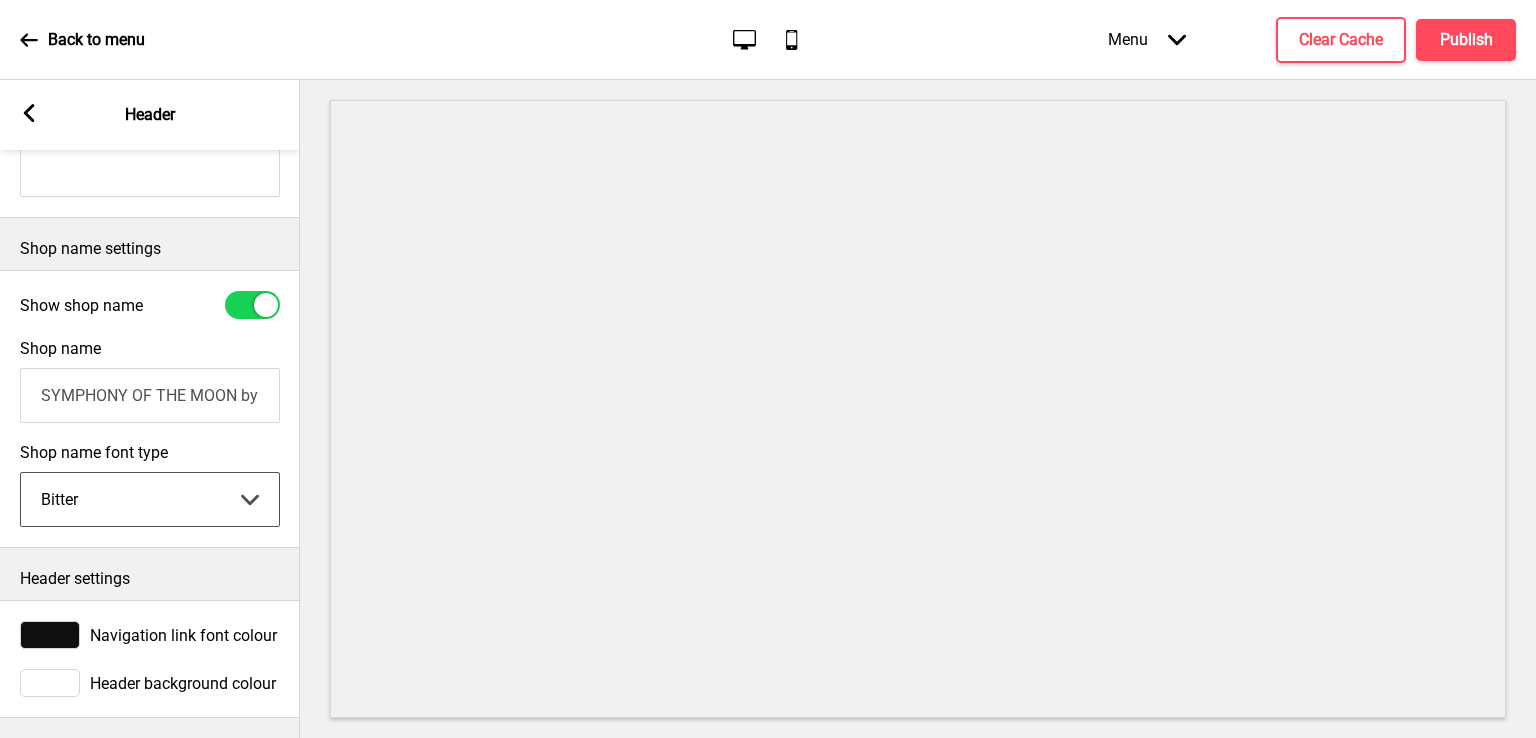 click on "Abhaya Libre Abril Fatface Adobe Garamond Pro Arimo Arsenal Arvo Berkshire Swash Be Vietnam Pro Bitter Bree Serif Cantora One Cabin Courgette Coustard Glegoo Hammersmith One Hind Guntur Josefin Sans Jost Kalam Lato Libre Baskerville Libre Franklin Lora Merriweather Nunito Sans Oregano Oswald Pacifico Playfair Display Prata Quattrocento Quicksand Roboto Roboto Slab Rye Sanchez Signika Trocchi Ubuntu Vollkorn Yeseva One 王漢宗細黑體繁 王漢宗細圓體繁 王漢宗粗明體繁 小米兰亭简 腾翔嘉丽细圆简 腾祥睿黑简 王漢宗波卡體繁一空陰 王漢宗粗圓體繁一雙空 瀨戶字體繁 田氏方筆刷體繁 田氏细笔刷體繁 站酷快乐简体 站酷酷黑 站酷小薇字体简体 Aa晚风 Aa荷包鼓鼓 中文 STSong" at bounding box center [150, 499] 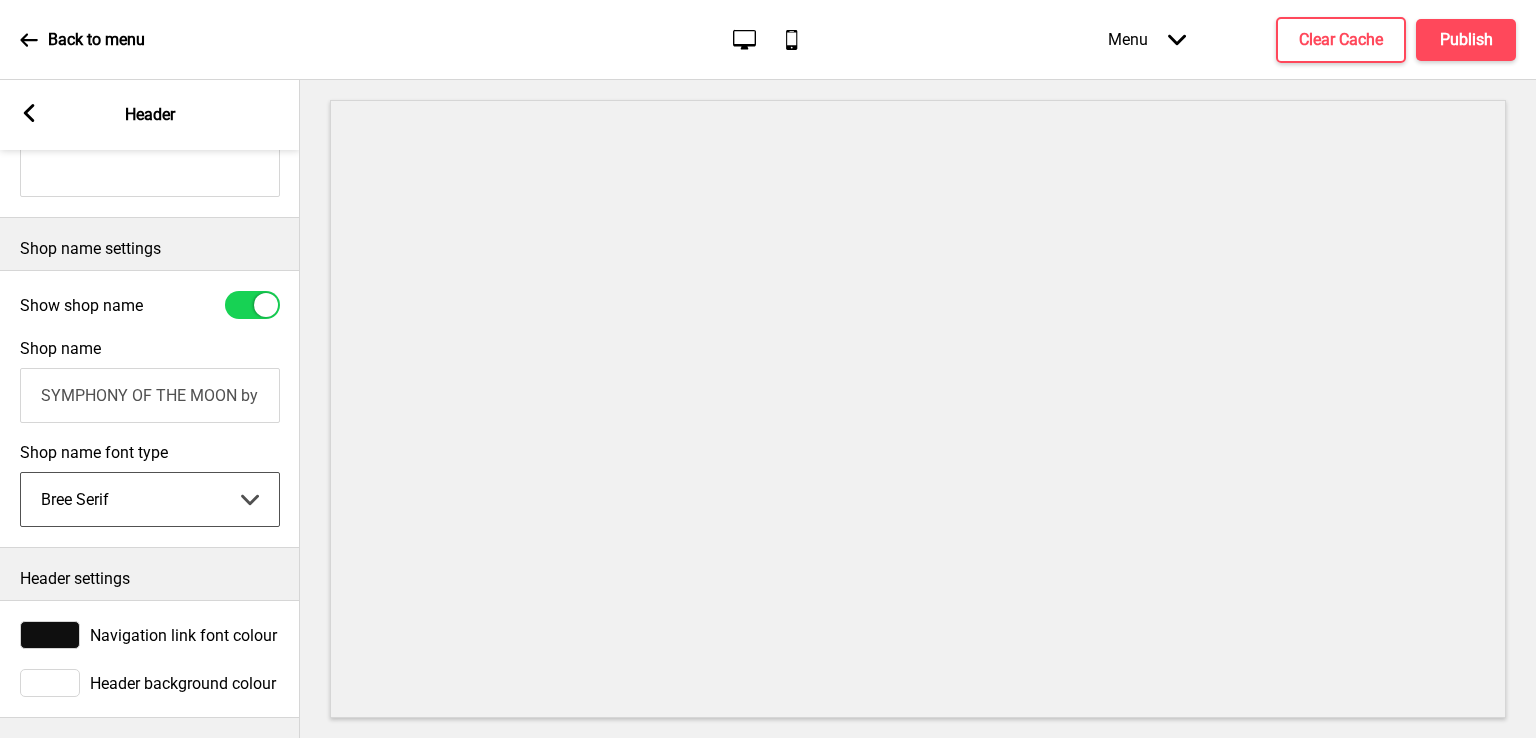 click on "Abhaya Libre Abril Fatface Adobe Garamond Pro Arimo Arsenal Arvo Berkshire Swash Be Vietnam Pro Bitter Bree Serif Cantora One Cabin Courgette Coustard Glegoo Hammersmith One Hind Guntur Josefin Sans Jost Kalam Lato Libre Baskerville Libre Franklin Lora Merriweather Nunito Sans Oregano Oswald Pacifico Playfair Display Prata Quattrocento Quicksand Roboto Roboto Slab Rye Sanchez Signika Trocchi Ubuntu Vollkorn Yeseva One 王漢宗細黑體繁 王漢宗細圓體繁 王漢宗粗明體繁 小米兰亭简 腾翔嘉丽细圆简 腾祥睿黑简 王漢宗波卡體繁一空陰 王漢宗粗圓體繁一雙空 瀨戶字體繁 田氏方筆刷體繁 田氏细笔刷體繁 站酷快乐简体 站酷酷黑 站酷小薇字体简体 Aa晚风 Aa荷包鼓鼓 中文 STSong" at bounding box center [150, 499] 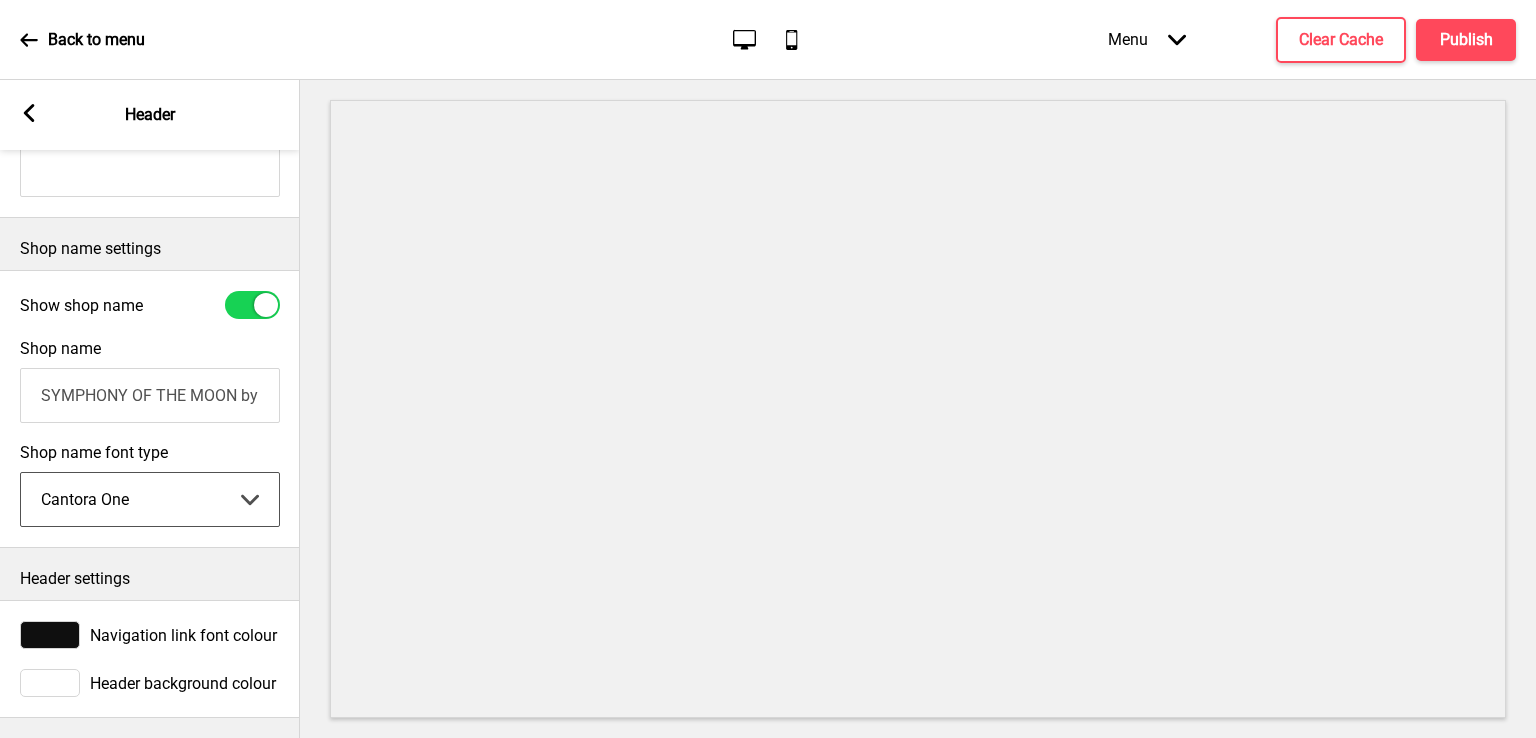click on "Abhaya Libre Abril Fatface Adobe Garamond Pro Arimo Arsenal Arvo Berkshire Swash Be Vietnam Pro Bitter Bree Serif Cantora One Cabin Courgette Coustard Glegoo Hammersmith One Hind Guntur Josefin Sans Jost Kalam Lato Libre Baskerville Libre Franklin Lora Merriweather Nunito Sans Oregano Oswald Pacifico Playfair Display Prata Quattrocento Quicksand Roboto Roboto Slab Rye Sanchez Signika Trocchi Ubuntu Vollkorn Yeseva One 王漢宗細黑體繁 王漢宗細圓體繁 王漢宗粗明體繁 小米兰亭简 腾翔嘉丽细圆简 腾祥睿黑简 王漢宗波卡體繁一空陰 王漢宗粗圓體繁一雙空 瀨戶字體繁 田氏方筆刷體繁 田氏细笔刷體繁 站酷快乐简体 站酷酷黑 站酷小薇字体简体 Aa晚风 Aa荷包鼓鼓 中文 STSong" at bounding box center (150, 499) 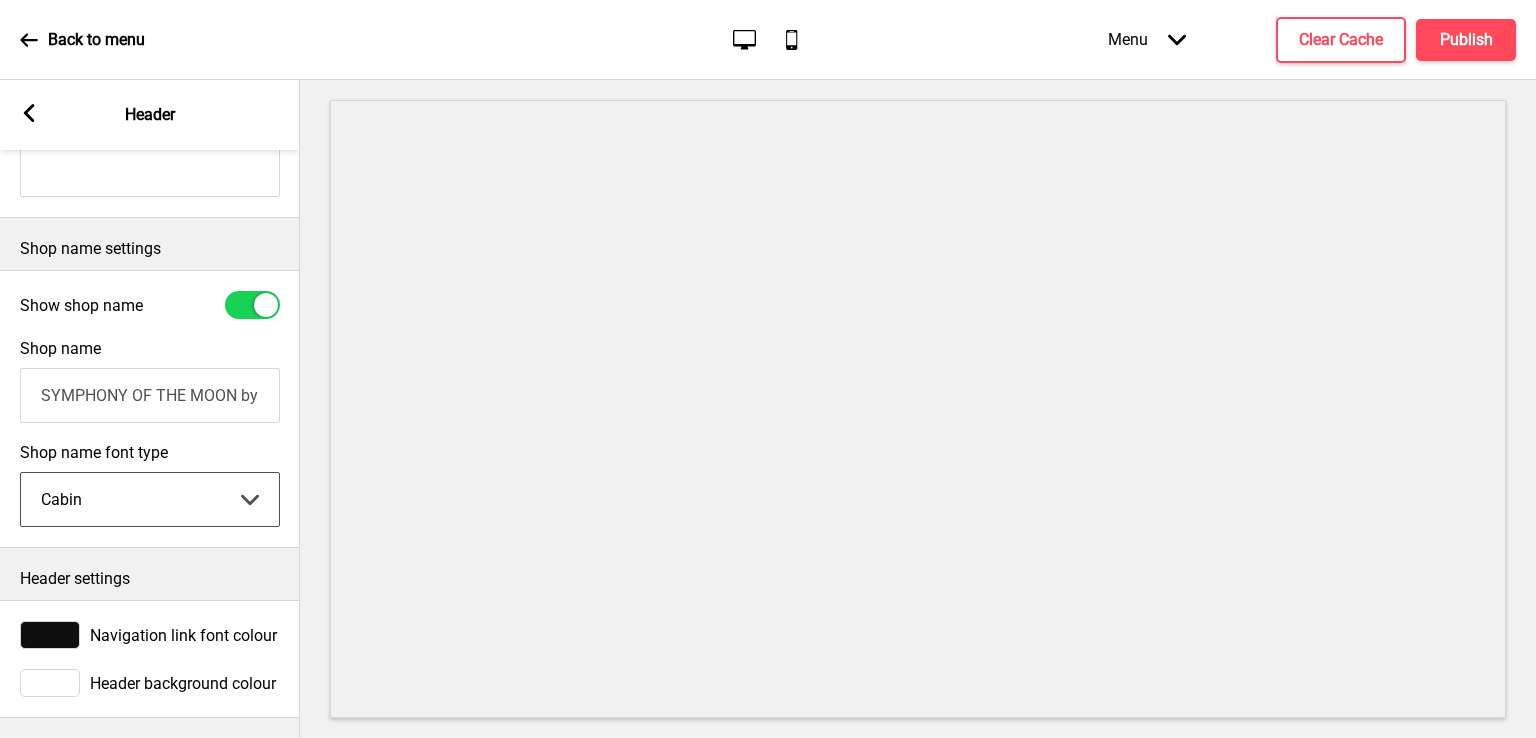click on "Abhaya Libre Abril Fatface Adobe Garamond Pro Arimo Arsenal Arvo Berkshire Swash Be Vietnam Pro Bitter Bree Serif Cantora One Cabin Courgette Coustard Glegoo Hammersmith One Hind Guntur Josefin Sans Jost Kalam Lato Libre Baskerville Libre Franklin Lora Merriweather Nunito Sans Oregano Oswald Pacifico Playfair Display Prata Quattrocento Quicksand Roboto Roboto Slab Rye Sanchez Signika Trocchi Ubuntu Vollkorn Yeseva One 王漢宗細黑體繁 王漢宗細圓體繁 王漢宗粗明體繁 小米兰亭简 腾翔嘉丽细圆简 腾祥睿黑简 王漢宗波卡體繁一空陰 王漢宗粗圓體繁一雙空 瀨戶字體繁 田氏方筆刷體繁 田氏细笔刷體繁 站酷快乐简体 站酷酷黑 站酷小薇字体简体 Aa晚风 Aa荷包鼓鼓 中文 STSong" at bounding box center (150, 499) 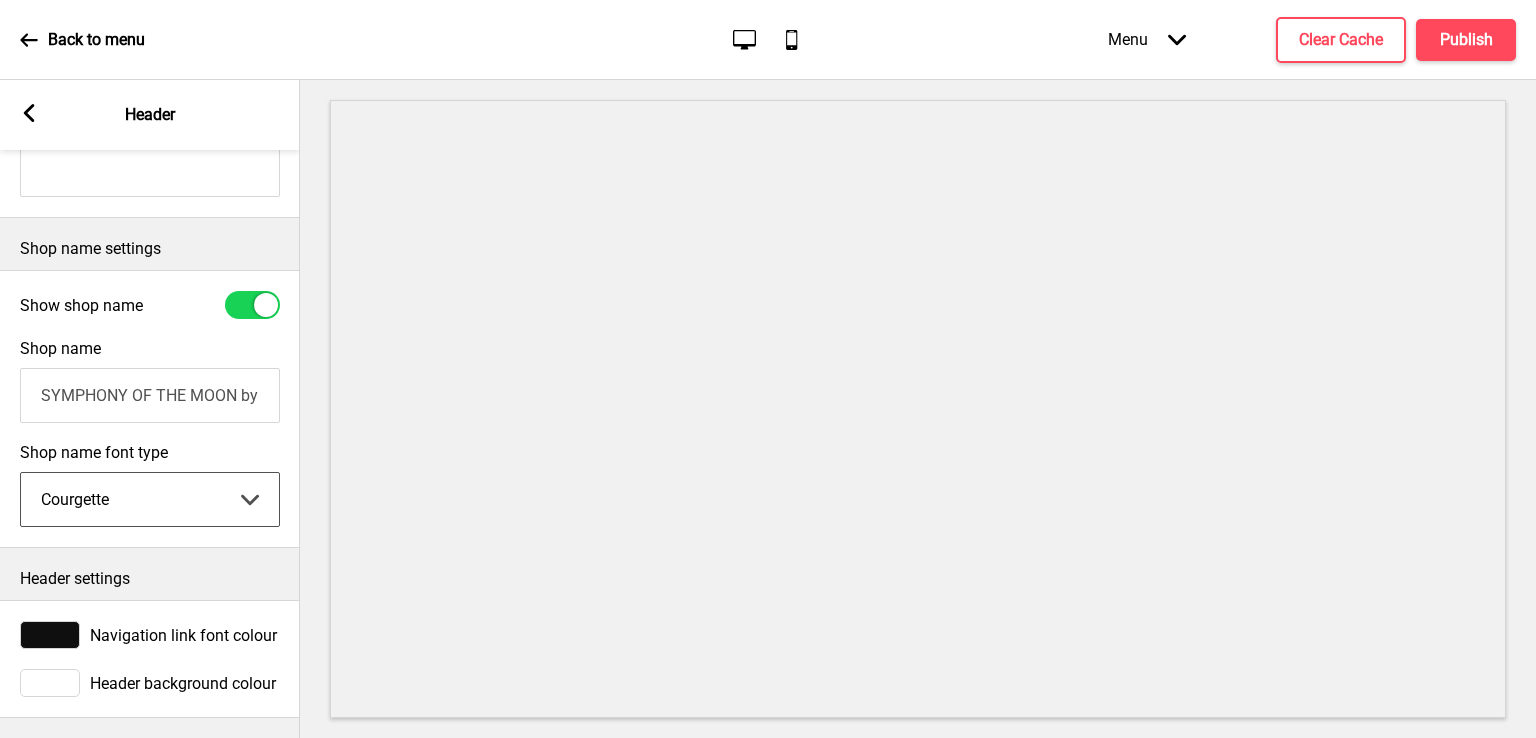 click on "Abhaya Libre Abril Fatface Adobe Garamond Pro Arimo Arsenal Arvo Berkshire Swash Be Vietnam Pro Bitter Bree Serif Cantora One Cabin Courgette Coustard Glegoo Hammersmith One Hind Guntur Josefin Sans Jost Kalam Lato Libre Baskerville Libre Franklin Lora Merriweather Nunito Sans Oregano Oswald Pacifico Playfair Display Prata Quattrocento Quicksand Roboto Roboto Slab Rye Sanchez Signika Trocchi Ubuntu Vollkorn Yeseva One 王漢宗細黑體繁 王漢宗細圓體繁 王漢宗粗明體繁 小米兰亭简 腾翔嘉丽细圆简 腾祥睿黑简 王漢宗波卡體繁一空陰 王漢宗粗圓體繁一雙空 瀨戶字體繁 田氏方筆刷體繁 田氏细笔刷體繁 站酷快乐简体 站酷酷黑 站酷小薇字体简体 Aa晚风 Aa荷包鼓鼓 中文 STSong" at bounding box center [150, 499] 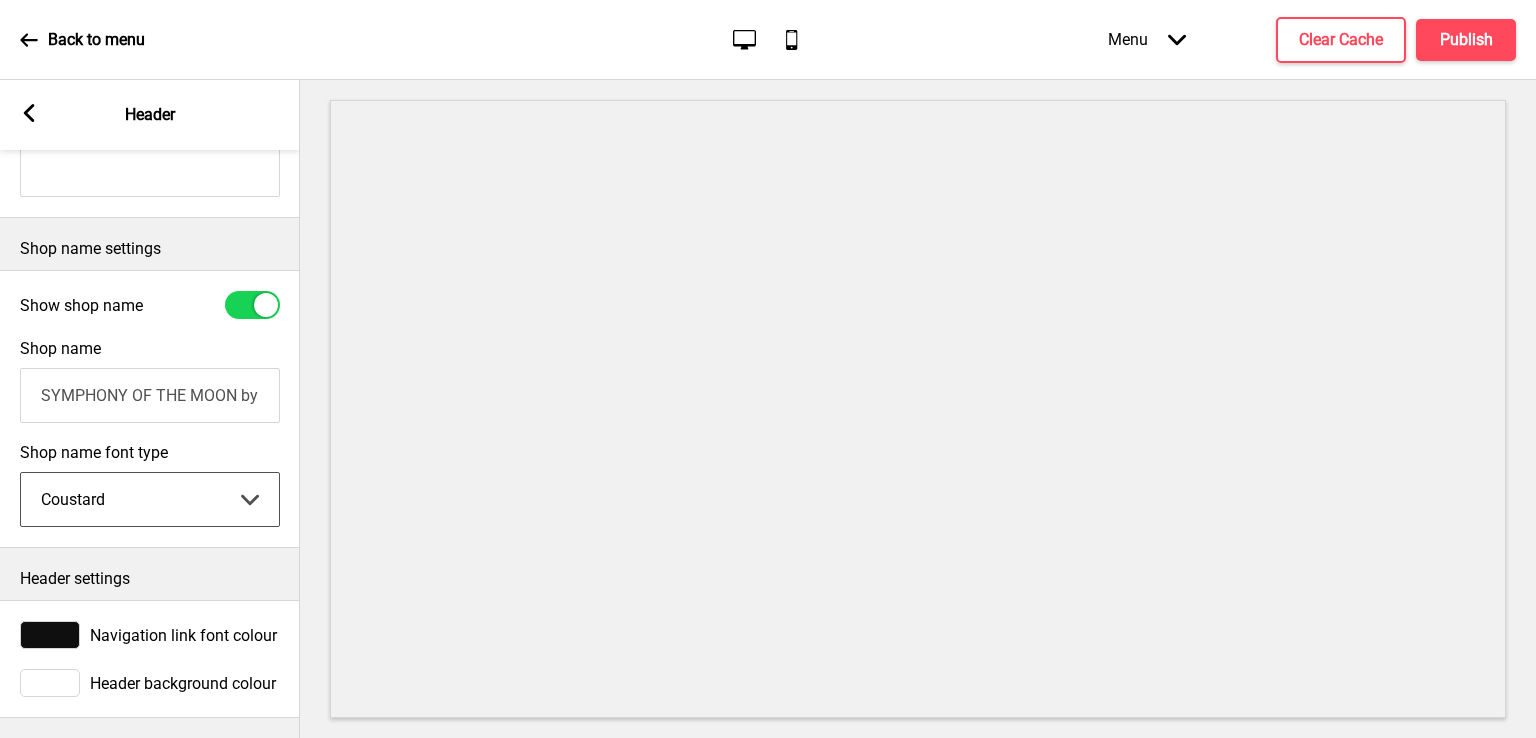 click on "Abhaya Libre Abril Fatface Adobe Garamond Pro Arimo Arsenal Arvo Berkshire Swash Be Vietnam Pro Bitter Bree Serif Cantora One Cabin Courgette Coustard Glegoo Hammersmith One Hind Guntur Josefin Sans Jost Kalam Lato Libre Baskerville Libre Franklin Lora Merriweather Nunito Sans Oregano Oswald Pacifico Playfair Display Prata Quattrocento Quicksand Roboto Roboto Slab Rye Sanchez Signika Trocchi Ubuntu Vollkorn Yeseva One 王漢宗細黑體繁 王漢宗細圓體繁 王漢宗粗明體繁 小米兰亭简 腾翔嘉丽细圆简 腾祥睿黑简 王漢宗波卡體繁一空陰 王漢宗粗圓體繁一雙空 瀨戶字體繁 田氏方筆刷體繁 田氏细笔刷體繁 站酷快乐简体 站酷酷黑 站酷小薇字体简体 Aa晚风 Aa荷包鼓鼓 中文 STSong" at bounding box center [150, 499] 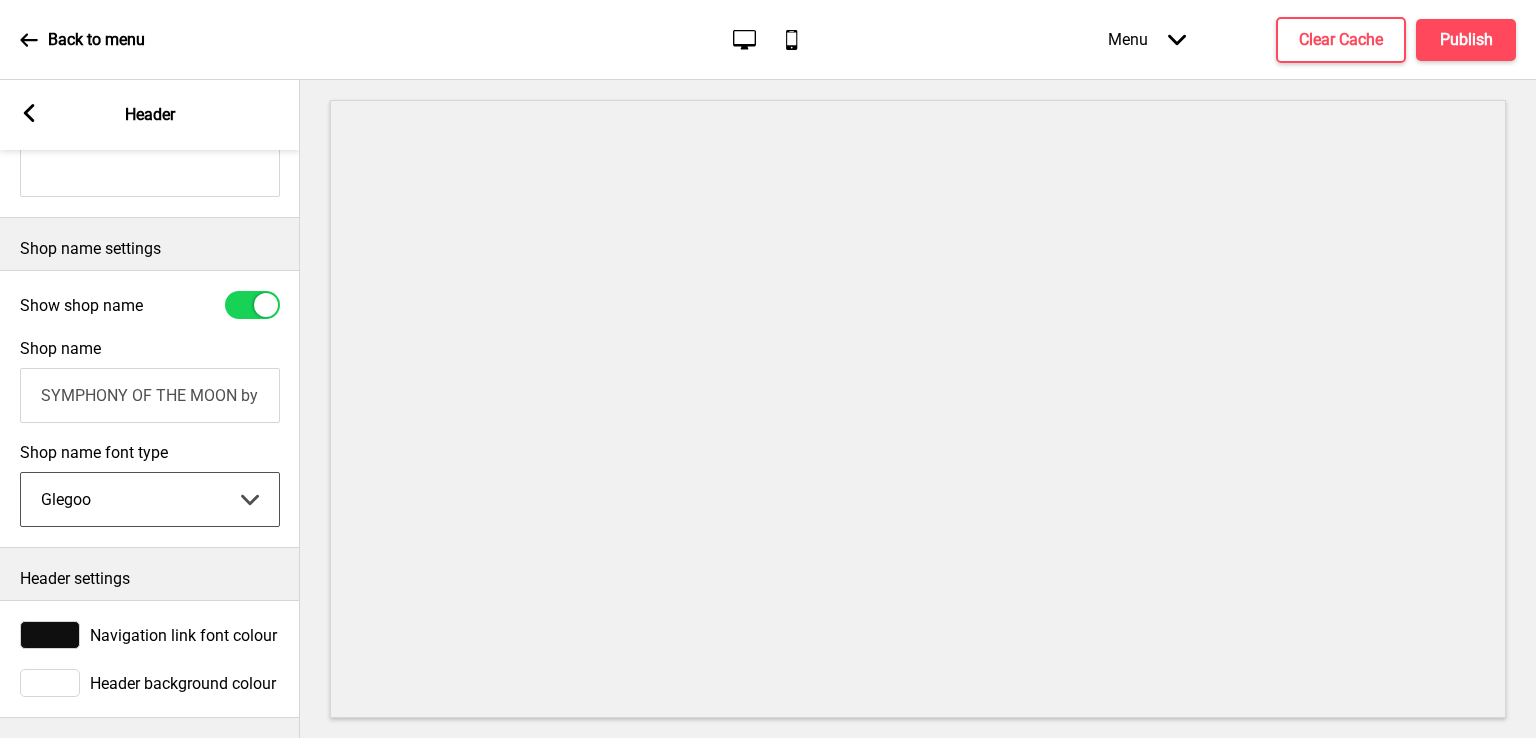 click on "Abhaya Libre Abril Fatface Adobe Garamond Pro Arimo Arsenal Arvo Berkshire Swash Be Vietnam Pro Bitter Bree Serif Cantora One Cabin Courgette Coustard Glegoo Hammersmith One Hind Guntur Josefin Sans Jost Kalam Lato Libre Baskerville Libre Franklin Lora Merriweather Nunito Sans Oregano Oswald Pacifico Playfair Display Prata Quattrocento Quicksand Roboto Roboto Slab Rye Sanchez Signika Trocchi Ubuntu Vollkorn Yeseva One 王漢宗細黑體繁 王漢宗細圓體繁 王漢宗粗明體繁 小米兰亭简 腾翔嘉丽细圆简 腾祥睿黑简 王漢宗波卡體繁一空陰 王漢宗粗圓體繁一雙空 瀨戶字體繁 田氏方筆刷體繁 田氏细笔刷體繁 站酷快乐简体 站酷酷黑 站酷小薇字体简体 Aa晚风 Aa荷包鼓鼓 中文 STSong" at bounding box center [150, 499] 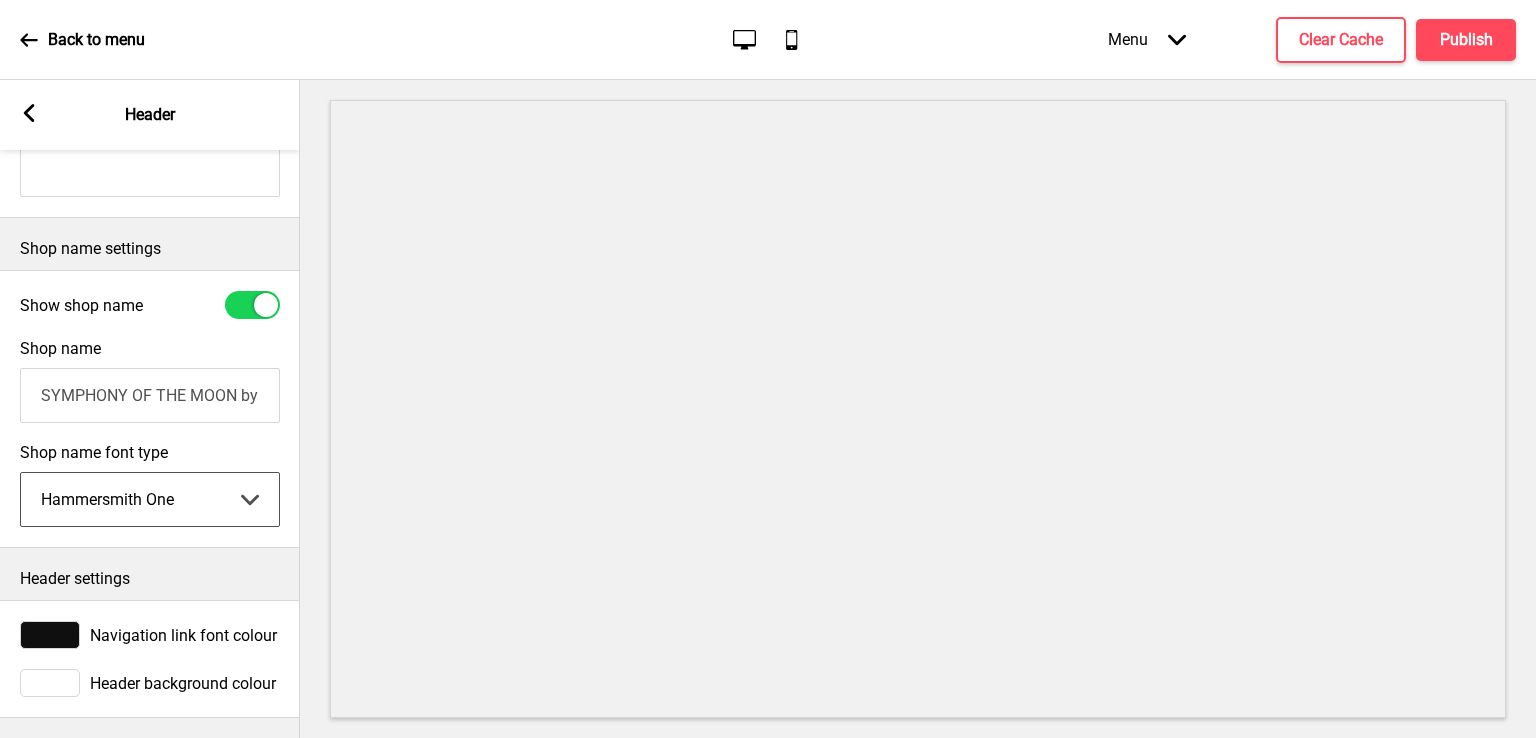 drag, startPoint x: 249, startPoint y: 481, endPoint x: 255, endPoint y: 459, distance: 22.803509 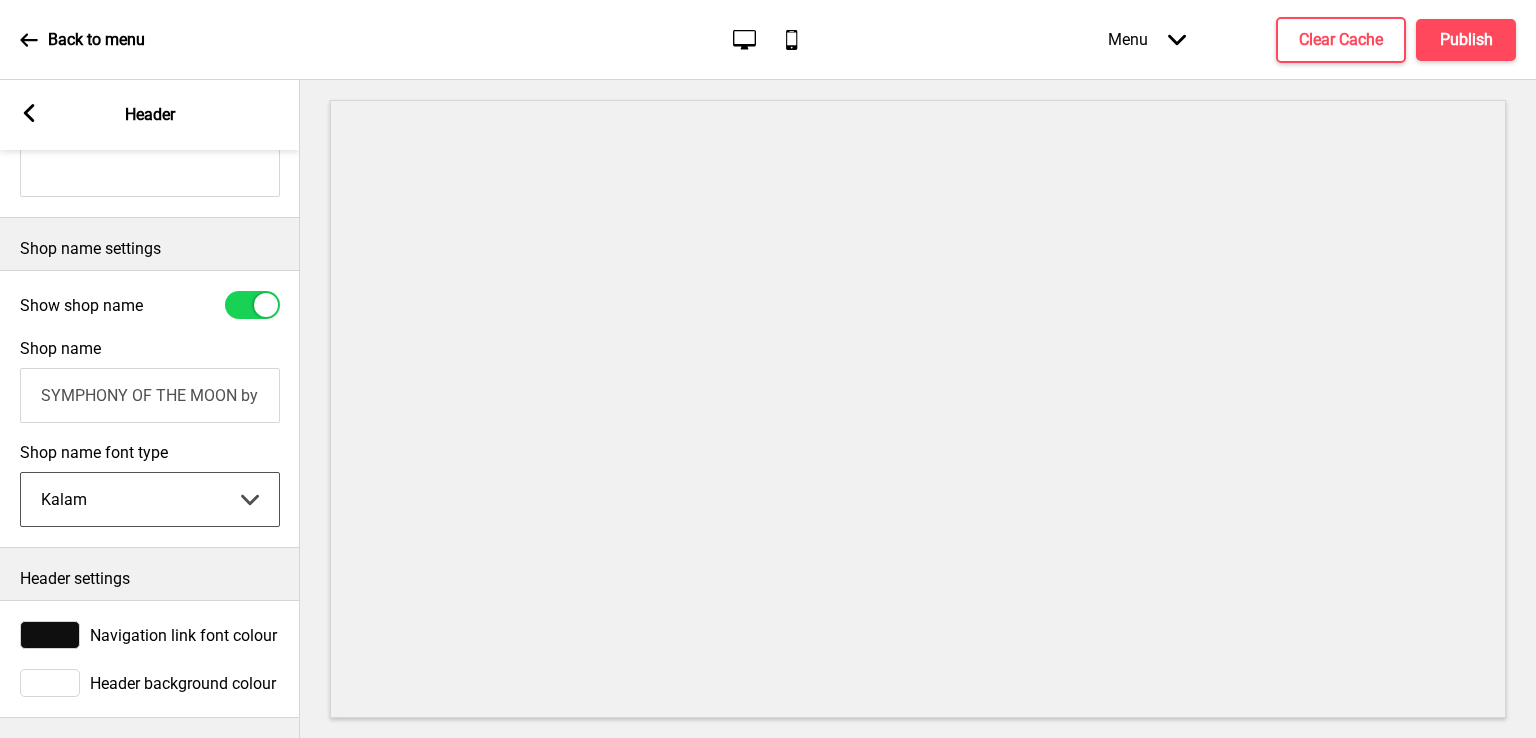click on "Abhaya Libre Abril Fatface Adobe Garamond Pro Arimo Arsenal Arvo Berkshire Swash Be Vietnam Pro Bitter Bree Serif Cantora One Cabin Courgette Coustard Glegoo Hammersmith One Hind Guntur Josefin Sans Jost Kalam Lato Libre Baskerville Libre Franklin Lora Merriweather Nunito Sans Oregano Oswald Pacifico Playfair Display Prata Quattrocento Quicksand Roboto Roboto Slab Rye Sanchez Signika Trocchi Ubuntu Vollkorn Yeseva One 王漢宗細黑體繁 王漢宗細圓體繁 王漢宗粗明體繁 小米兰亭简 腾翔嘉丽细圆简 腾祥睿黑简 王漢宗波卡體繁一空陰 王漢宗粗圓體繁一雙空 瀨戶字體繁 田氏方筆刷體繁 田氏细笔刷體繁 站酷快乐简体 站酷酷黑 站酷小薇字体简体 Aa晚风 Aa荷包鼓鼓 中文 STSong" at bounding box center (150, 499) 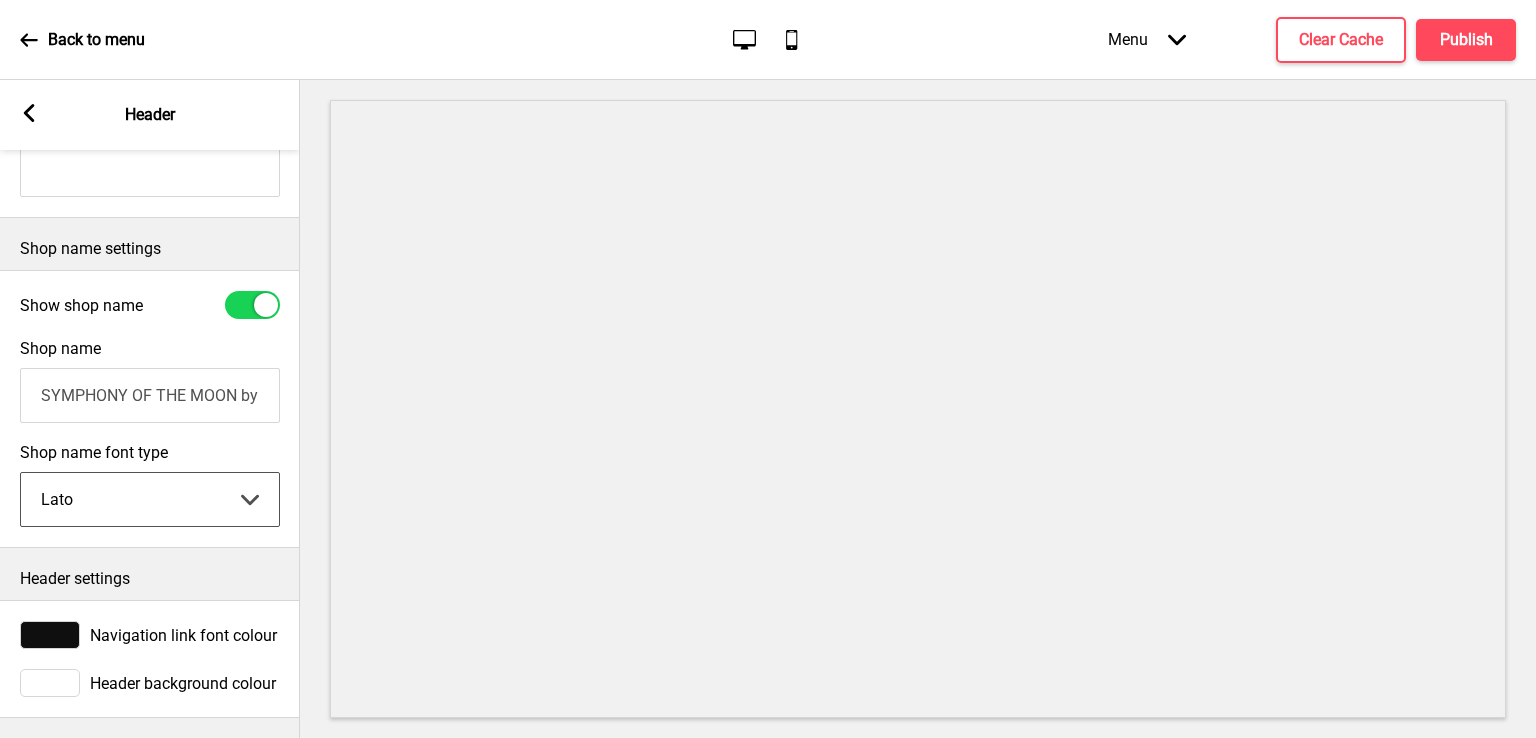 click on "Abhaya Libre Abril Fatface Adobe Garamond Pro Arimo Arsenal Arvo Berkshire Swash Be Vietnam Pro Bitter Bree Serif Cantora One Cabin Courgette Coustard Glegoo Hammersmith One Hind Guntur Josefin Sans Jost Kalam Lato Libre Baskerville Libre Franklin Lora Merriweather Nunito Sans Oregano Oswald Pacifico Playfair Display Prata Quattrocento Quicksand Roboto Roboto Slab Rye Sanchez Signika Trocchi Ubuntu Vollkorn Yeseva One 王漢宗細黑體繁 王漢宗細圓體繁 王漢宗粗明體繁 小米兰亭简 腾翔嘉丽细圆简 腾祥睿黑简 王漢宗波卡體繁一空陰 王漢宗粗圓體繁一雙空 瀨戶字體繁 田氏方筆刷體繁 田氏细笔刷體繁 站酷快乐简体 站酷酷黑 站酷小薇字体简体 Aa晚风 Aa荷包鼓鼓 中文 STSong" at bounding box center (150, 499) 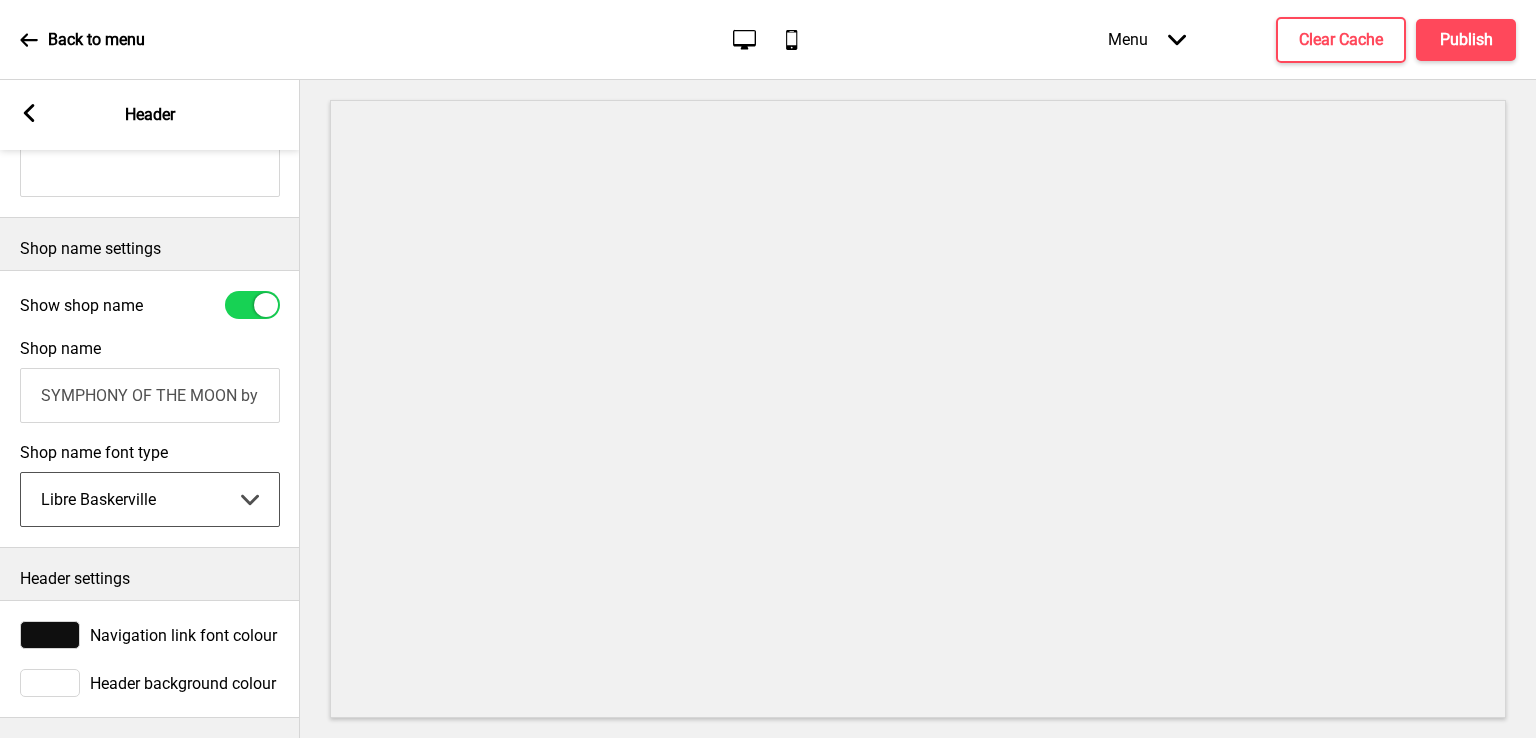 click on "Abhaya Libre Abril Fatface Adobe Garamond Pro Arimo Arsenal Arvo Berkshire Swash Be Vietnam Pro Bitter Bree Serif Cantora One Cabin Courgette Coustard Glegoo Hammersmith One Hind Guntur Josefin Sans Jost Kalam Lato Libre Baskerville Libre Franklin Lora Merriweather Nunito Sans Oregano Oswald Pacifico Playfair Display Prata Quattrocento Quicksand Roboto Roboto Slab Rye Sanchez Signika Trocchi Ubuntu Vollkorn Yeseva One 王漢宗細黑體繁 王漢宗細圓體繁 王漢宗粗明體繁 小米兰亭简 腾翔嘉丽细圆简 腾祥睿黑简 王漢宗波卡體繁一空陰 王漢宗粗圓體繁一雙空 瀨戶字體繁 田氏方筆刷體繁 田氏细笔刷體繁 站酷快乐简体 站酷酷黑 站酷小薇字体简体 Aa晚风 Aa荷包鼓鼓 中文 STSong" at bounding box center [150, 499] 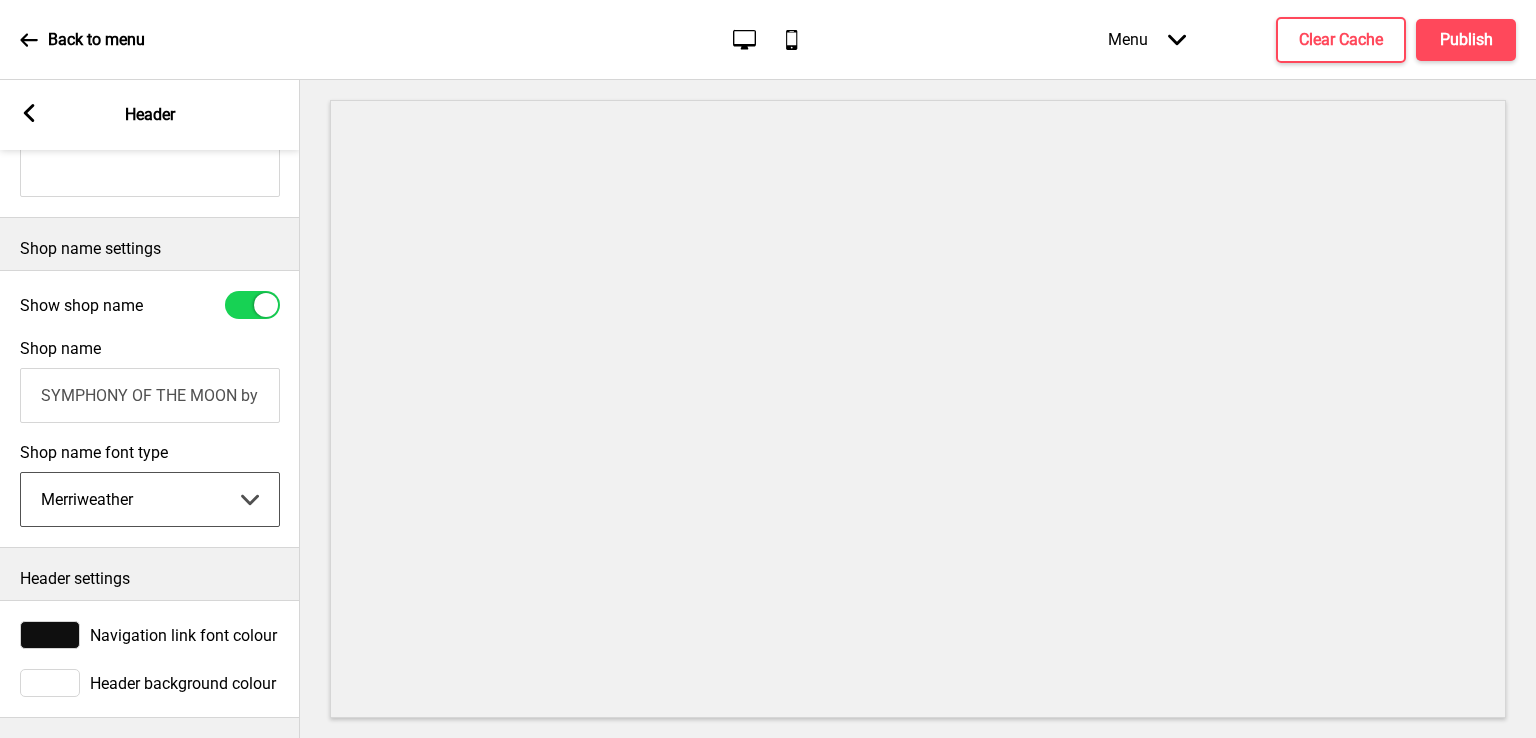 click on "Abhaya Libre Abril Fatface Adobe Garamond Pro Arimo Arsenal Arvo Berkshire Swash Be Vietnam Pro Bitter Bree Serif Cantora One Cabin Courgette Coustard Glegoo Hammersmith One Hind Guntur Josefin Sans Jost Kalam Lato Libre Baskerville Libre Franklin Lora Merriweather Nunito Sans Oregano Oswald Pacifico Playfair Display Prata Quattrocento Quicksand Roboto Roboto Slab Rye Sanchez Signika Trocchi Ubuntu Vollkorn Yeseva One 王漢宗細黑體繁 王漢宗細圓體繁 王漢宗粗明體繁 小米兰亭简 腾翔嘉丽细圆简 腾祥睿黑简 王漢宗波卡體繁一空陰 王漢宗粗圓體繁一雙空 瀨戶字體繁 田氏方筆刷體繁 田氏细笔刷體繁 站酷快乐简体 站酷酷黑 站酷小薇字体简体 Aa晚风 Aa荷包鼓鼓 中文 STSong" at bounding box center (150, 499) 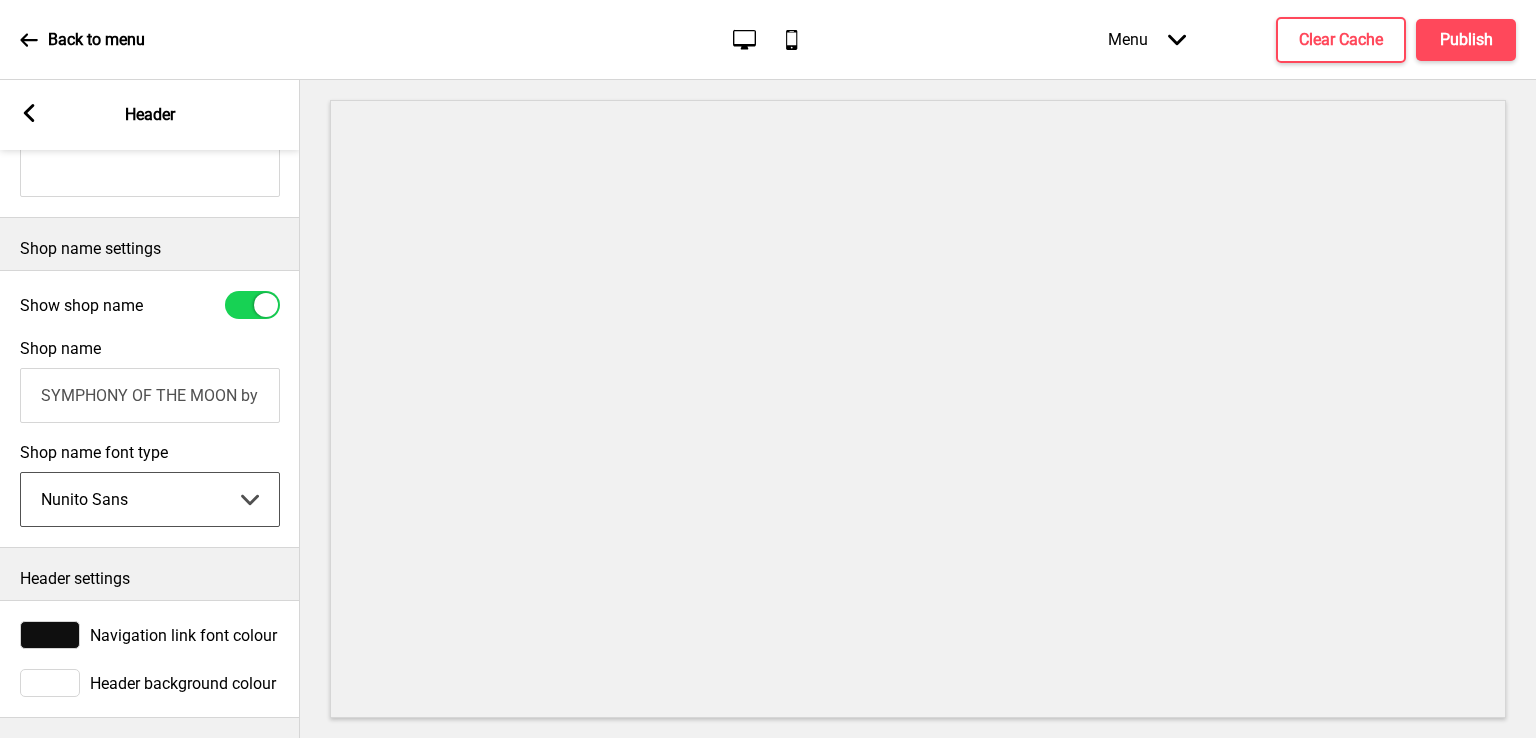click on "Abhaya Libre Abril Fatface Adobe Garamond Pro Arimo Arsenal Arvo Berkshire Swash Be Vietnam Pro Bitter Bree Serif Cantora One Cabin Courgette Coustard Glegoo Hammersmith One Hind Guntur Josefin Sans Jost Kalam Lato Libre Baskerville Libre Franklin Lora Merriweather Nunito Sans Oregano Oswald Pacifico Playfair Display Prata Quattrocento Quicksand Roboto Roboto Slab Rye Sanchez Signika Trocchi Ubuntu Vollkorn Yeseva One 王漢宗細黑體繁 王漢宗細圓體繁 王漢宗粗明體繁 小米兰亭简 腾翔嘉丽细圆简 腾祥睿黑简 王漢宗波卡體繁一空陰 王漢宗粗圓體繁一雙空 瀨戶字體繁 田氏方筆刷體繁 田氏细笔刷體繁 站酷快乐简体 站酷酷黑 站酷小薇字体简体 Aa晚风 Aa荷包鼓鼓 中文 STSong" at bounding box center (150, 499) 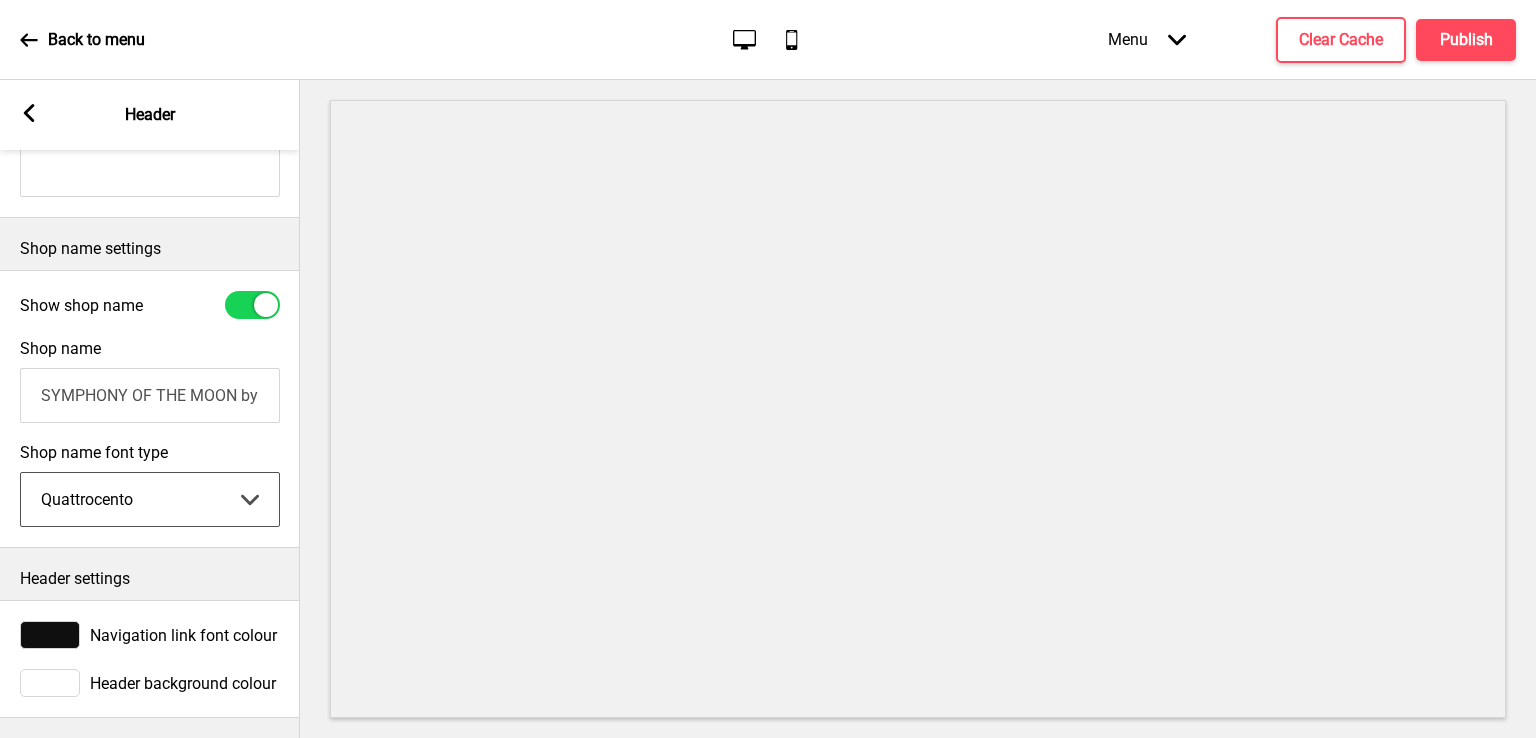click on "Abhaya Libre Abril Fatface Adobe Garamond Pro Arimo Arsenal Arvo Berkshire Swash Be Vietnam Pro Bitter Bree Serif Cantora One Cabin Courgette Coustard Glegoo Hammersmith One Hind Guntur Josefin Sans Jost Kalam Lato Libre Baskerville Libre Franklin Lora Merriweather Nunito Sans Oregano Oswald Pacifico Playfair Display Prata Quattrocento Quicksand Roboto Roboto Slab Rye Sanchez Signika Trocchi Ubuntu Vollkorn Yeseva One 王漢宗細黑體繁 王漢宗細圓體繁 王漢宗粗明體繁 小米兰亭简 腾翔嘉丽细圆简 腾祥睿黑简 王漢宗波卡體繁一空陰 王漢宗粗圓體繁一雙空 瀨戶字體繁 田氏方筆刷體繁 田氏细笔刷體繁 站酷快乐简体 站酷酷黑 站酷小薇字体简体 Aa晚风 Aa荷包鼓鼓 中文 STSong" at bounding box center (150, 499) 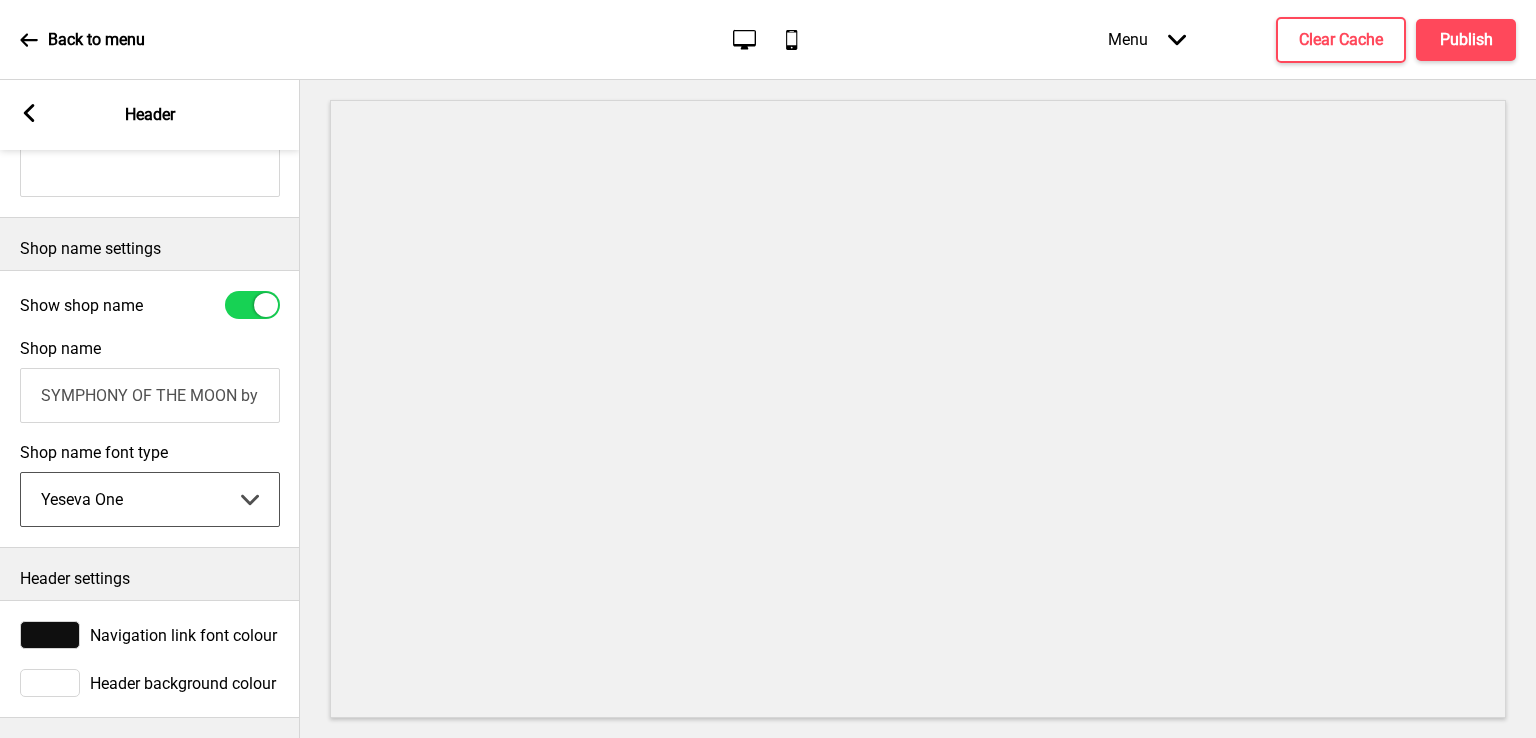 click on "Abhaya Libre Abril Fatface Adobe Garamond Pro Arimo Arsenal Arvo Berkshire Swash Be Vietnam Pro Bitter Bree Serif Cantora One Cabin Courgette Coustard Glegoo Hammersmith One Hind Guntur Josefin Sans Jost Kalam Lato Libre Baskerville Libre Franklin Lora Merriweather Nunito Sans Oregano Oswald Pacifico Playfair Display Prata Quattrocento Quicksand Roboto Roboto Slab Rye Sanchez Signika Trocchi Ubuntu Vollkorn Yeseva One 王漢宗細黑體繁 王漢宗細圓體繁 王漢宗粗明體繁 小米兰亭简 腾翔嘉丽细圆简 腾祥睿黑简 王漢宗波卡體繁一空陰 王漢宗粗圓體繁一雙空 瀨戶字體繁 田氏方筆刷體繁 田氏细笔刷體繁 站酷快乐简体 站酷酷黑 站酷小薇字体简体 Aa晚风 Aa荷包鼓鼓 中文 STSong" at bounding box center (150, 499) 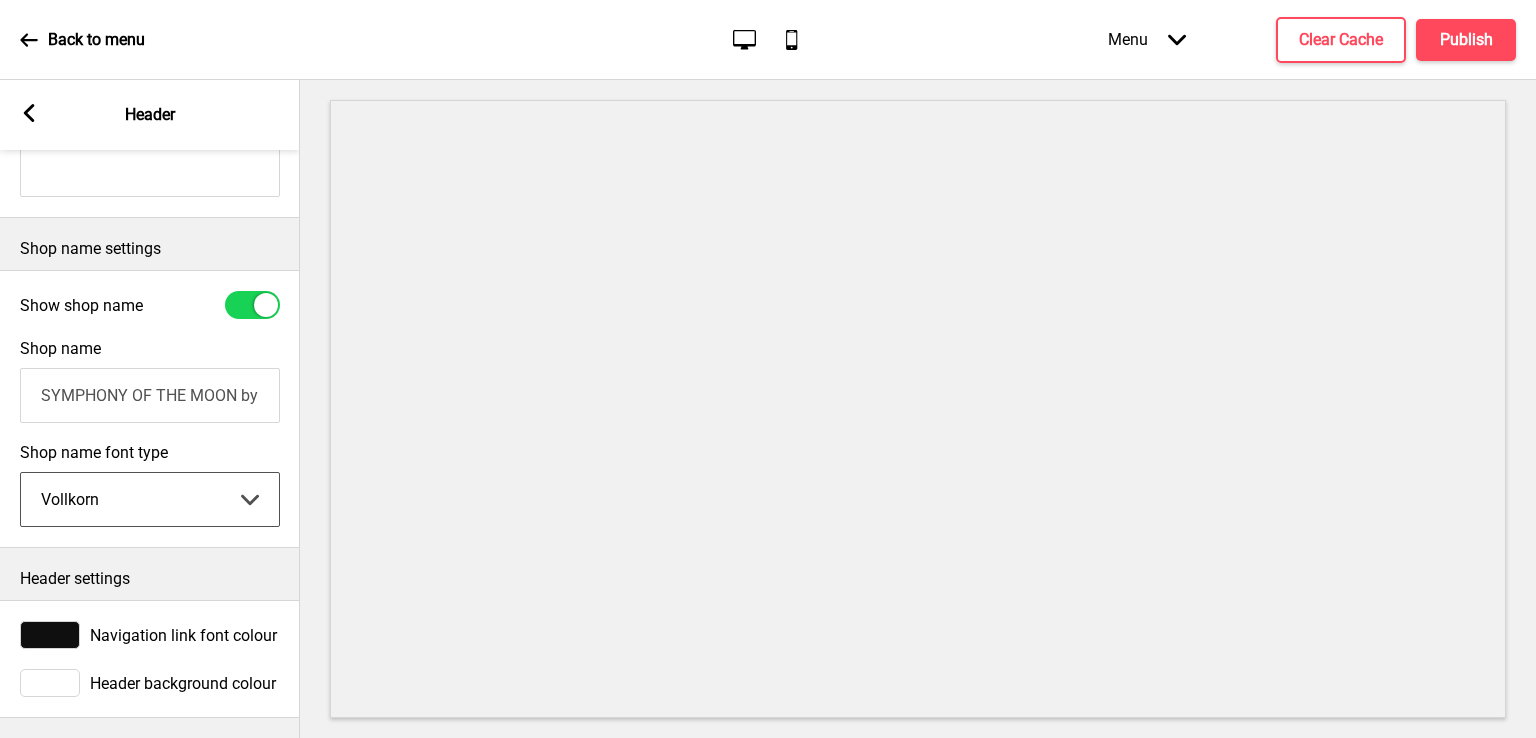 click on "Abhaya Libre Abril Fatface Adobe Garamond Pro Arimo Arsenal Arvo Berkshire Swash Be Vietnam Pro Bitter Bree Serif Cantora One Cabin Courgette Coustard Glegoo Hammersmith One Hind Guntur Josefin Sans Jost Kalam Lato Libre Baskerville Libre Franklin Lora Merriweather Nunito Sans Oregano Oswald Pacifico Playfair Display Prata Quattrocento Quicksand Roboto Roboto Slab Rye Sanchez Signika Trocchi Ubuntu Vollkorn Yeseva One 王漢宗細黑體繁 王漢宗細圓體繁 王漢宗粗明體繁 小米兰亭简 腾翔嘉丽细圆简 腾祥睿黑简 王漢宗波卡體繁一空陰 王漢宗粗圓體繁一雙空 瀨戶字體繁 田氏方筆刷體繁 田氏细笔刷體繁 站酷快乐简体 站酷酷黑 站酷小薇字体简体 Aa晚风 Aa荷包鼓鼓 中文 STSong" at bounding box center [150, 499] 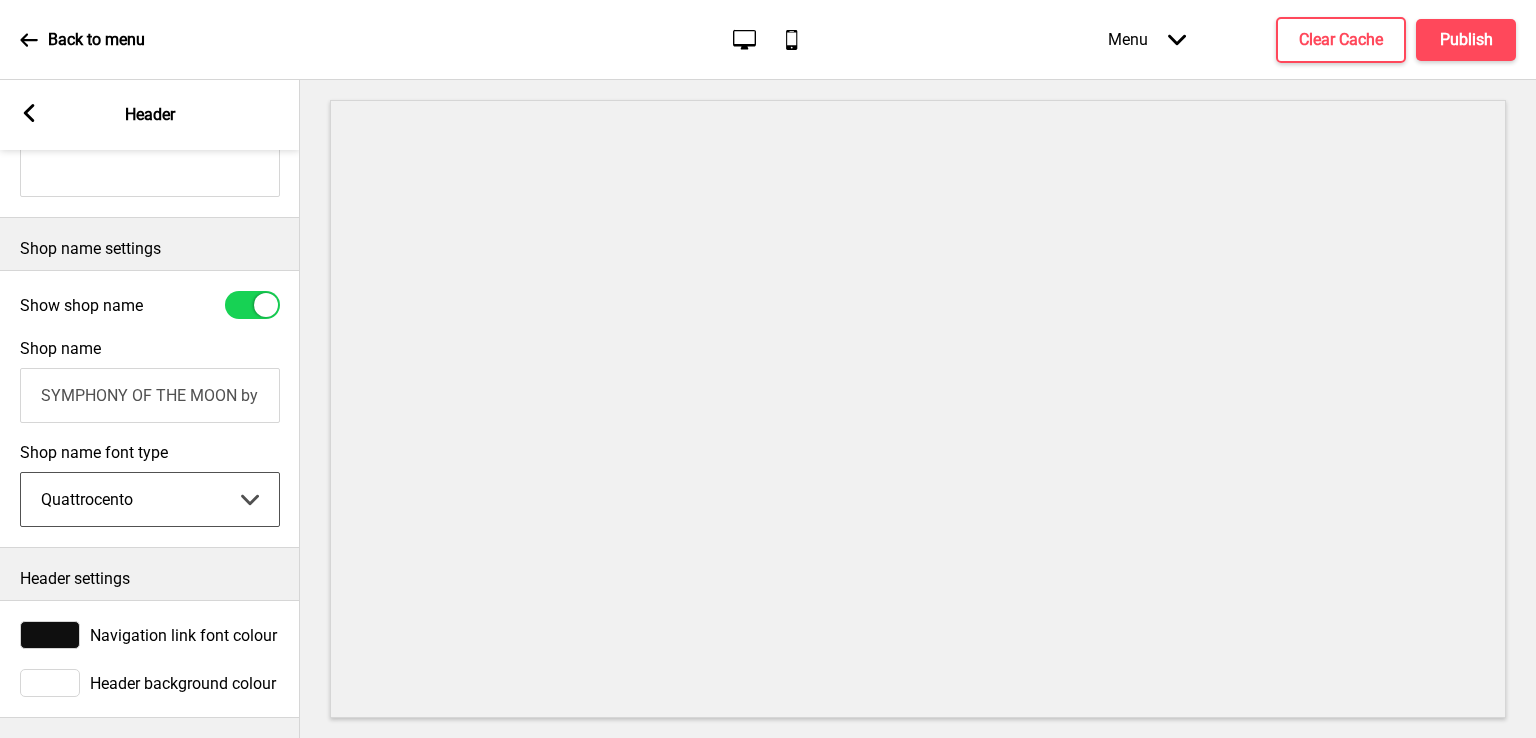 click on "Abhaya Libre Abril Fatface Adobe Garamond Pro Arimo Arsenal Arvo Berkshire Swash Be Vietnam Pro Bitter Bree Serif Cantora One Cabin Courgette Coustard Glegoo Hammersmith One Hind Guntur Josefin Sans Jost Kalam Lato Libre Baskerville Libre Franklin Lora Merriweather Nunito Sans Oregano Oswald Pacifico Playfair Display Prata Quattrocento Quicksand Roboto Roboto Slab Rye Sanchez Signika Trocchi Ubuntu Vollkorn Yeseva One 王漢宗細黑體繁 王漢宗細圓體繁 王漢宗粗明體繁 小米兰亭简 腾翔嘉丽细圆简 腾祥睿黑简 王漢宗波卡體繁一空陰 王漢宗粗圓體繁一雙空 瀨戶字體繁 田氏方筆刷體繁 田氏细笔刷體繁 站酷快乐简体 站酷酷黑 站酷小薇字体简体 Aa晚风 Aa荷包鼓鼓 中文 STSong" at bounding box center [150, 499] 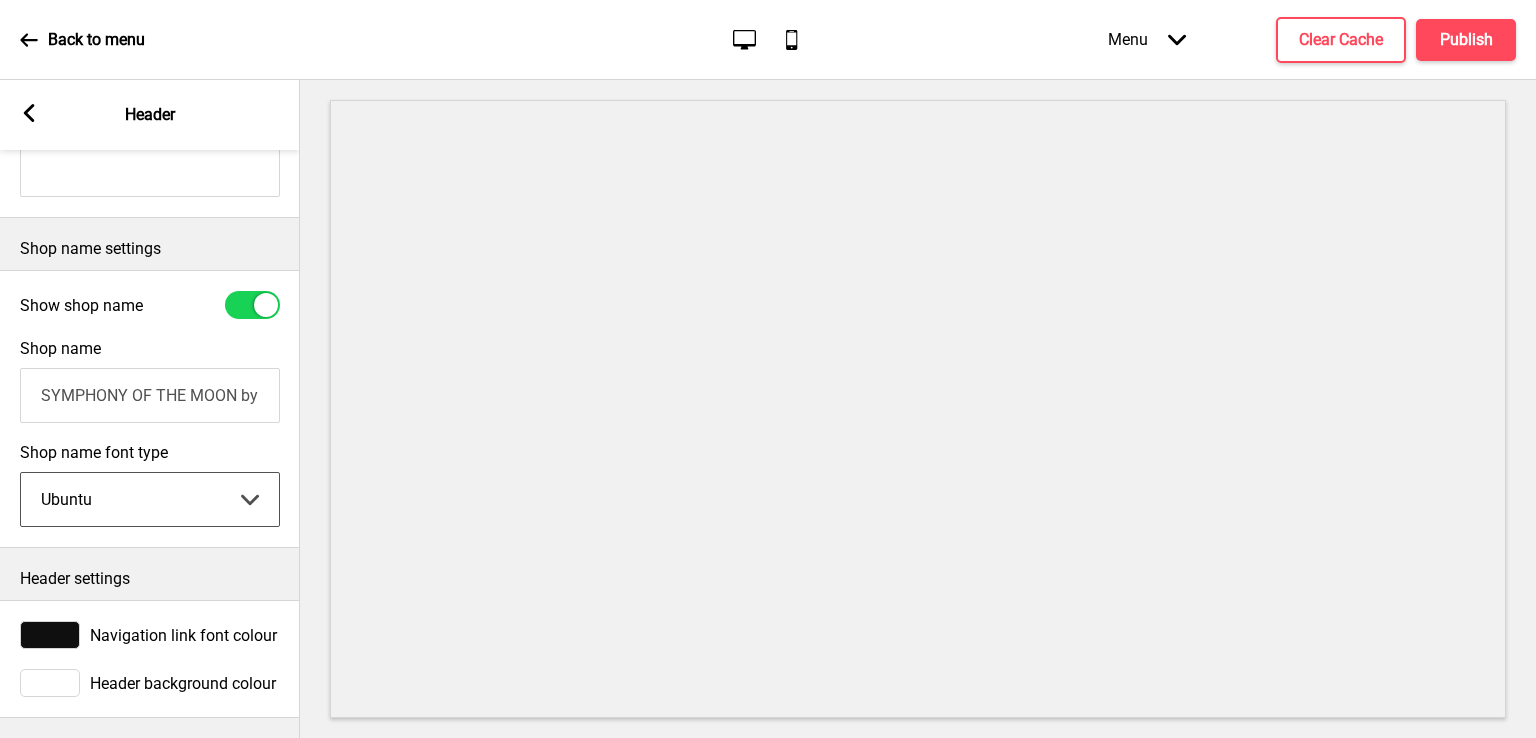 click on "Abhaya Libre Abril Fatface Adobe Garamond Pro Arimo Arsenal Arvo Berkshire Swash Be Vietnam Pro Bitter Bree Serif Cantora One Cabin Courgette Coustard Glegoo Hammersmith One Hind Guntur Josefin Sans Jost Kalam Lato Libre Baskerville Libre Franklin Lora Merriweather Nunito Sans Oregano Oswald Pacifico Playfair Display Prata Quattrocento Quicksand Roboto Roboto Slab Rye Sanchez Signika Trocchi Ubuntu Vollkorn Yeseva One 王漢宗細黑體繁 王漢宗細圓體繁 王漢宗粗明體繁 小米兰亭简 腾翔嘉丽细圆简 腾祥睿黑简 王漢宗波卡體繁一空陰 王漢宗粗圓體繁一雙空 瀨戶字體繁 田氏方筆刷體繁 田氏细笔刷體繁 站酷快乐简体 站酷酷黑 站酷小薇字体简体 Aa晚风 Aa荷包鼓鼓 中文 STSong" at bounding box center (150, 499) 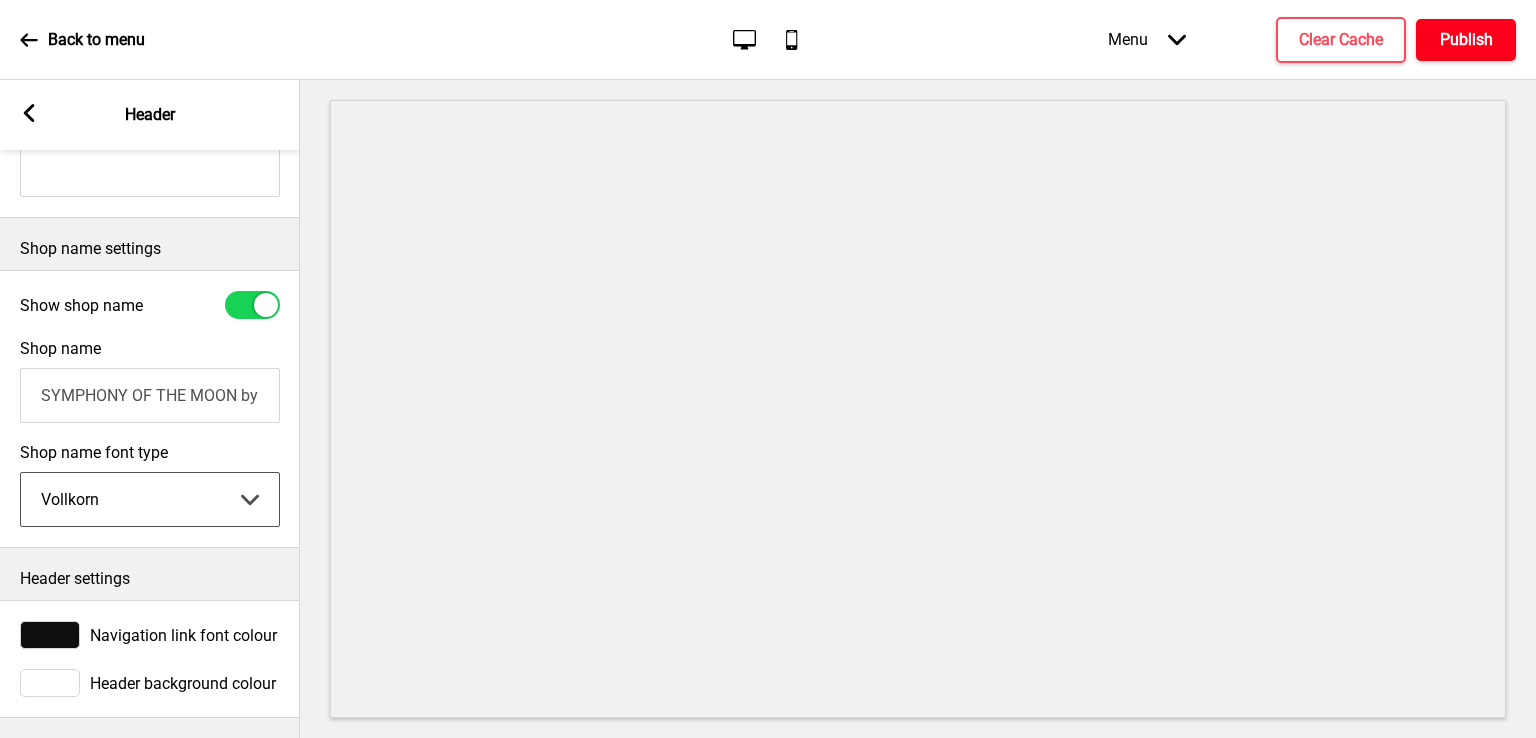 click on "Publish" at bounding box center [1466, 40] 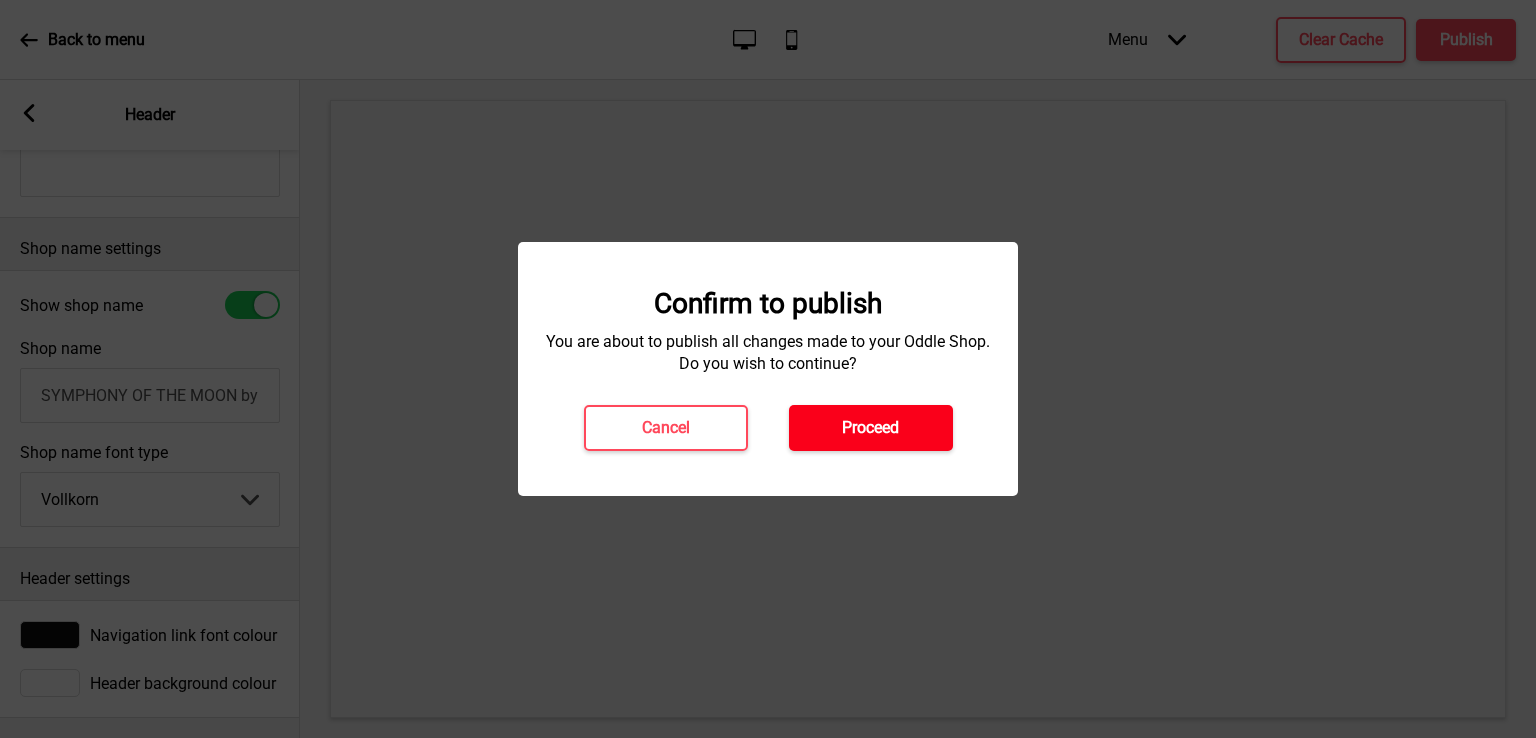 click on "Proceed" at bounding box center (871, 428) 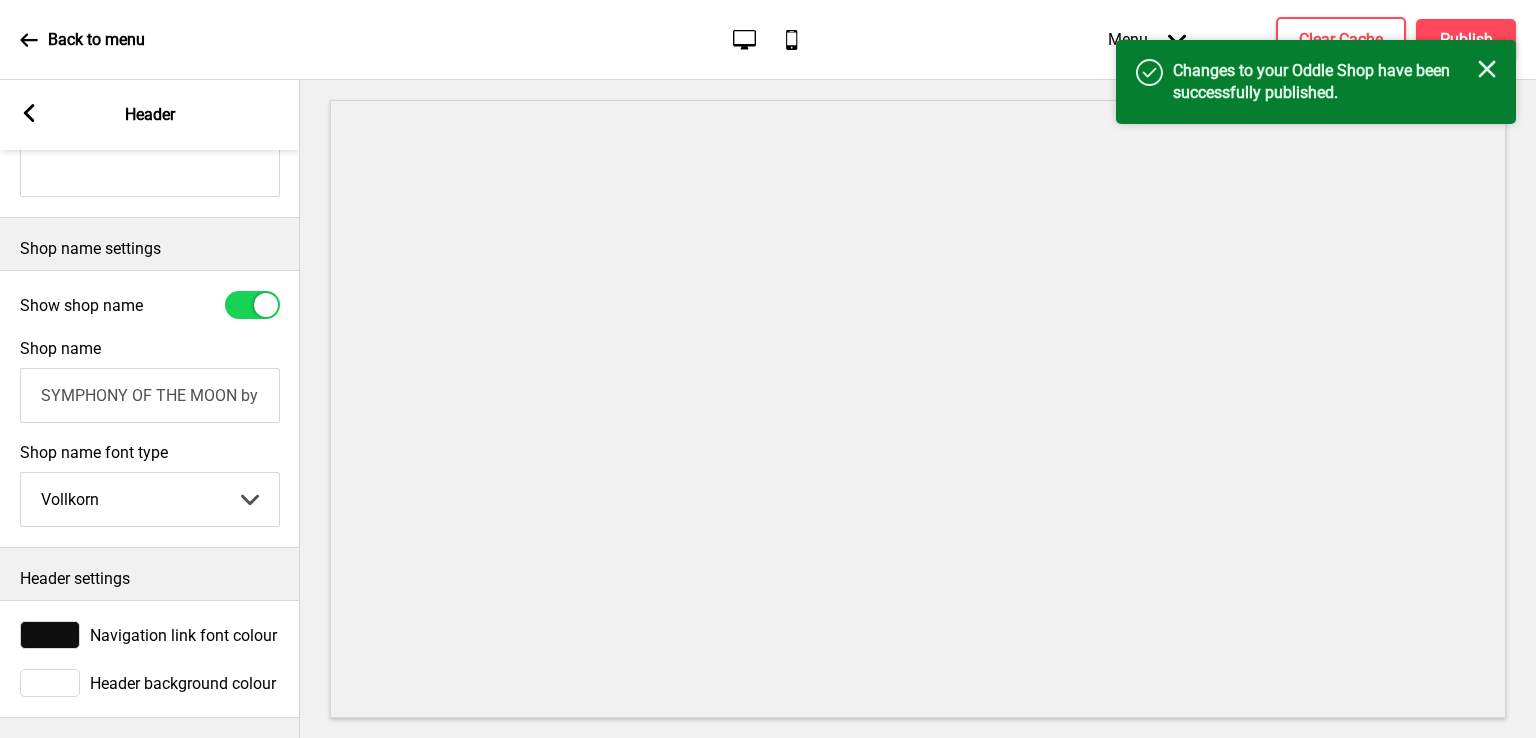click at bounding box center [28, 39] 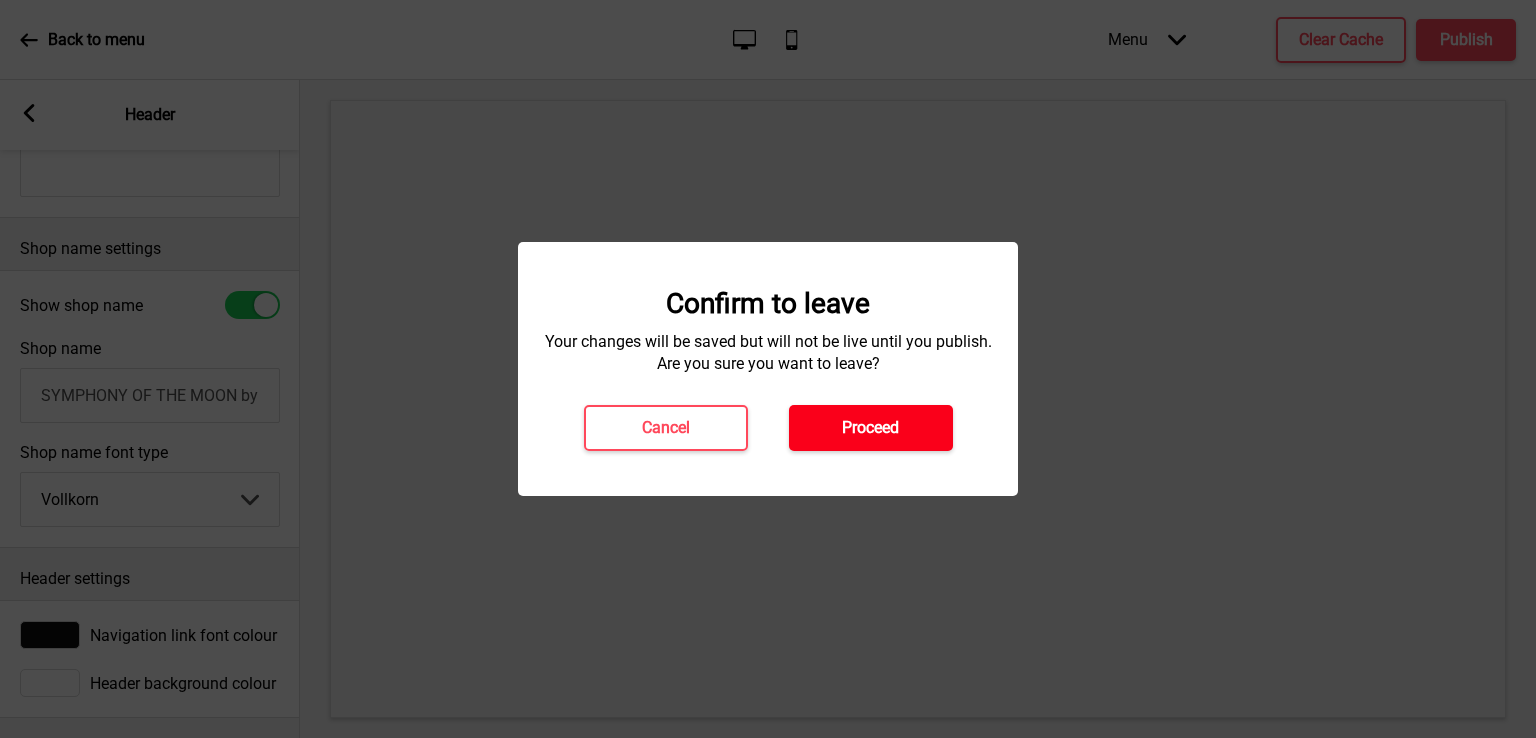 click on "Proceed" at bounding box center [871, 428] 